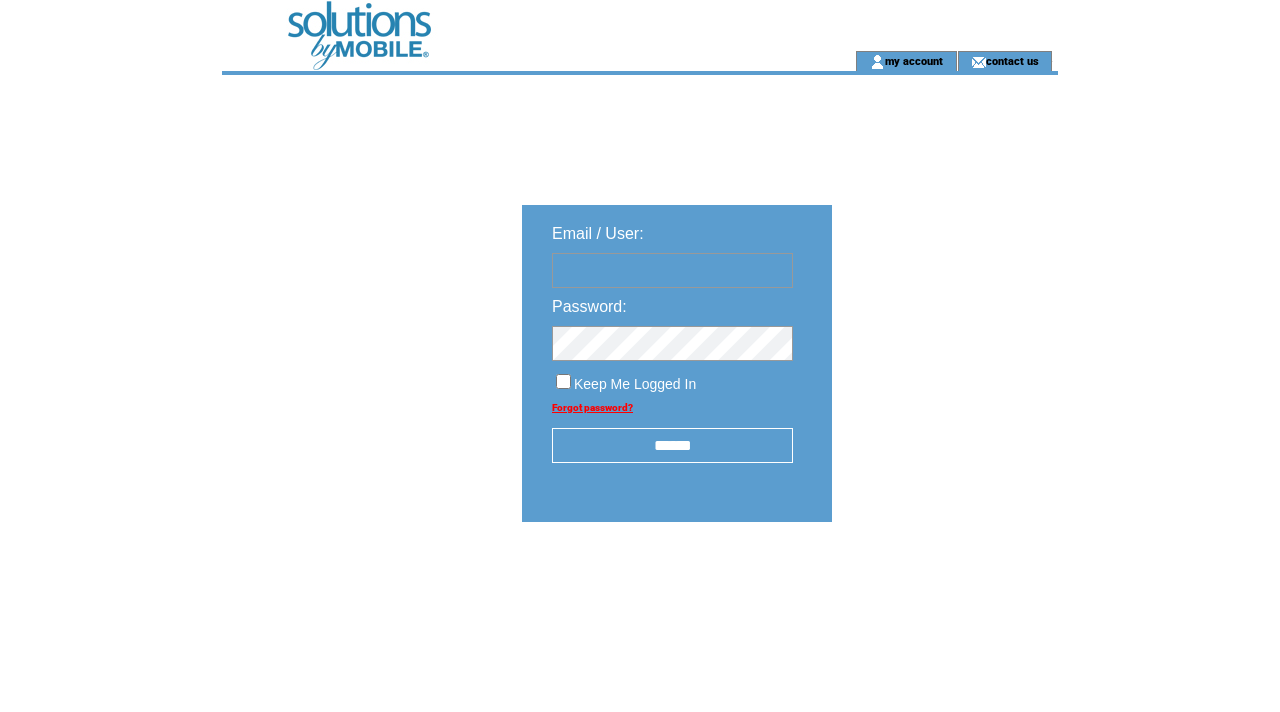 scroll, scrollTop: 0, scrollLeft: 0, axis: both 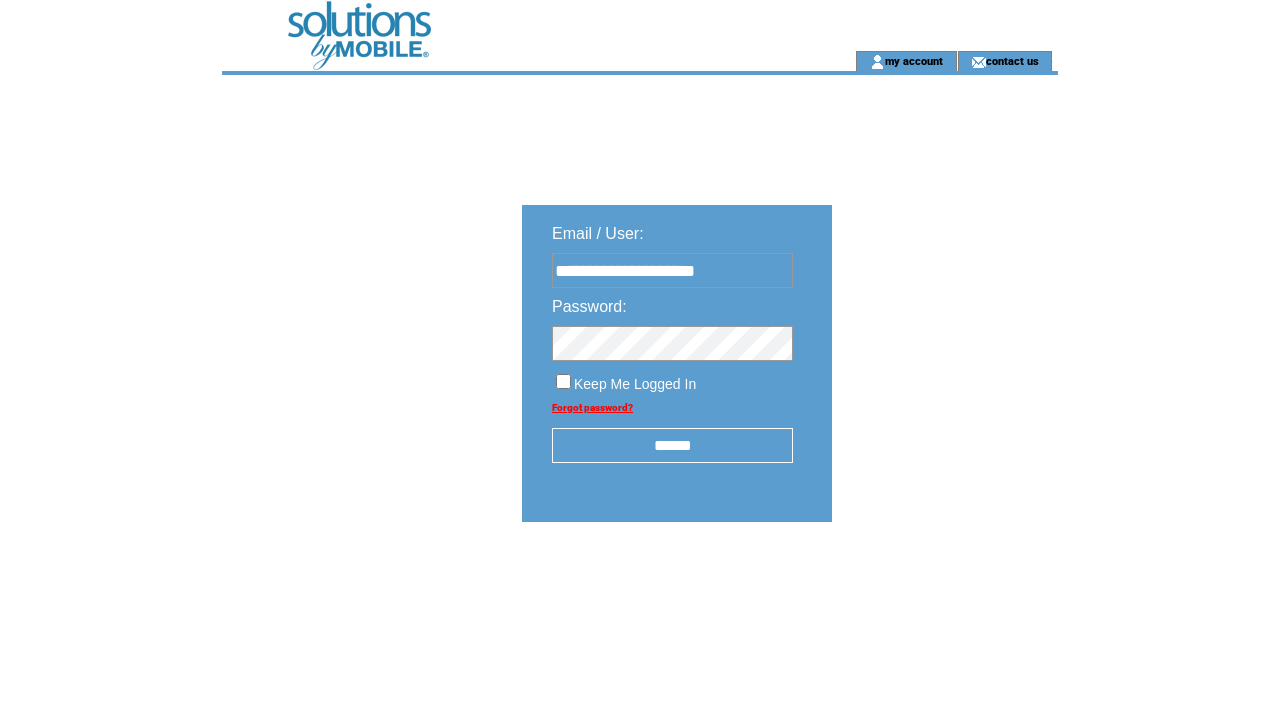 click on "******" at bounding box center (672, 445) 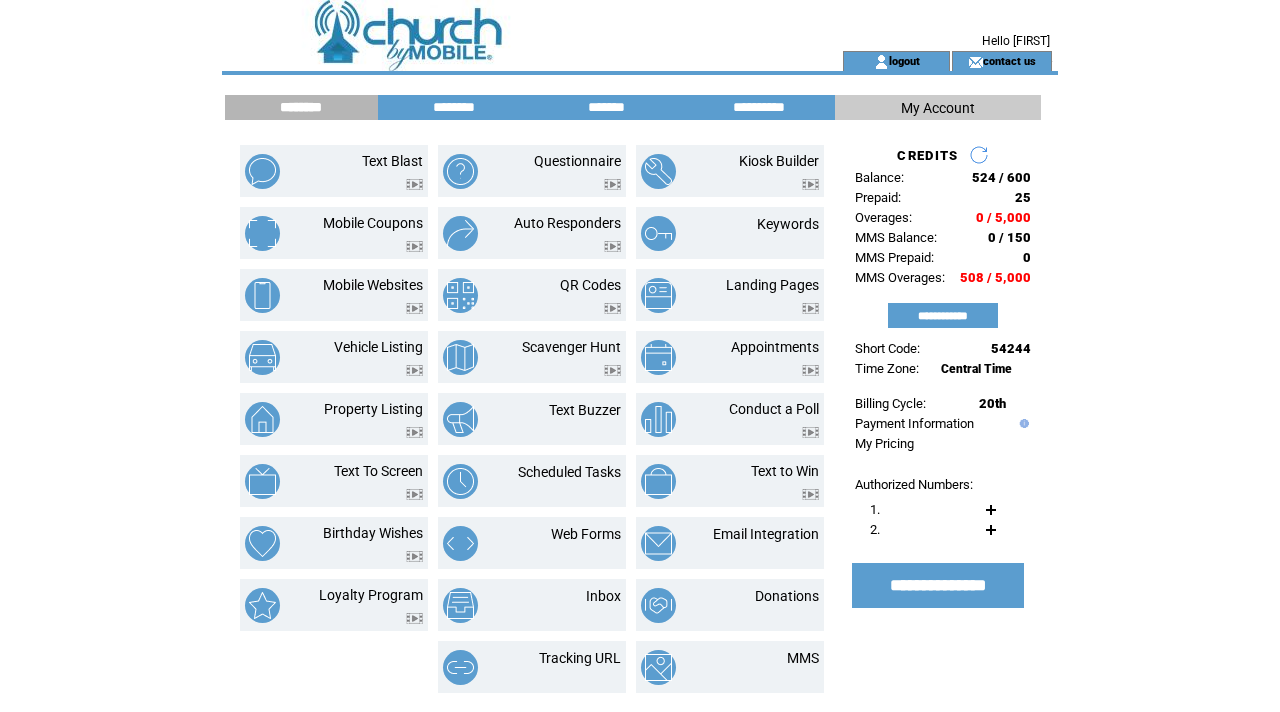 scroll, scrollTop: 0, scrollLeft: 0, axis: both 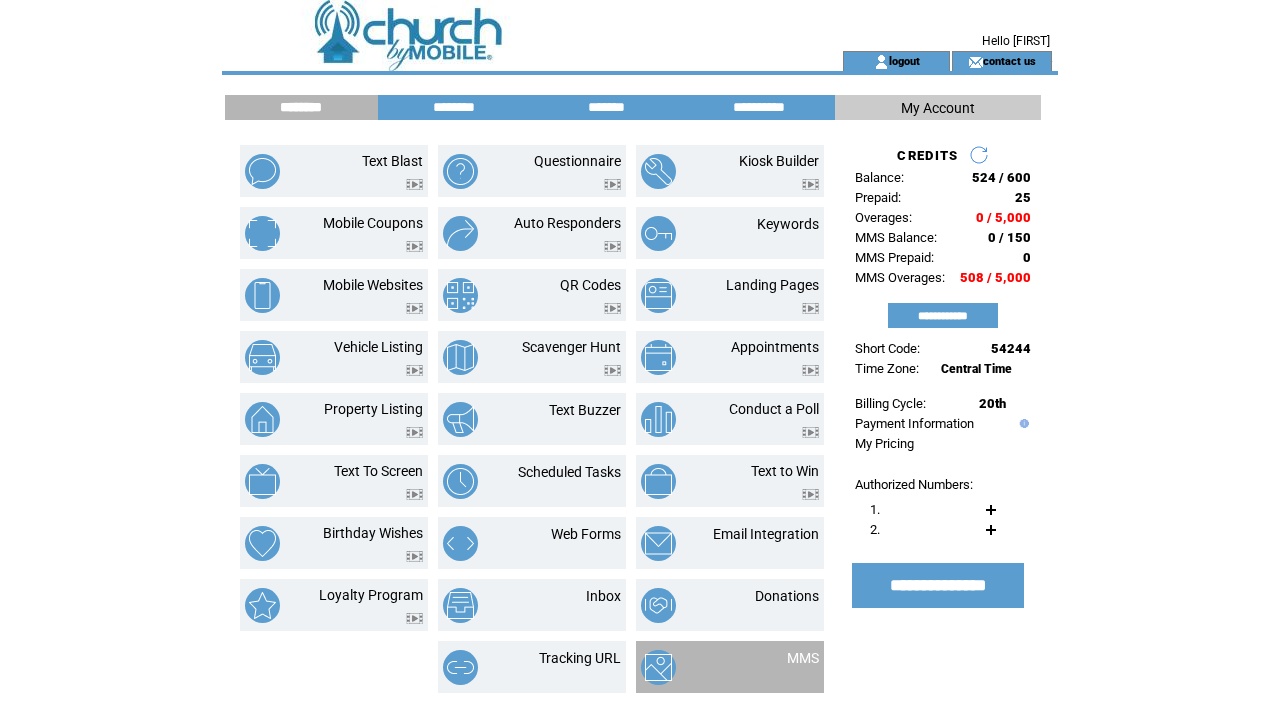 click at bounding box center (690, 667) 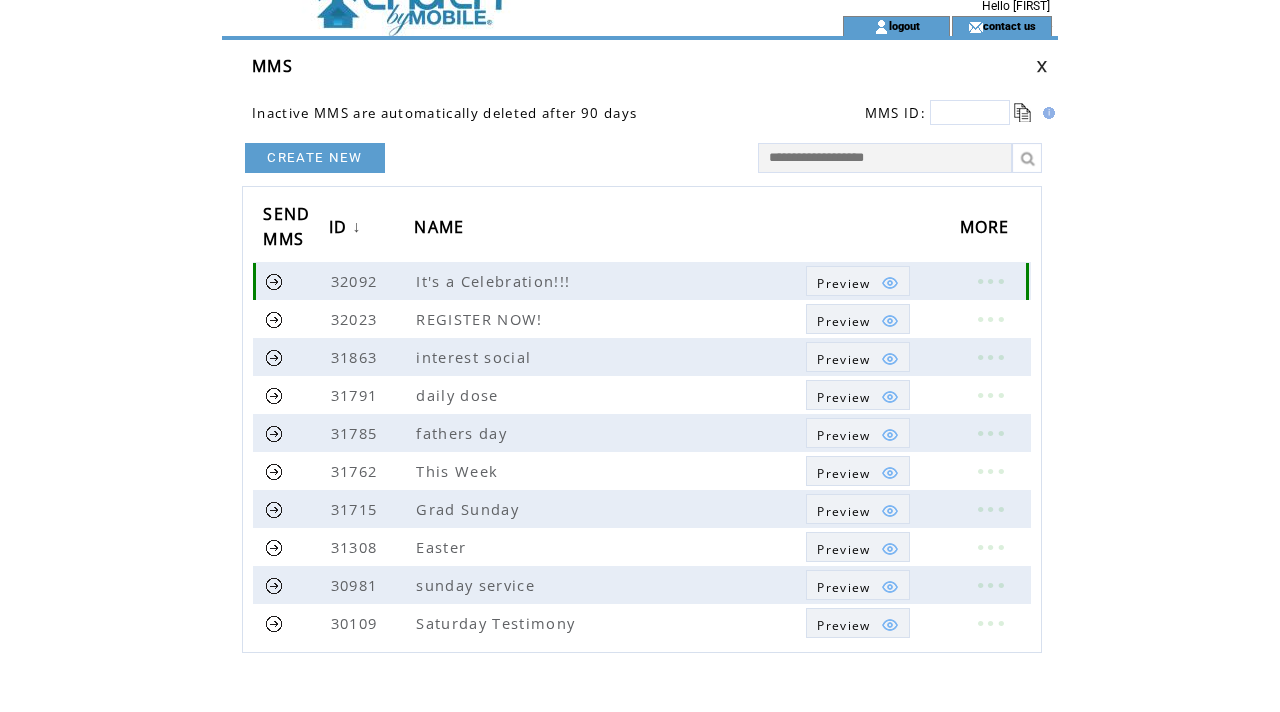 scroll, scrollTop: 0, scrollLeft: 0, axis: both 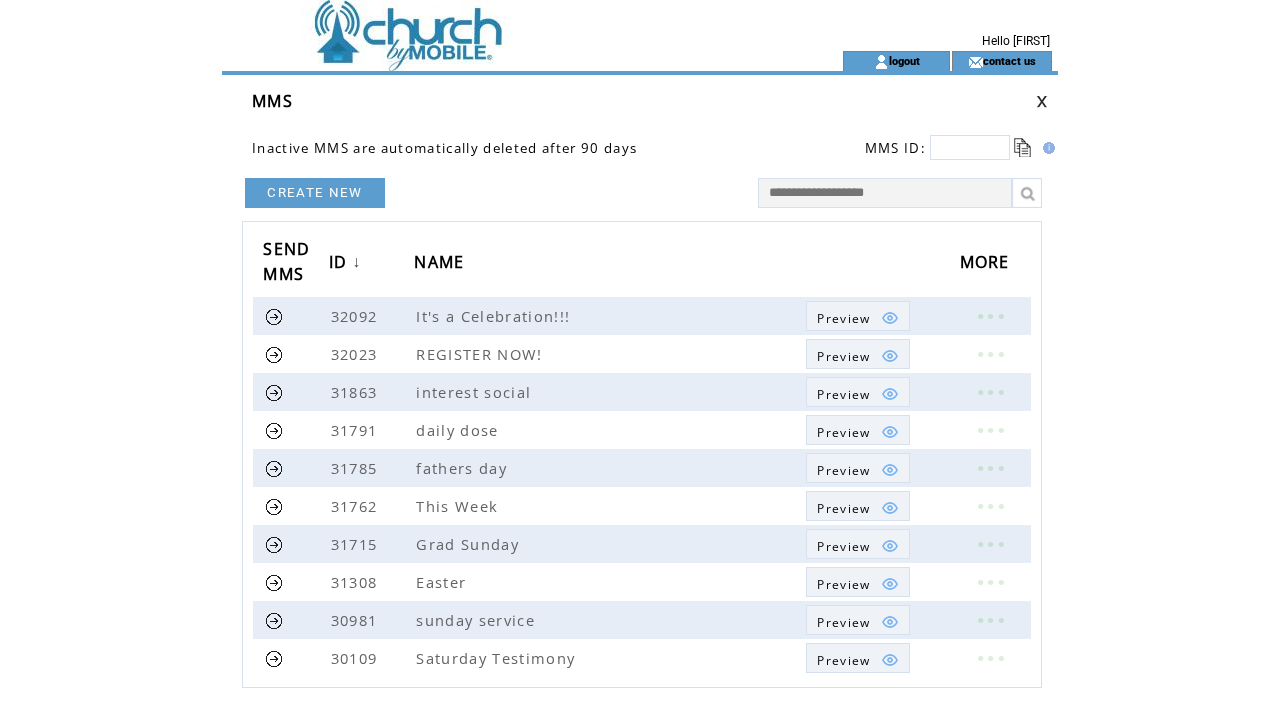 click at bounding box center (496, 61) 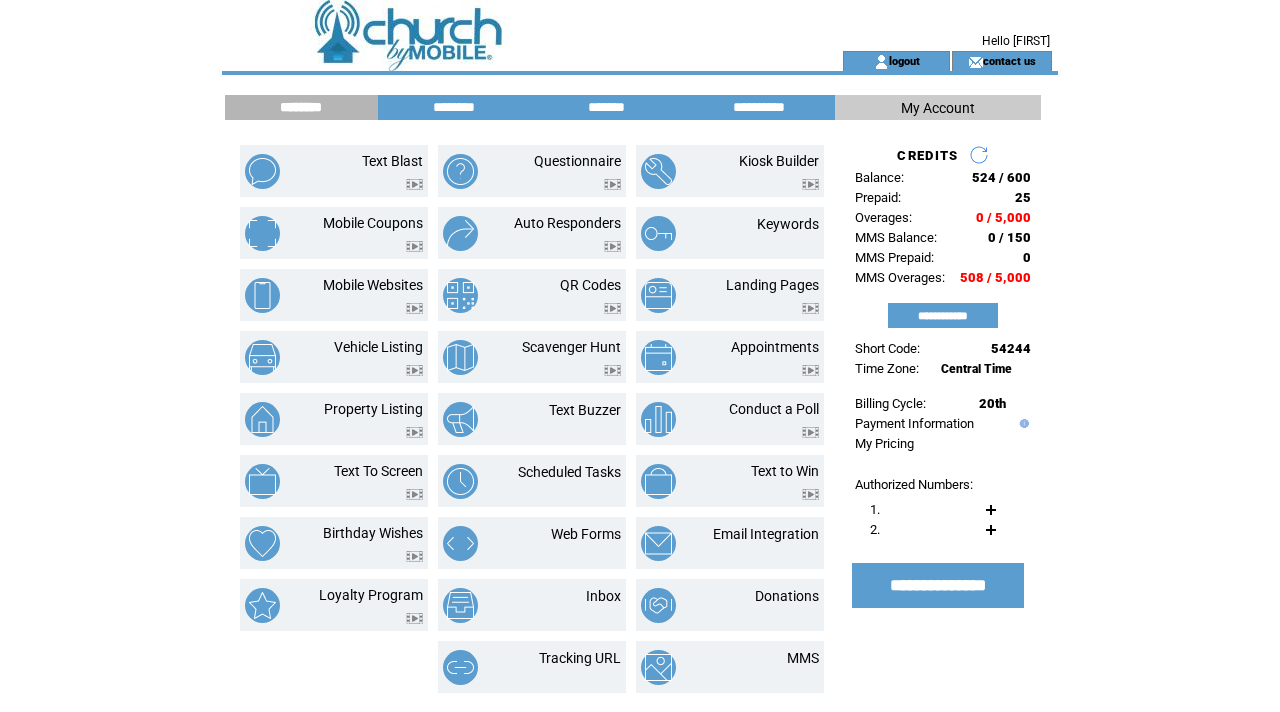 scroll, scrollTop: 0, scrollLeft: 0, axis: both 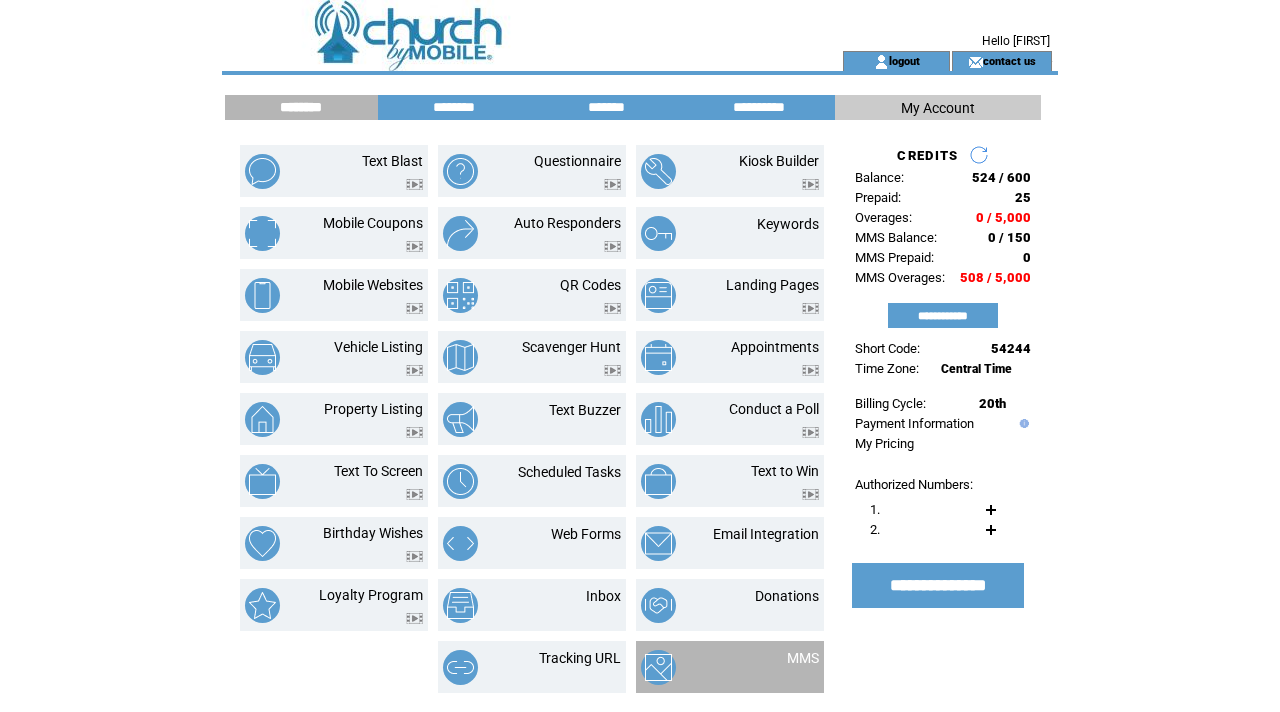 click on "MMS" at bounding box center [730, 667] 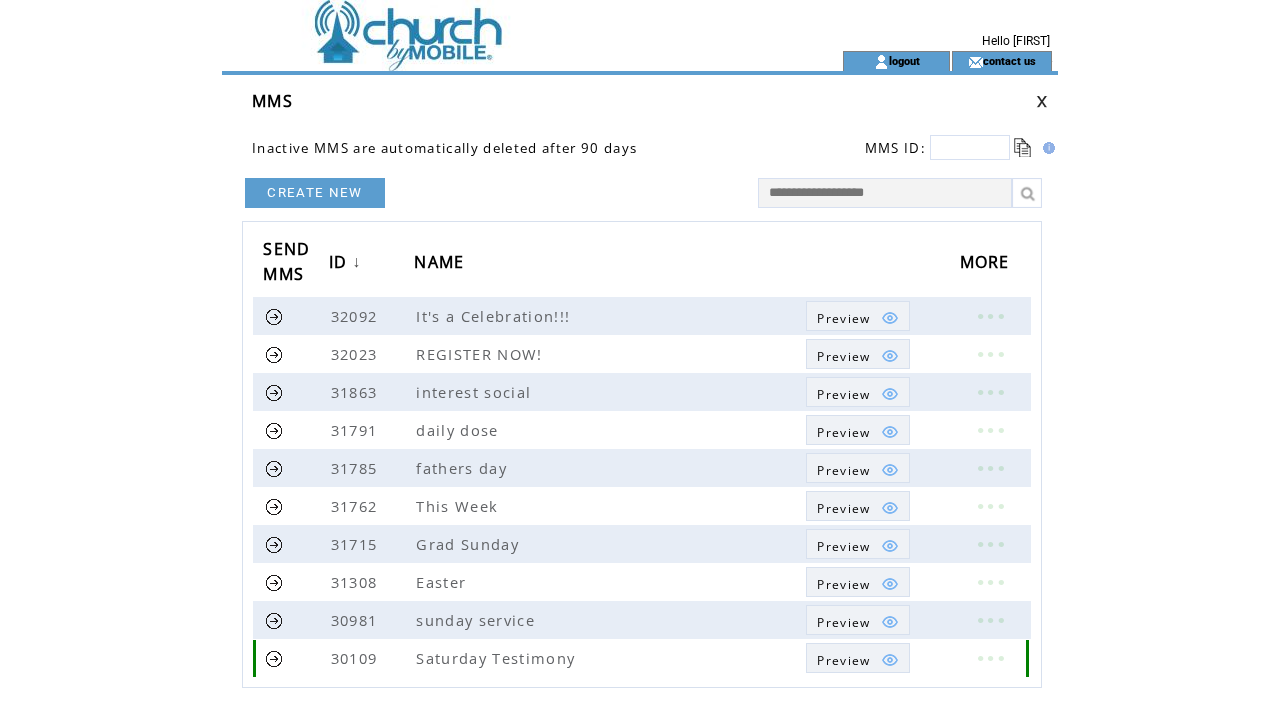 scroll, scrollTop: 0, scrollLeft: 0, axis: both 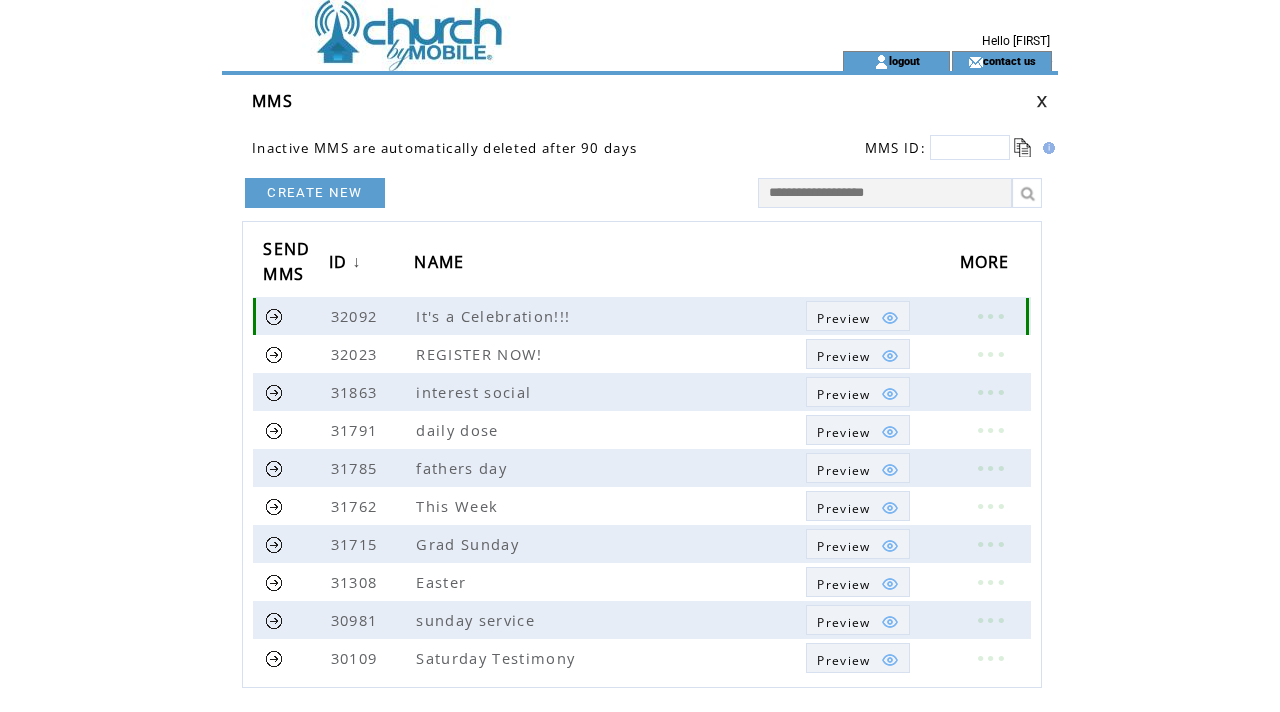 click at bounding box center (274, 316) 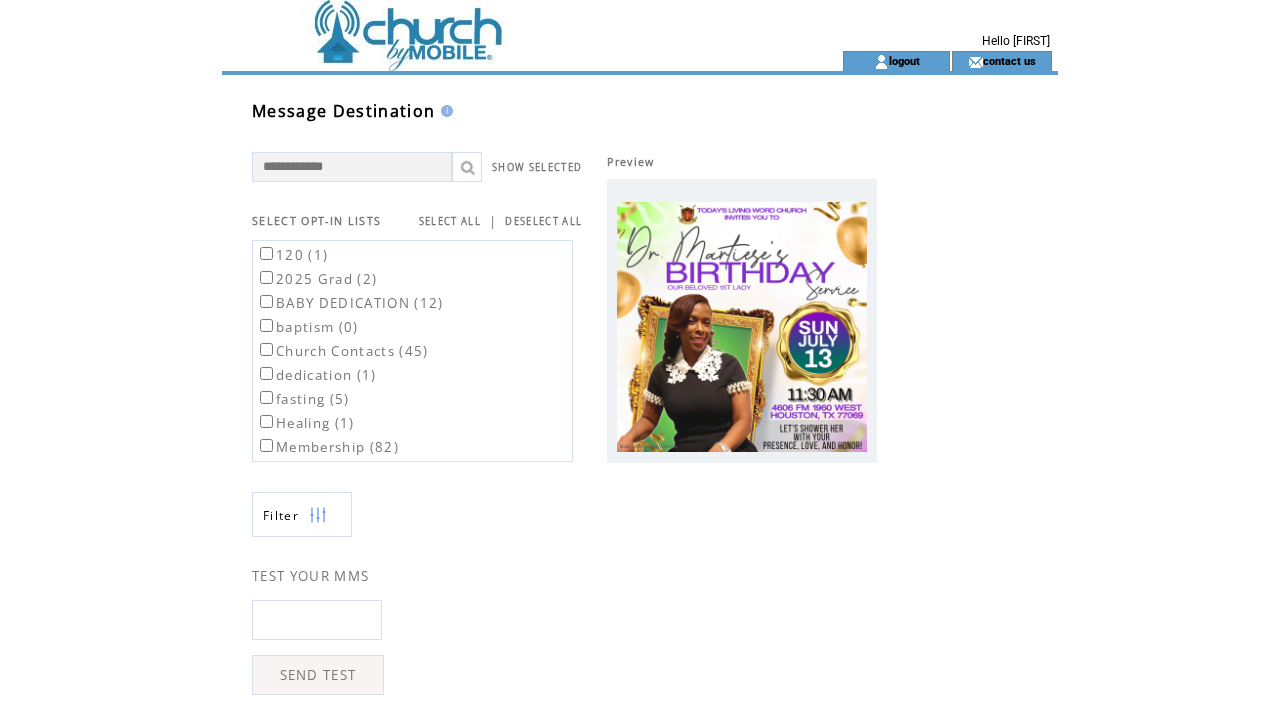 scroll, scrollTop: 0, scrollLeft: 0, axis: both 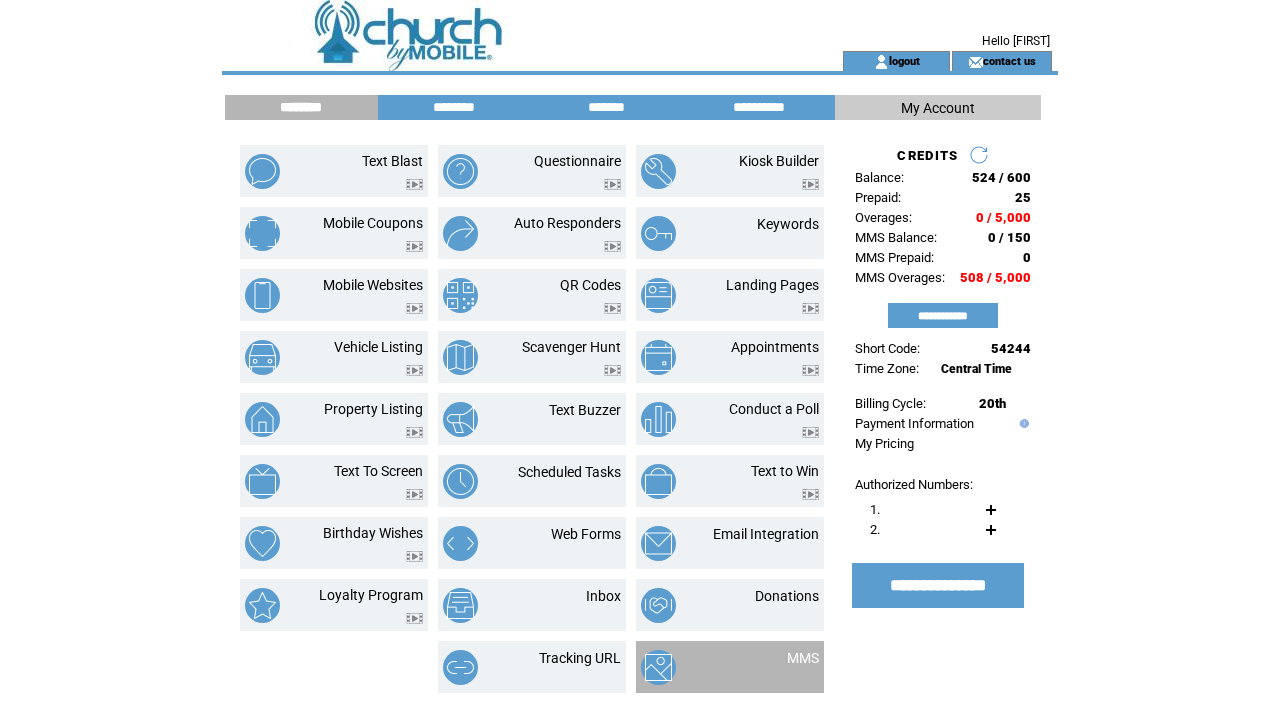 click at bounding box center [690, 667] 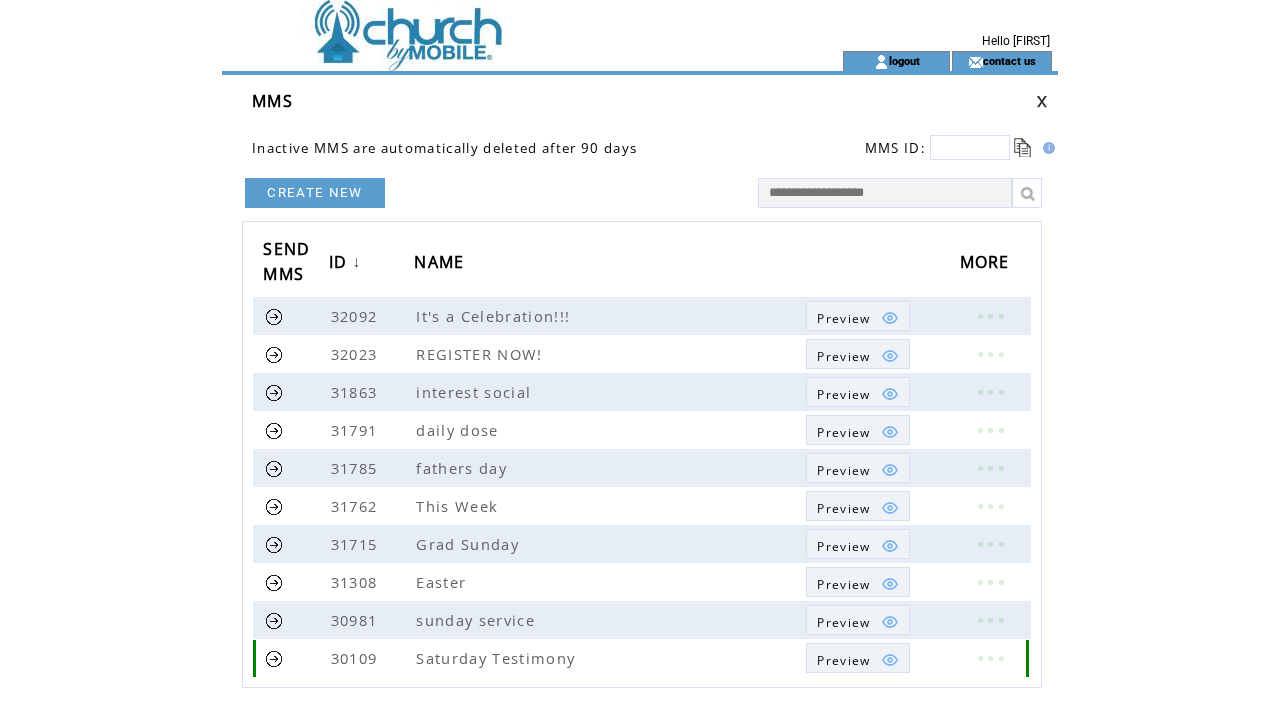 scroll, scrollTop: 0, scrollLeft: 0, axis: both 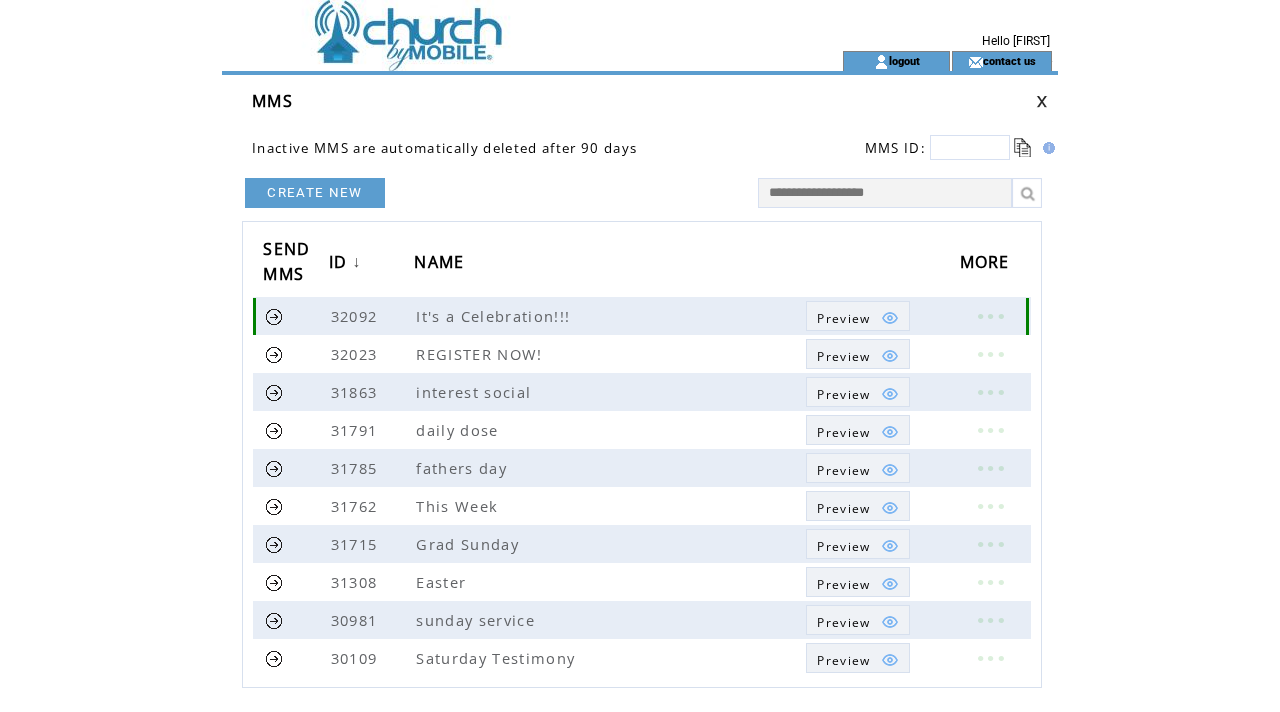 click at bounding box center (990, 316) 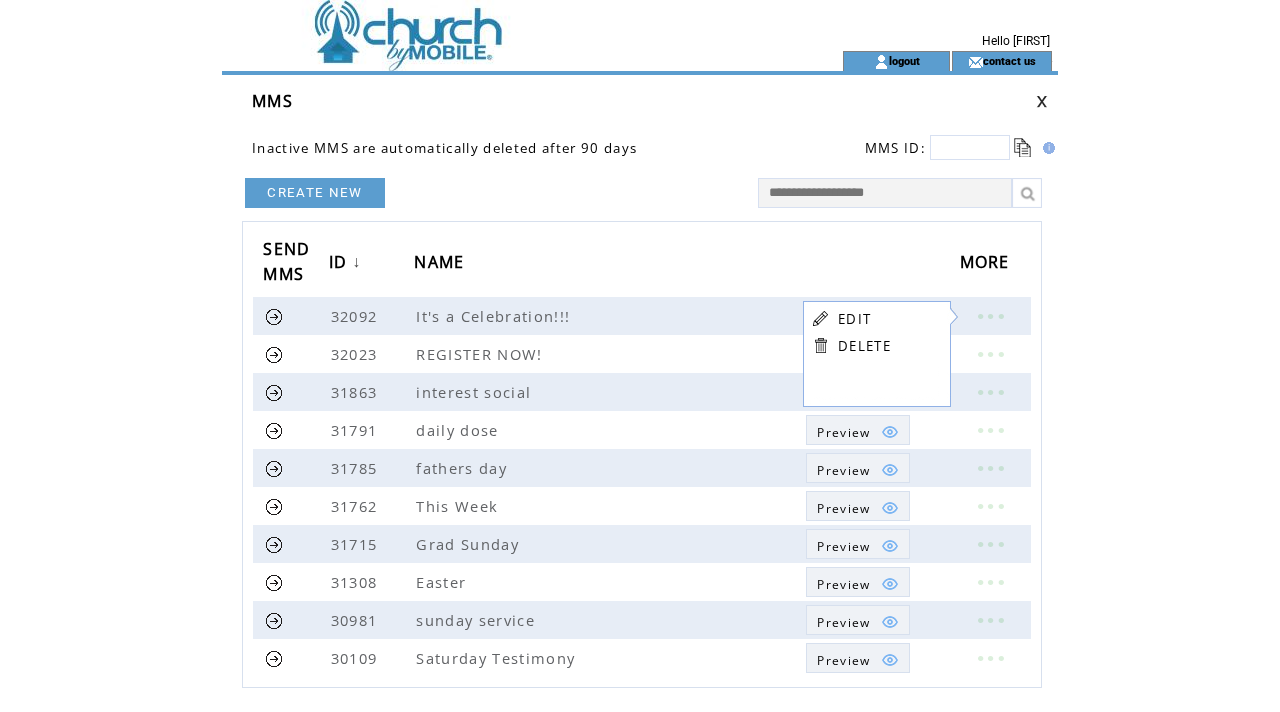 click on "EDIT" at bounding box center (864, 318) 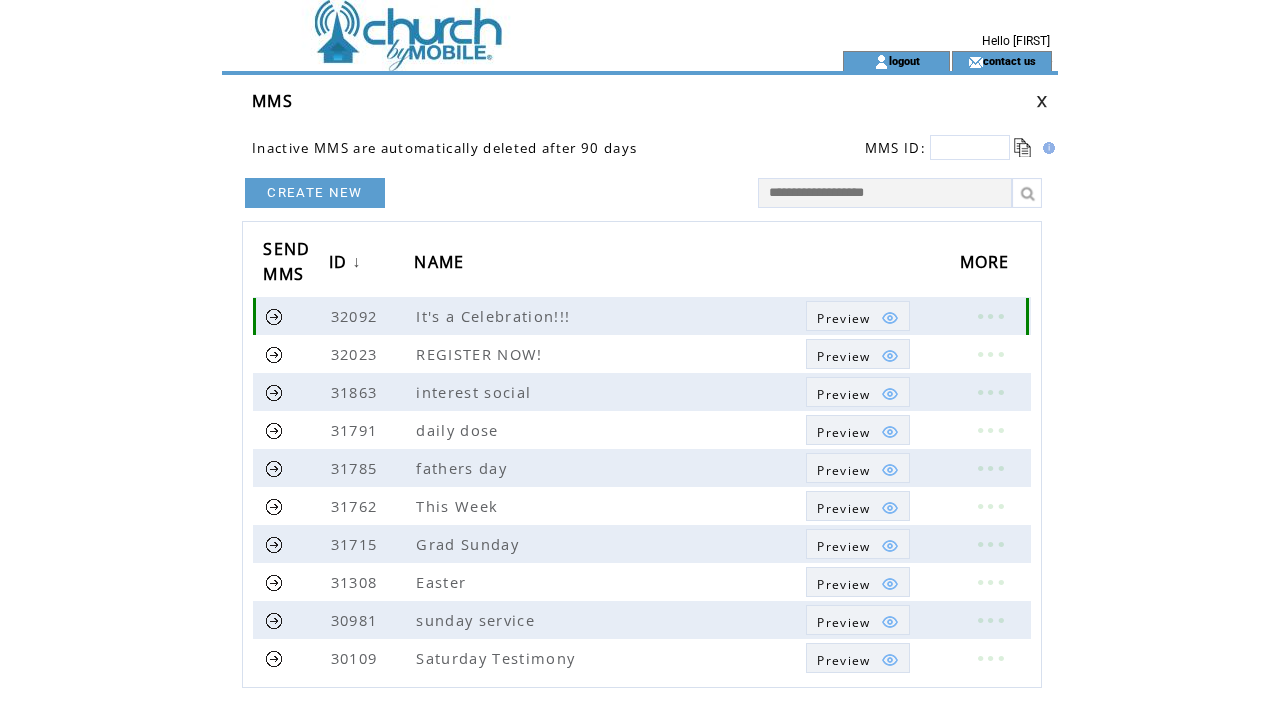 click at bounding box center [990, 316] 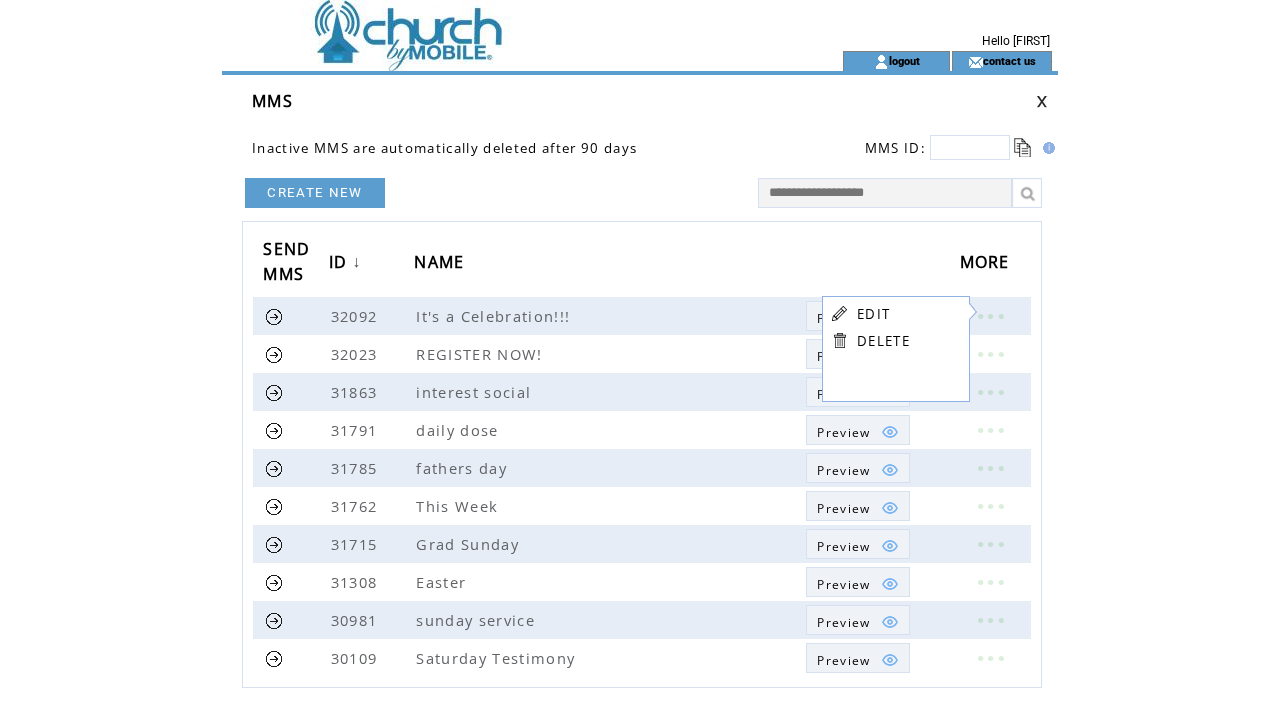 click on "EDIT" at bounding box center [873, 314] 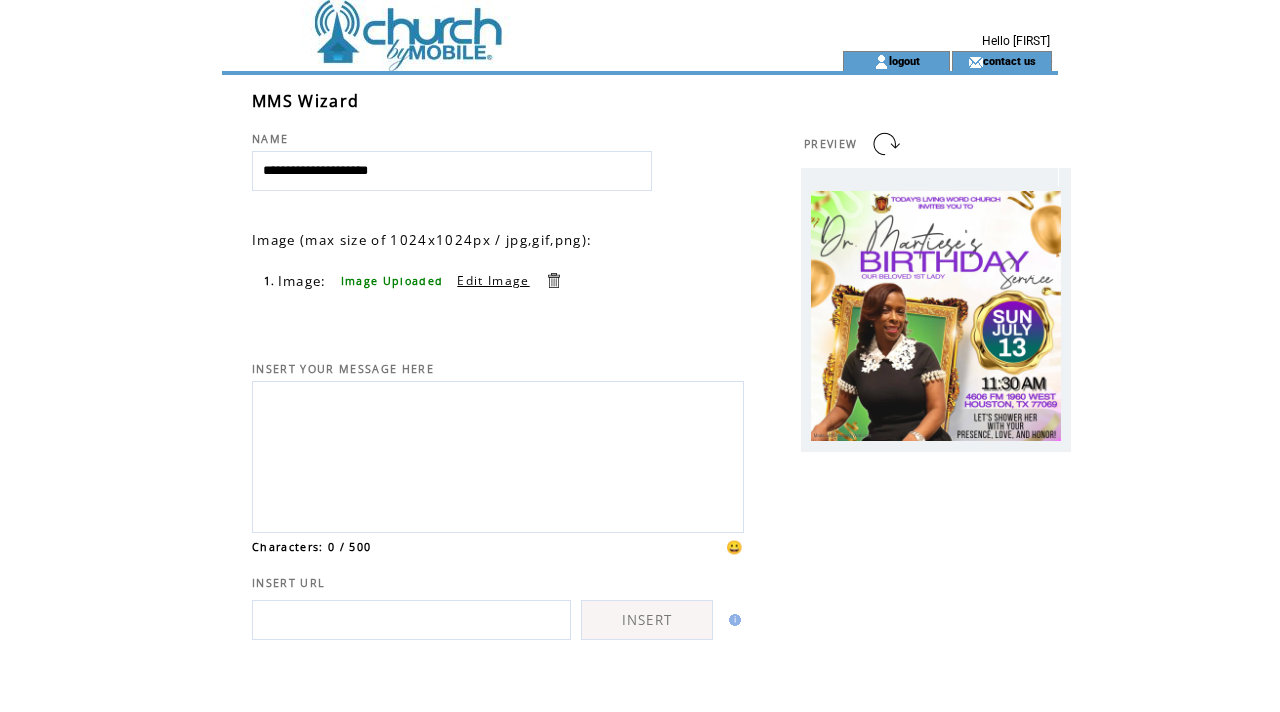 scroll, scrollTop: 0, scrollLeft: 0, axis: both 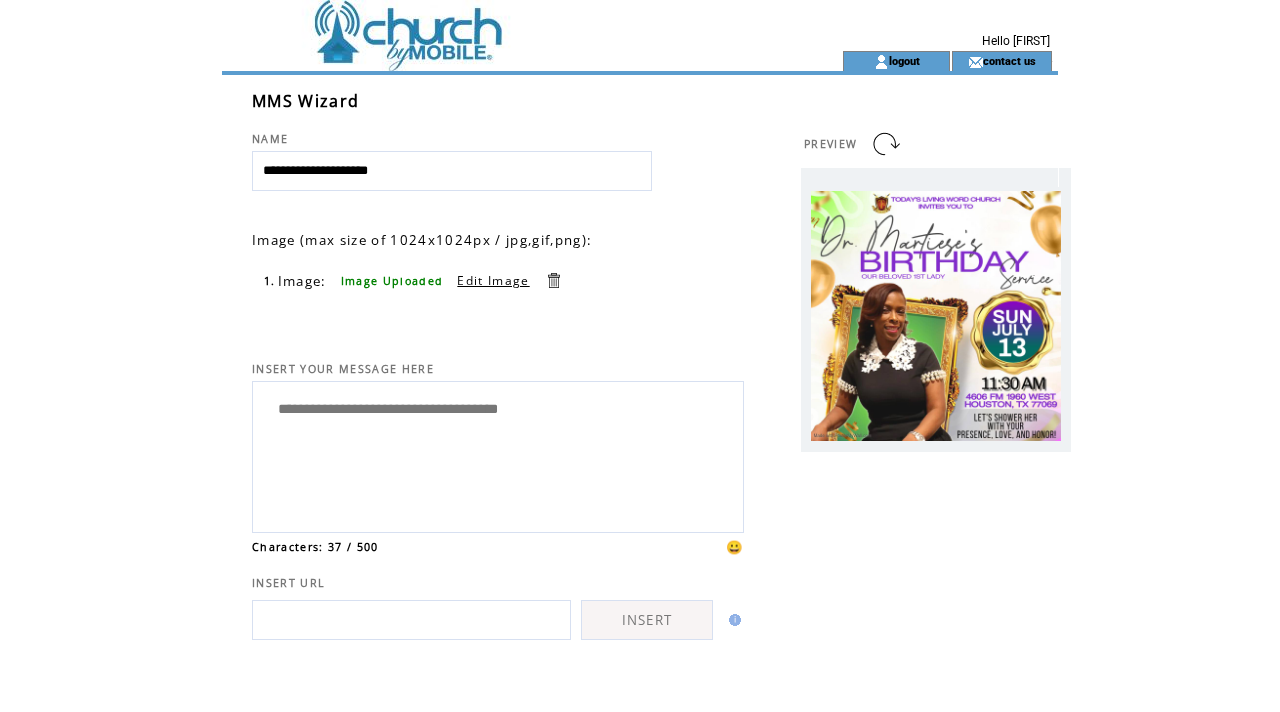 drag, startPoint x: 431, startPoint y: 408, endPoint x: 234, endPoint y: 405, distance: 197.02284 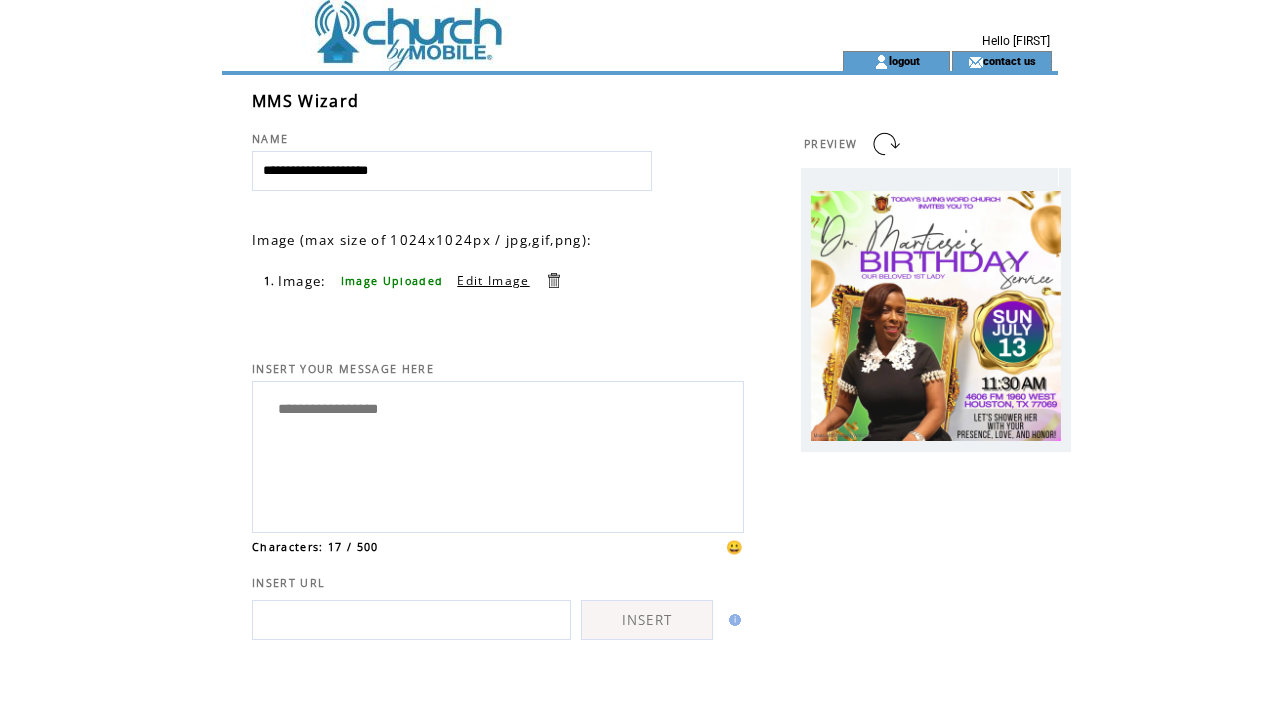 drag, startPoint x: 424, startPoint y: 417, endPoint x: 205, endPoint y: 409, distance: 219.14607 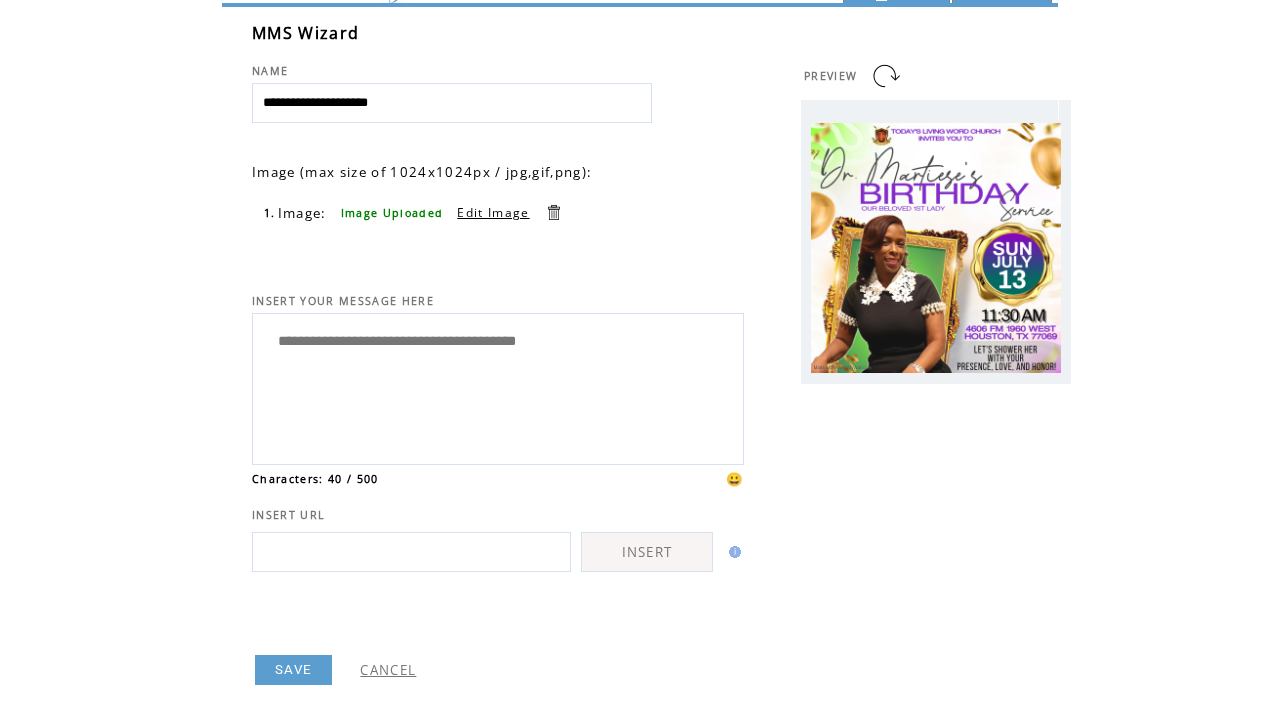scroll, scrollTop: 141, scrollLeft: 0, axis: vertical 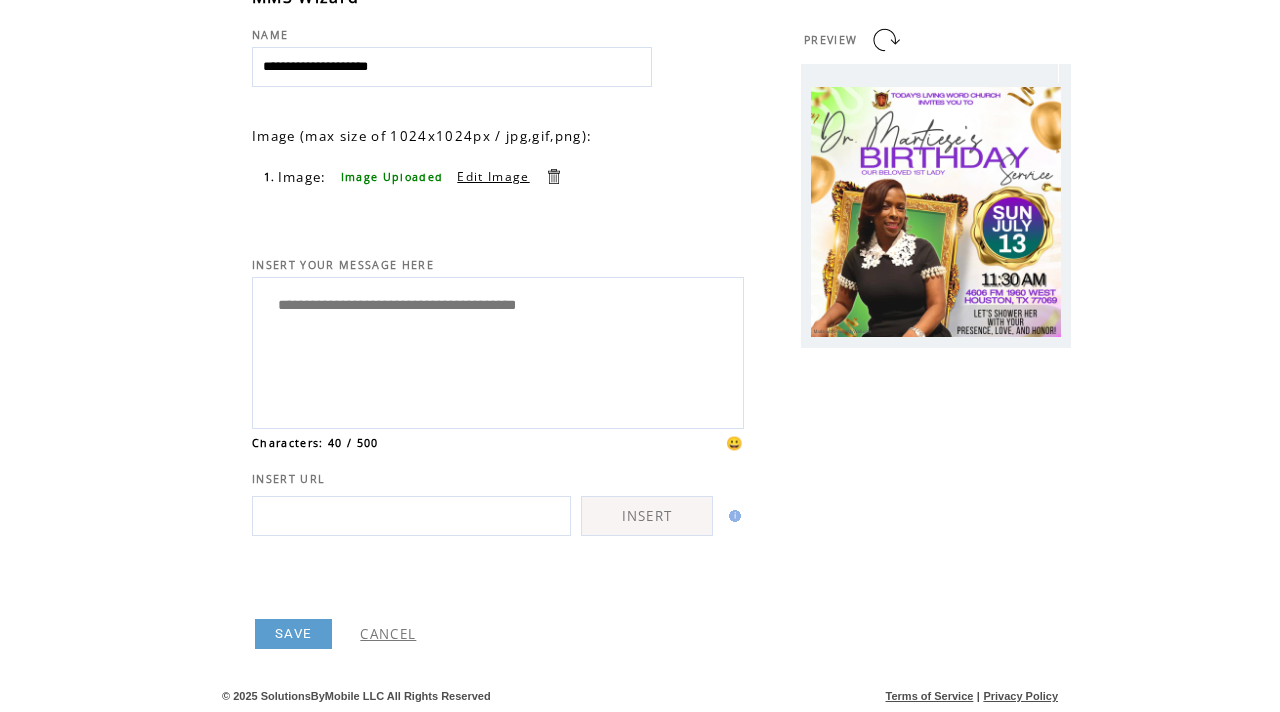 type on "**********" 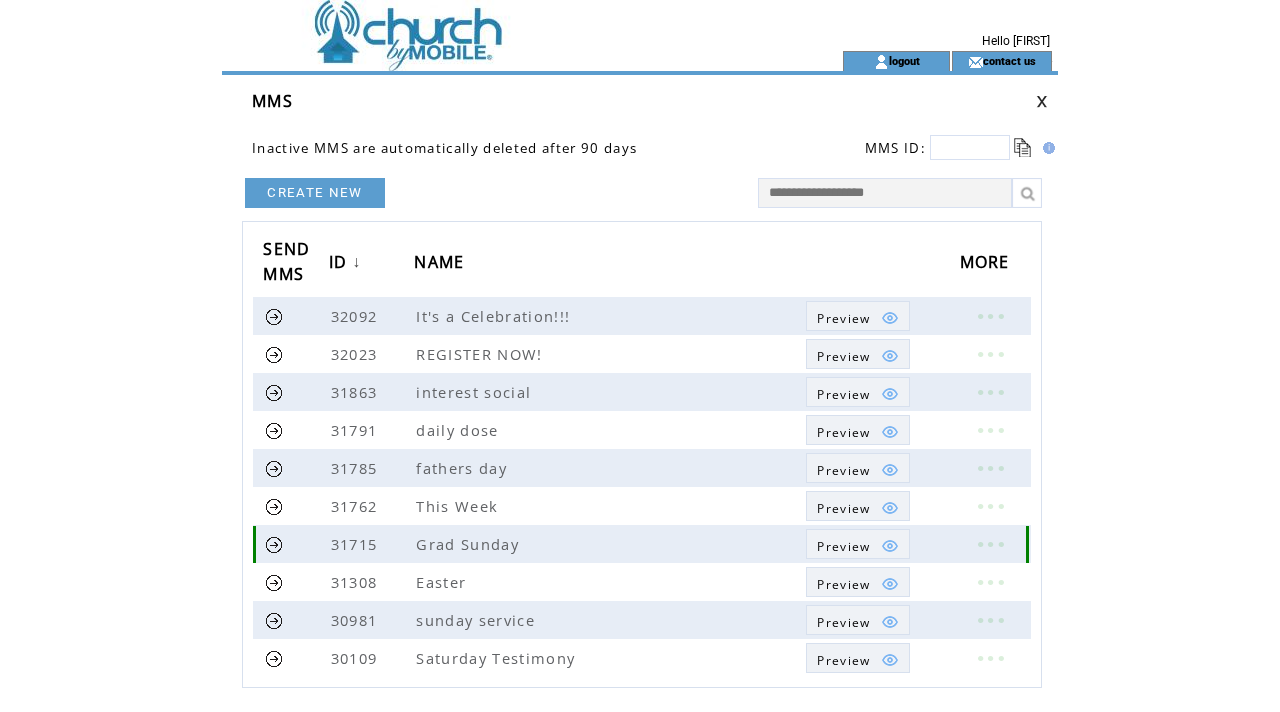 scroll, scrollTop: 0, scrollLeft: 0, axis: both 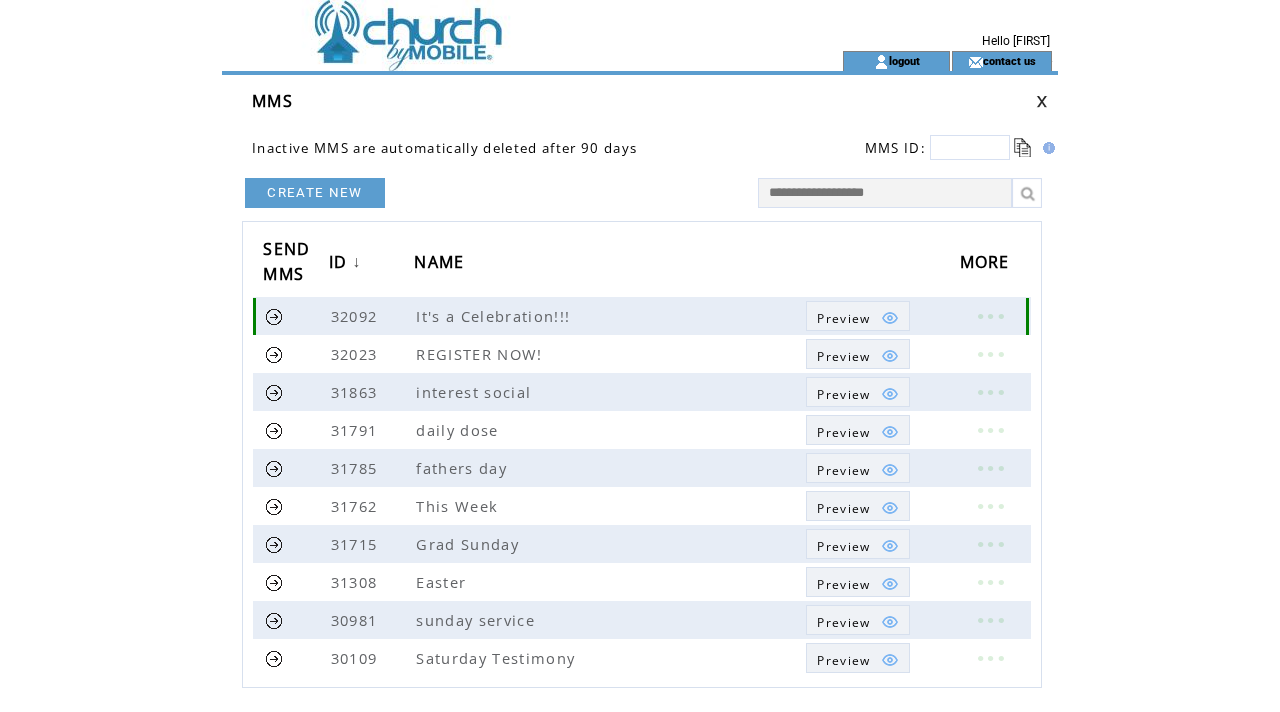 click at bounding box center [274, 316] 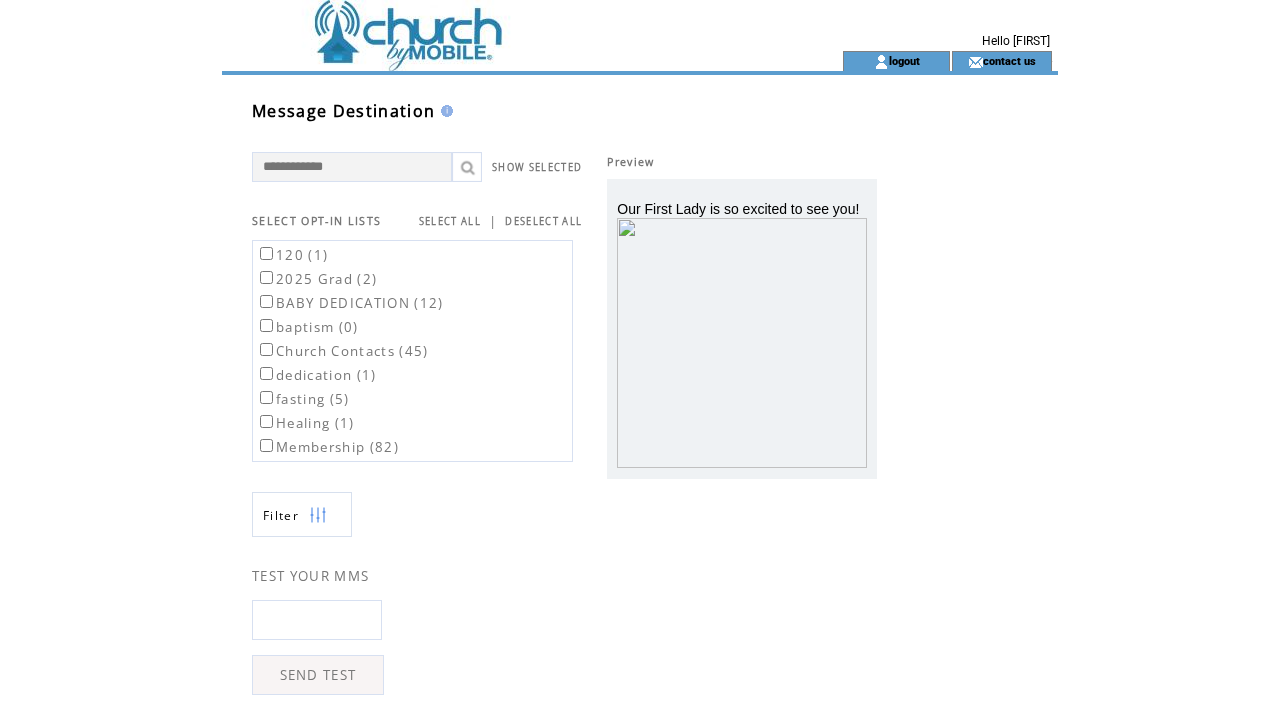 scroll, scrollTop: 0, scrollLeft: 0, axis: both 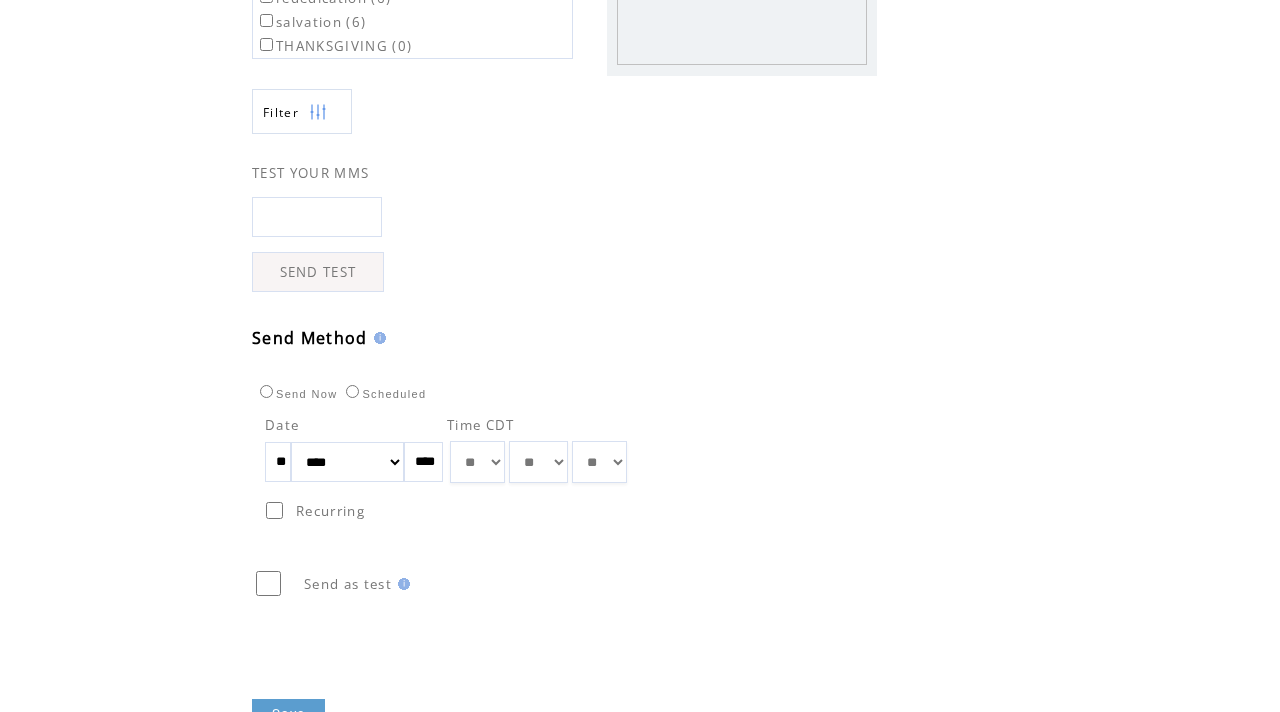 click on "** 	 ** 	 ** 	 ** 	 ** 	 ** 	 ** 	 ** 	 ** 	 ** 	 ** 	 ** 	 **" at bounding box center [477, 462] 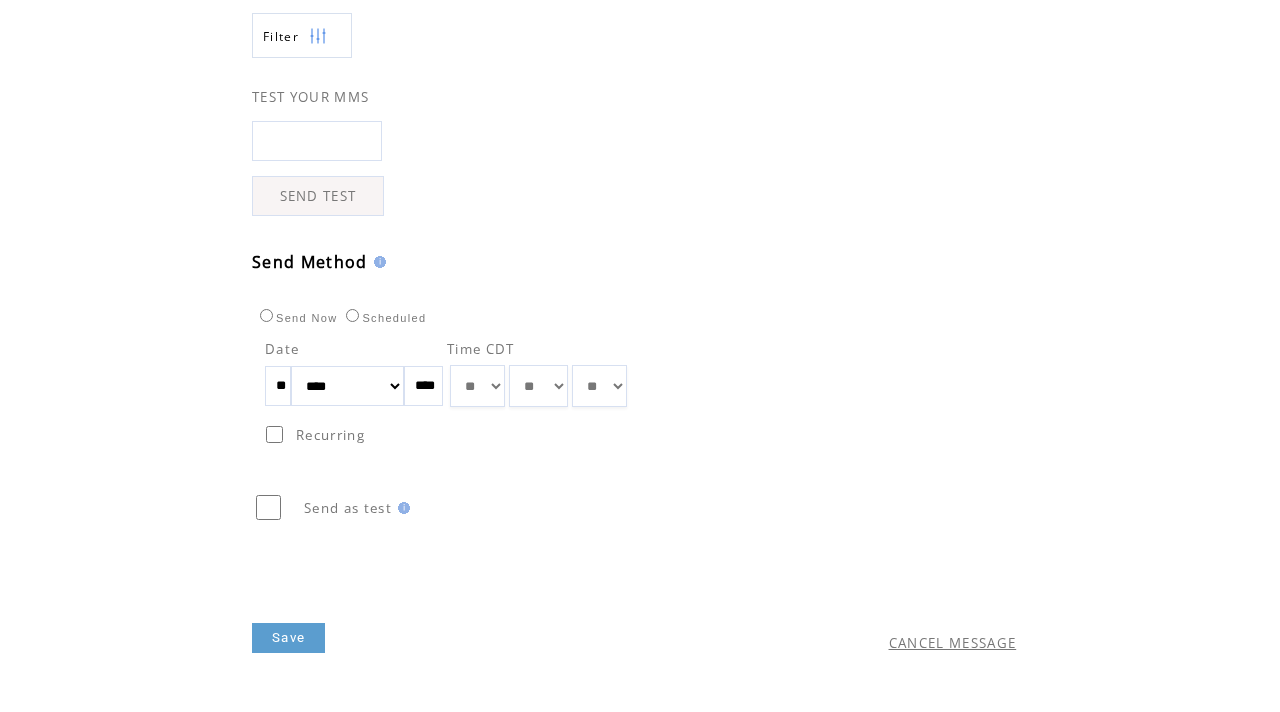 scroll, scrollTop: 485, scrollLeft: 0, axis: vertical 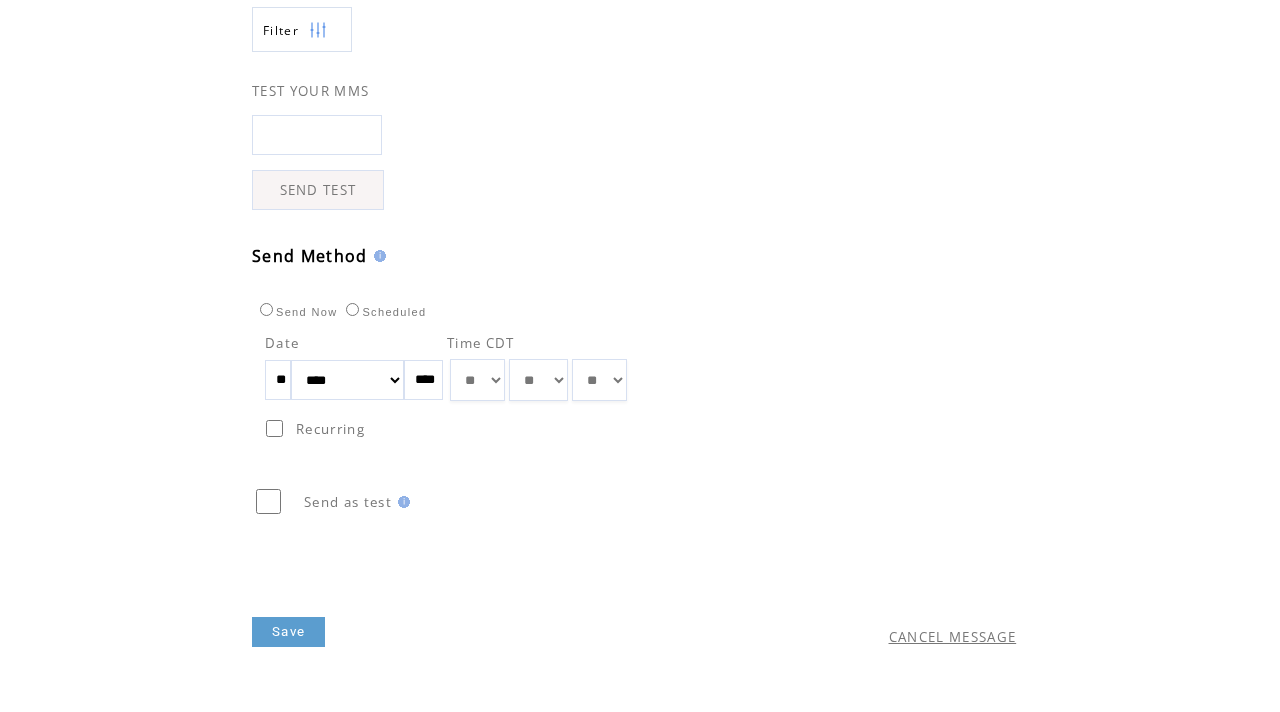 click on "Save" at bounding box center [288, 632] 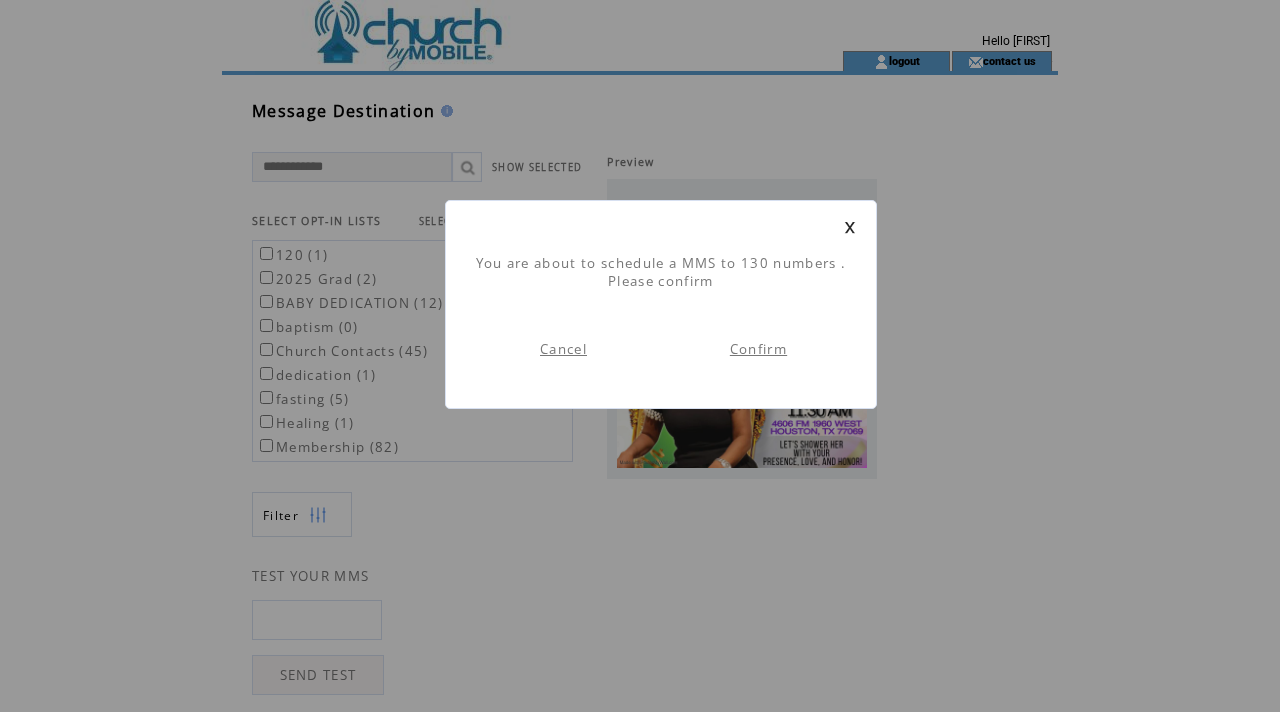 scroll, scrollTop: 1, scrollLeft: 0, axis: vertical 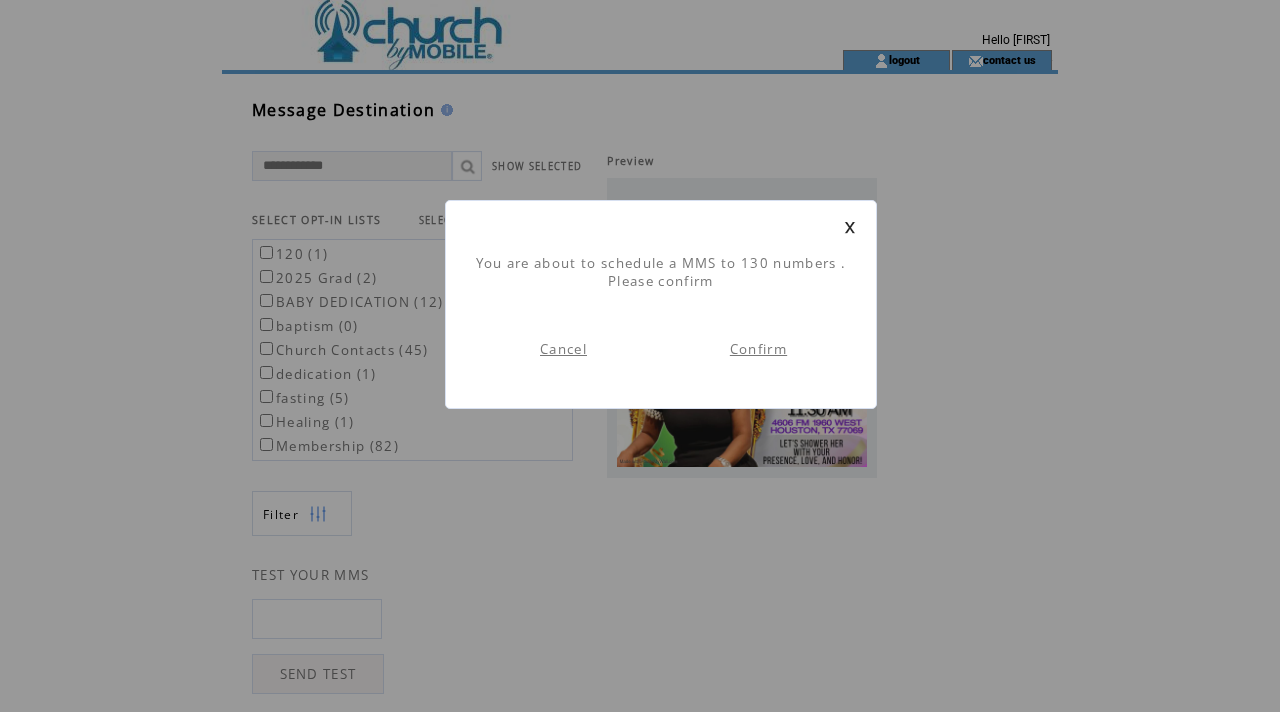 click on "Confirm" at bounding box center (758, 349) 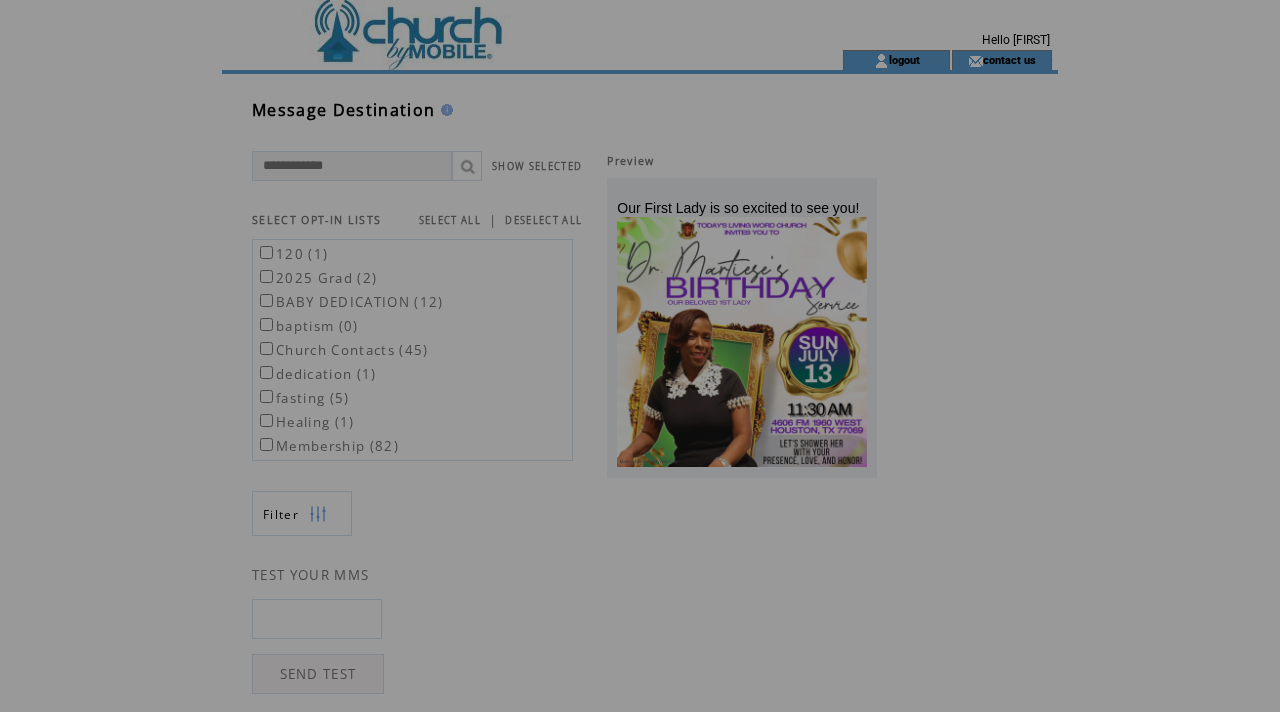 scroll, scrollTop: 0, scrollLeft: 0, axis: both 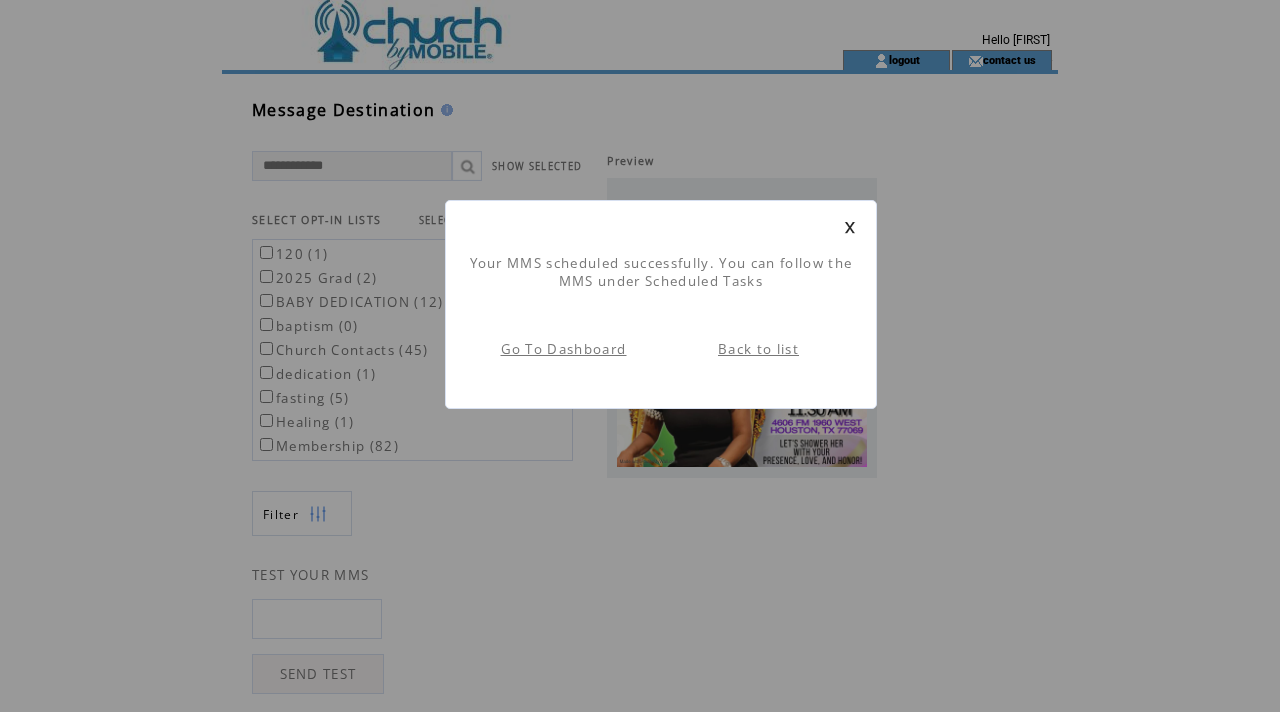 click at bounding box center (850, 227) 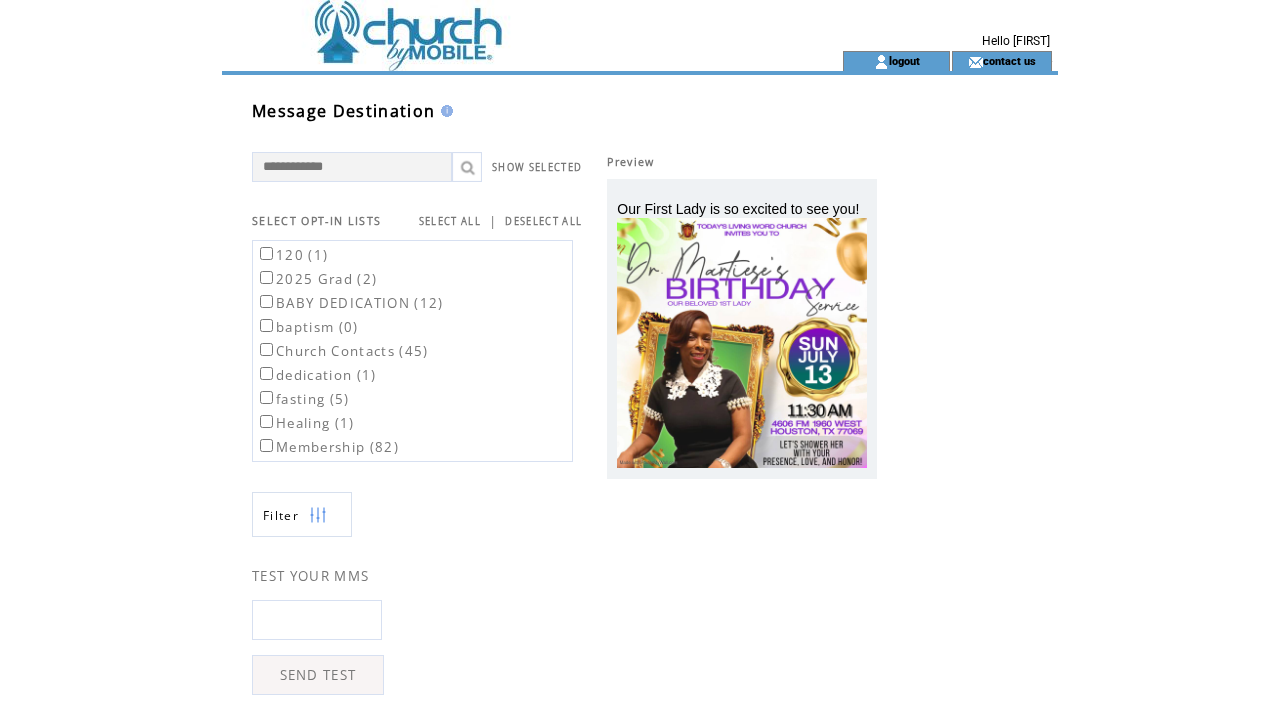 click at bounding box center (496, 25) 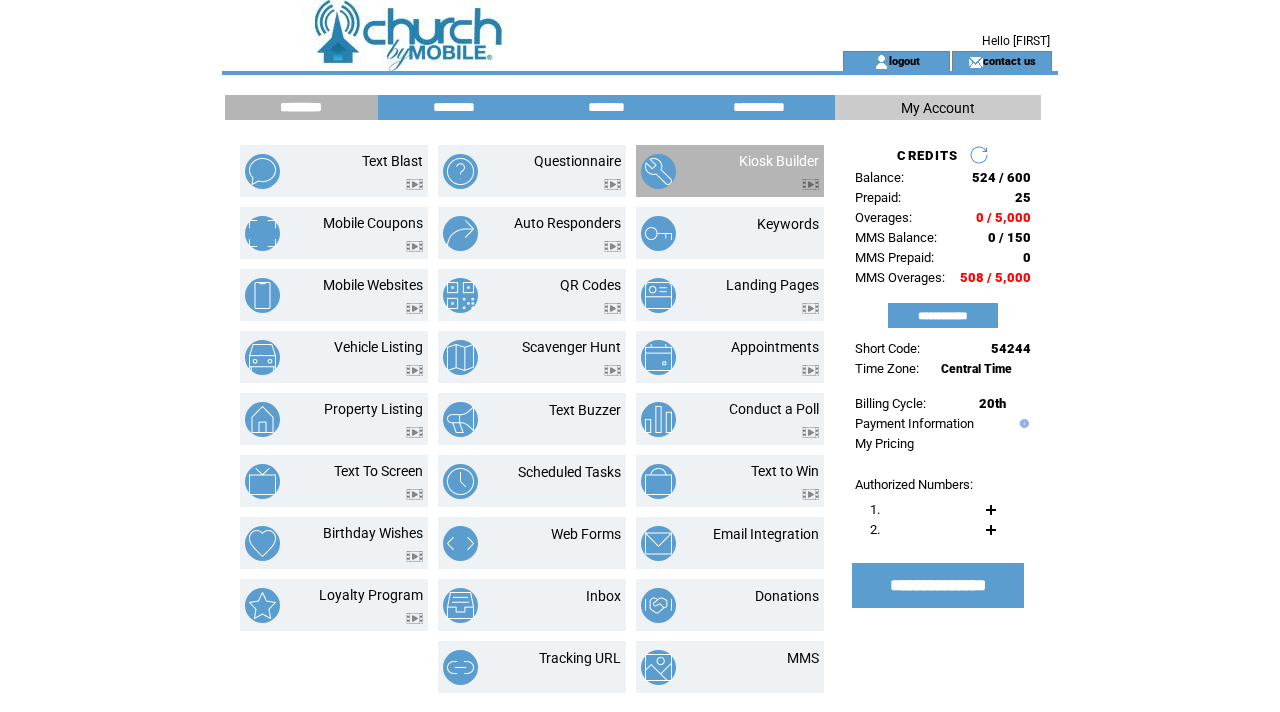 scroll, scrollTop: 0, scrollLeft: 0, axis: both 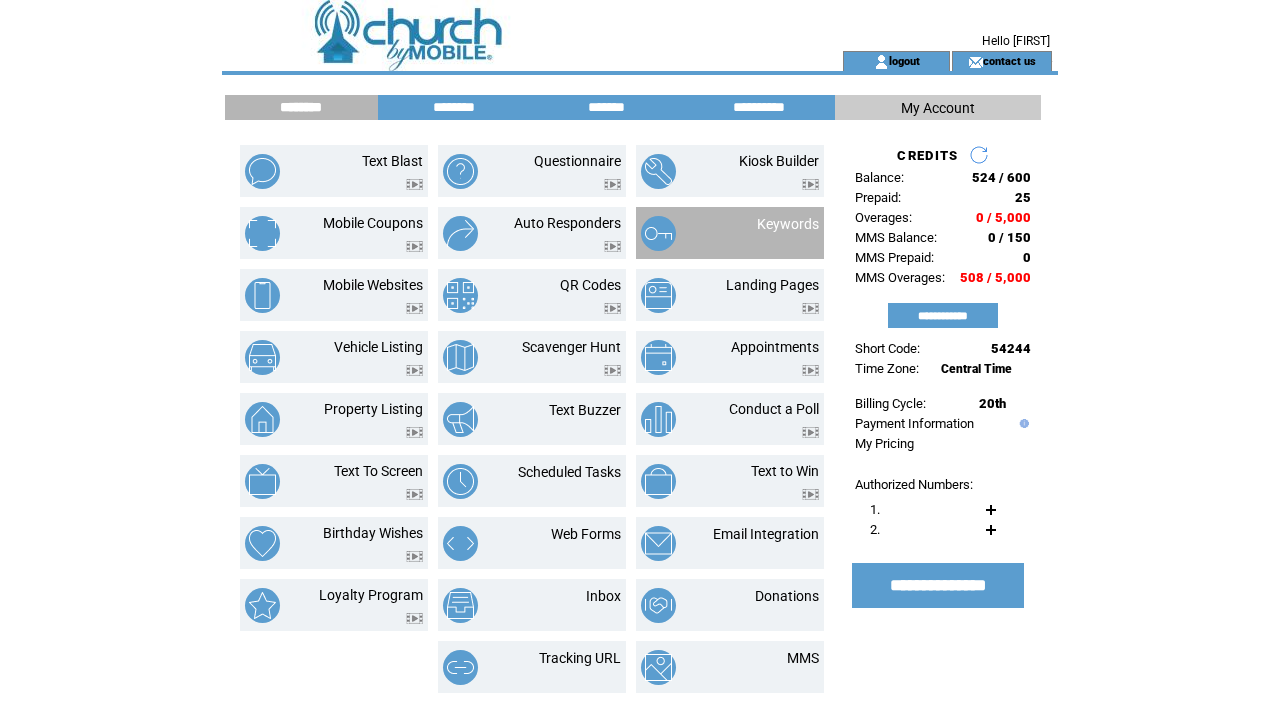 click on "Keywords" at bounding box center [765, 233] 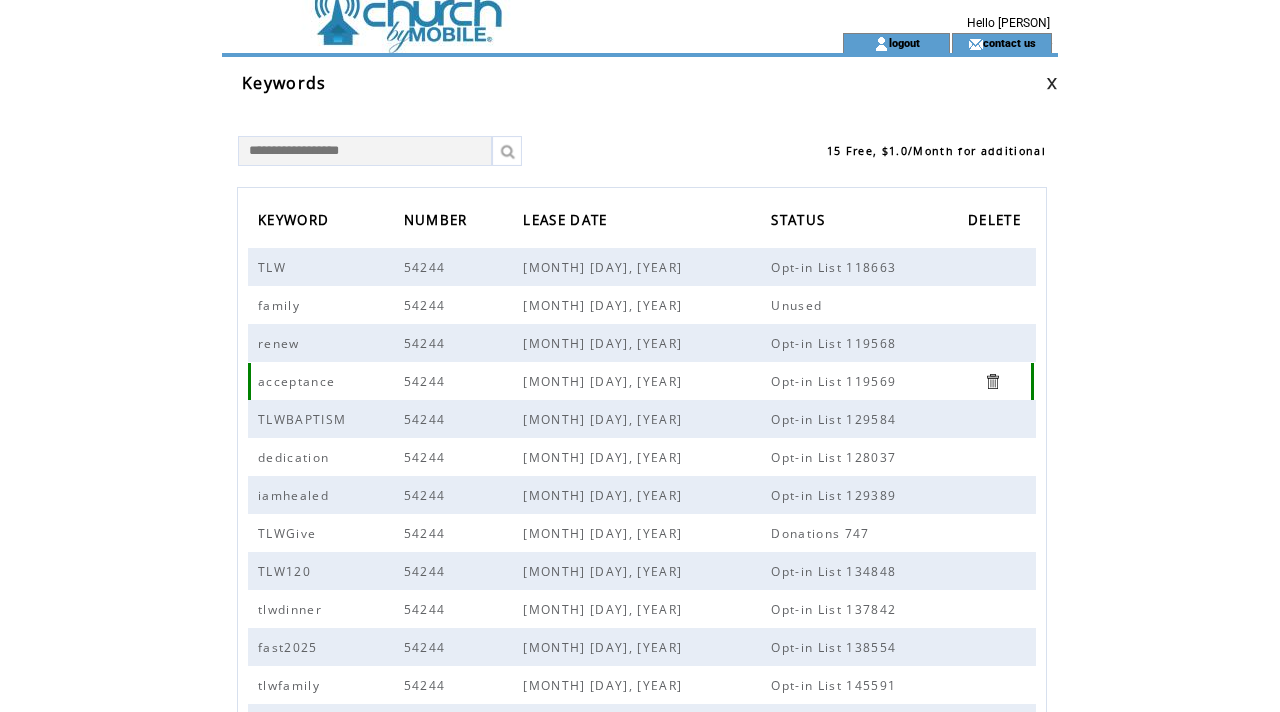 scroll, scrollTop: 0, scrollLeft: 0, axis: both 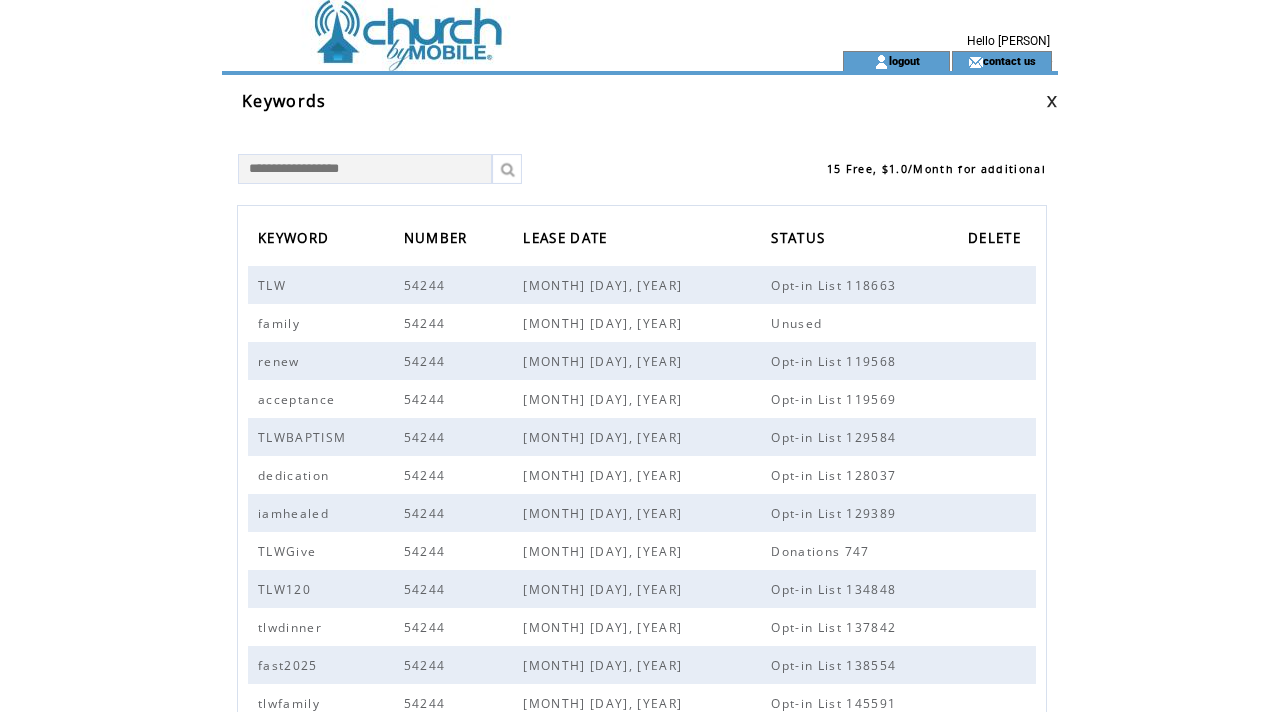 click at bounding box center [496, 25] 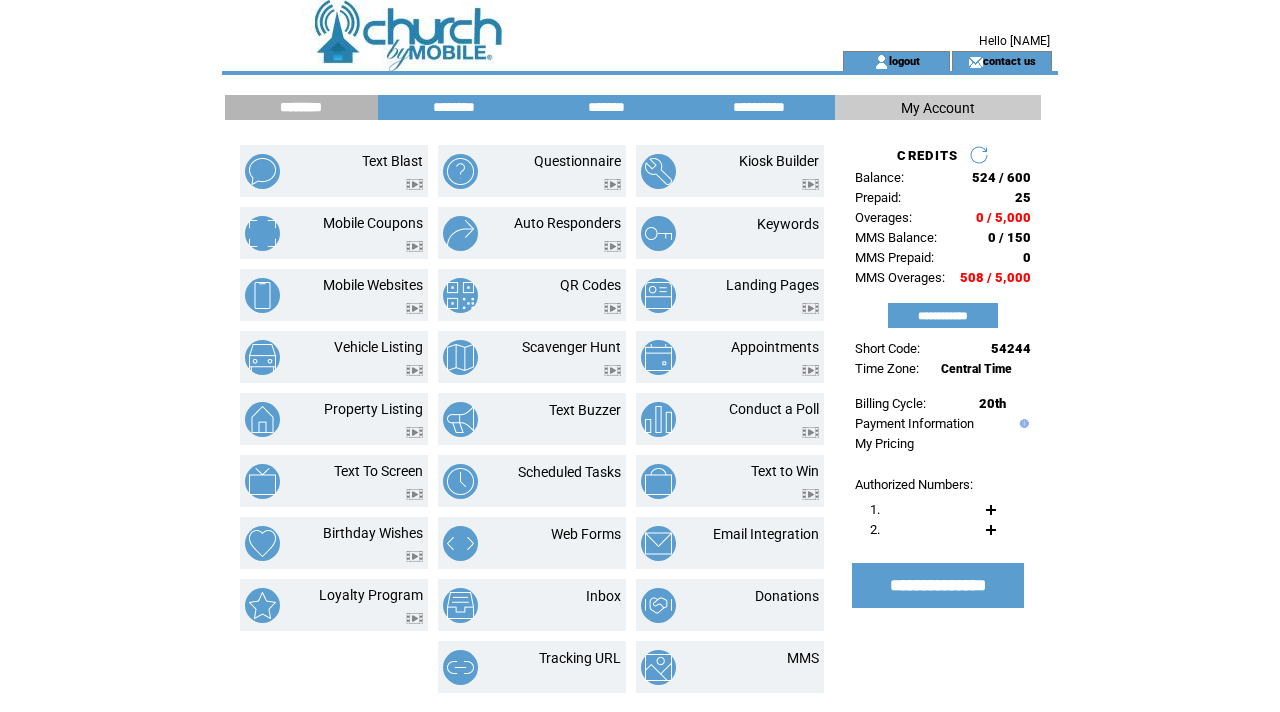 scroll, scrollTop: 0, scrollLeft: 0, axis: both 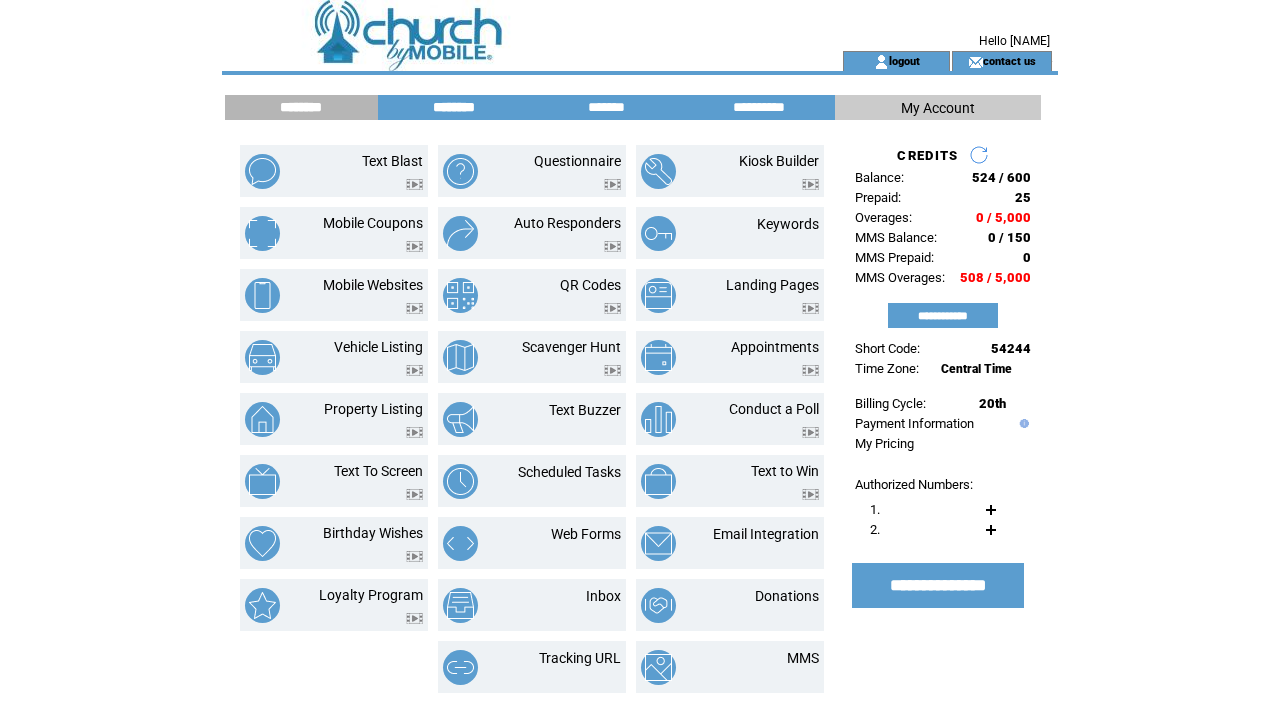 click on "********" at bounding box center [454, 107] 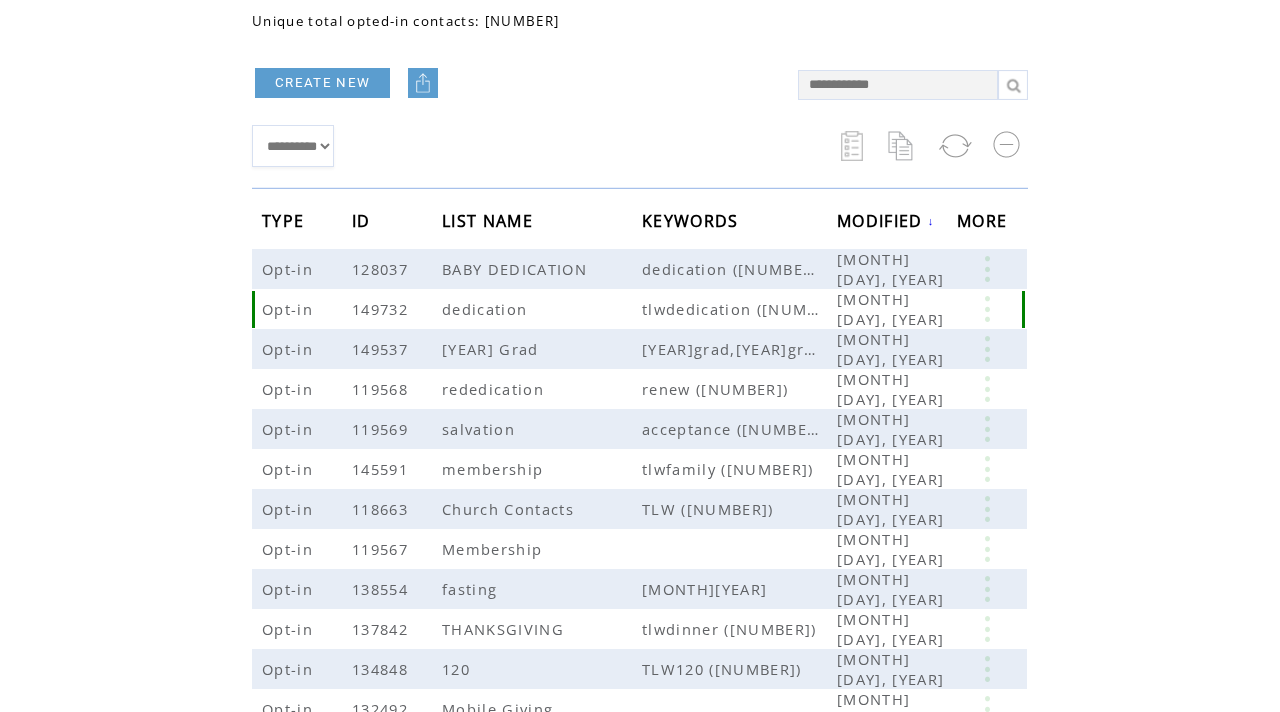 scroll, scrollTop: 124, scrollLeft: 0, axis: vertical 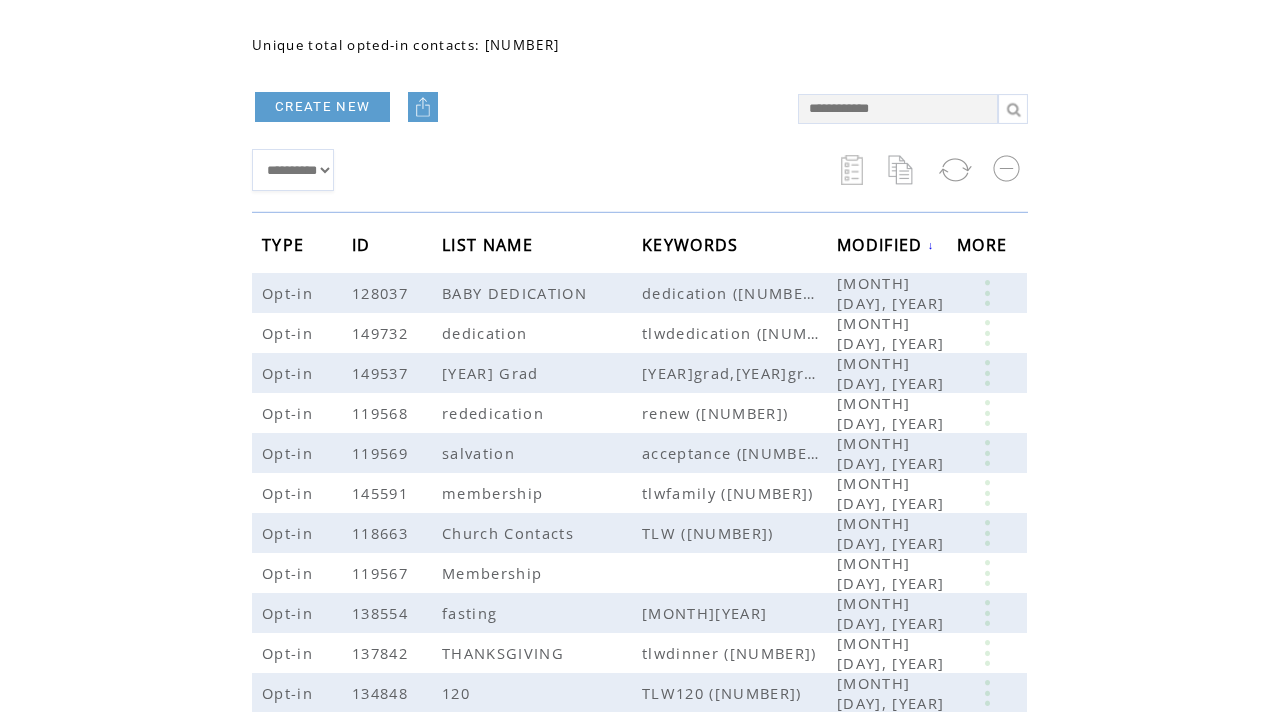 click on "CREATE NEW" at bounding box center (322, 107) 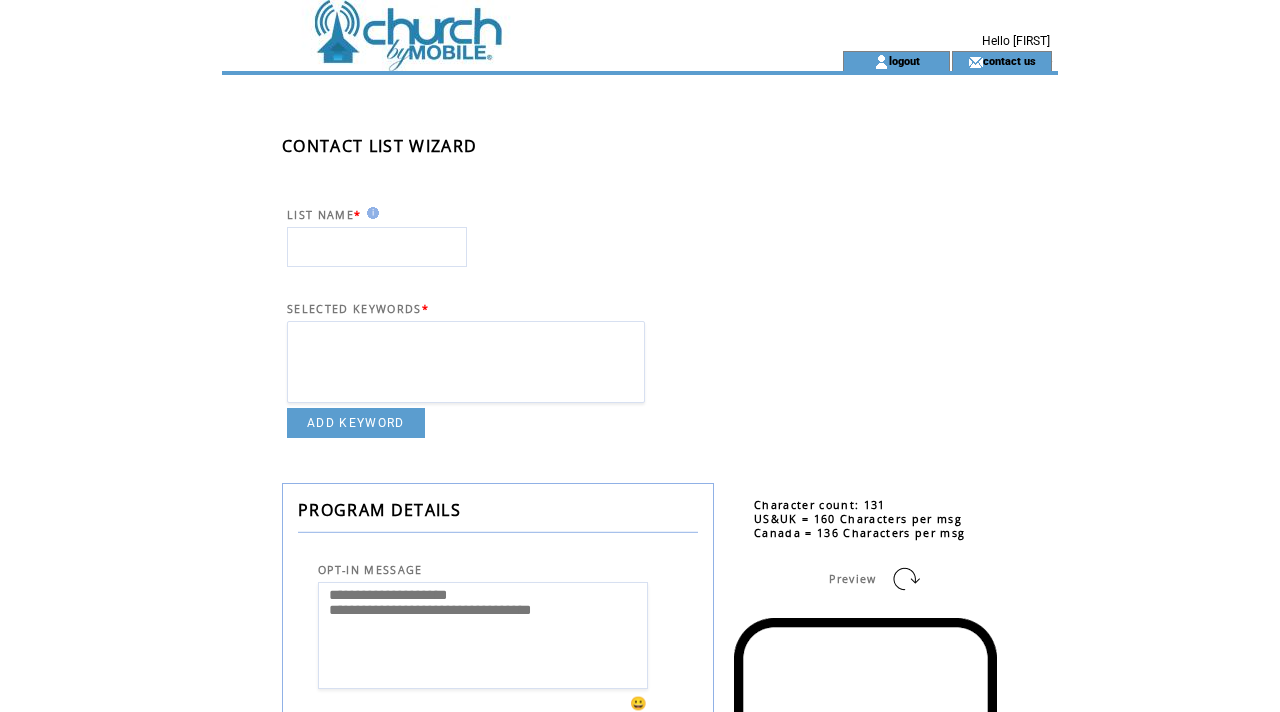 scroll, scrollTop: 0, scrollLeft: 0, axis: both 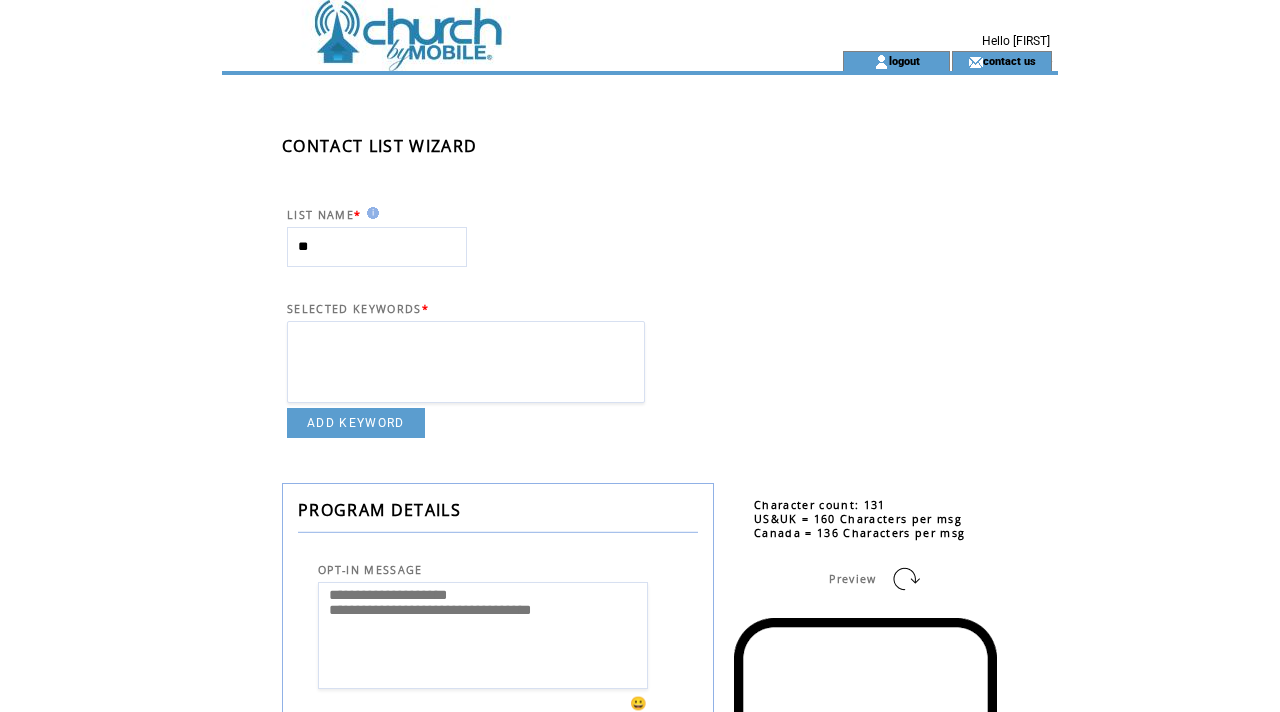 type on "*" 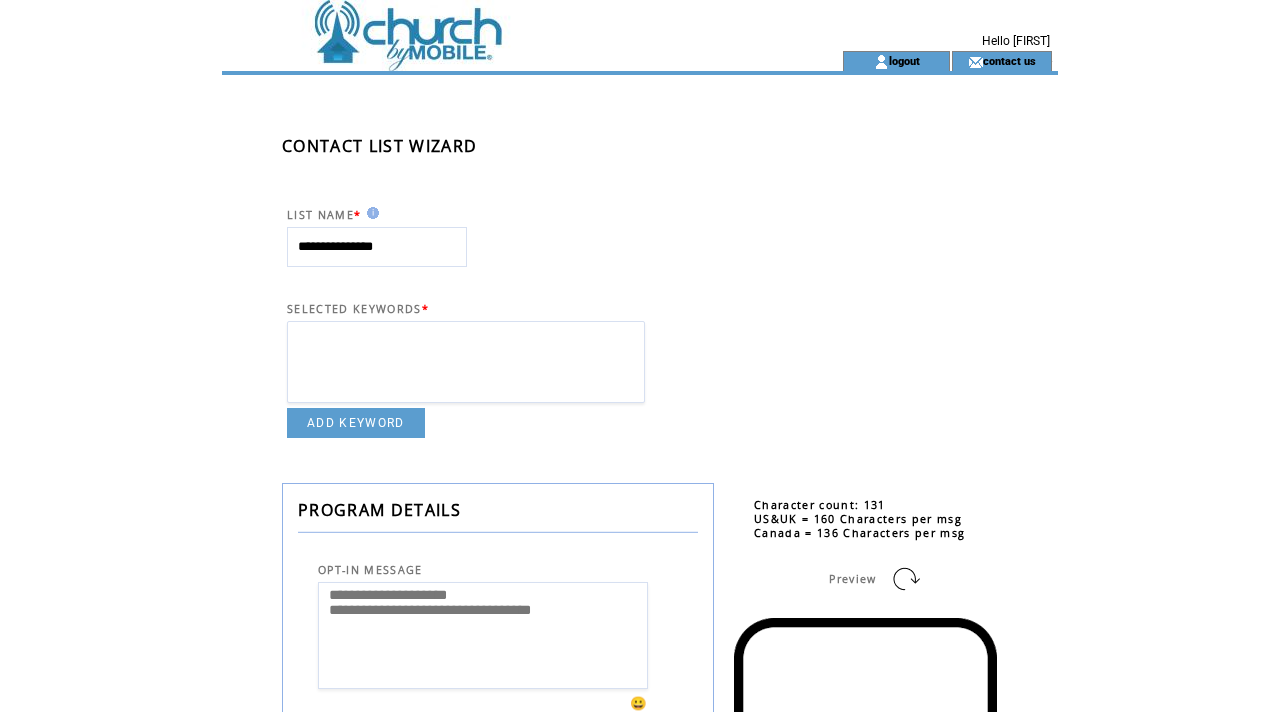 type on "**********" 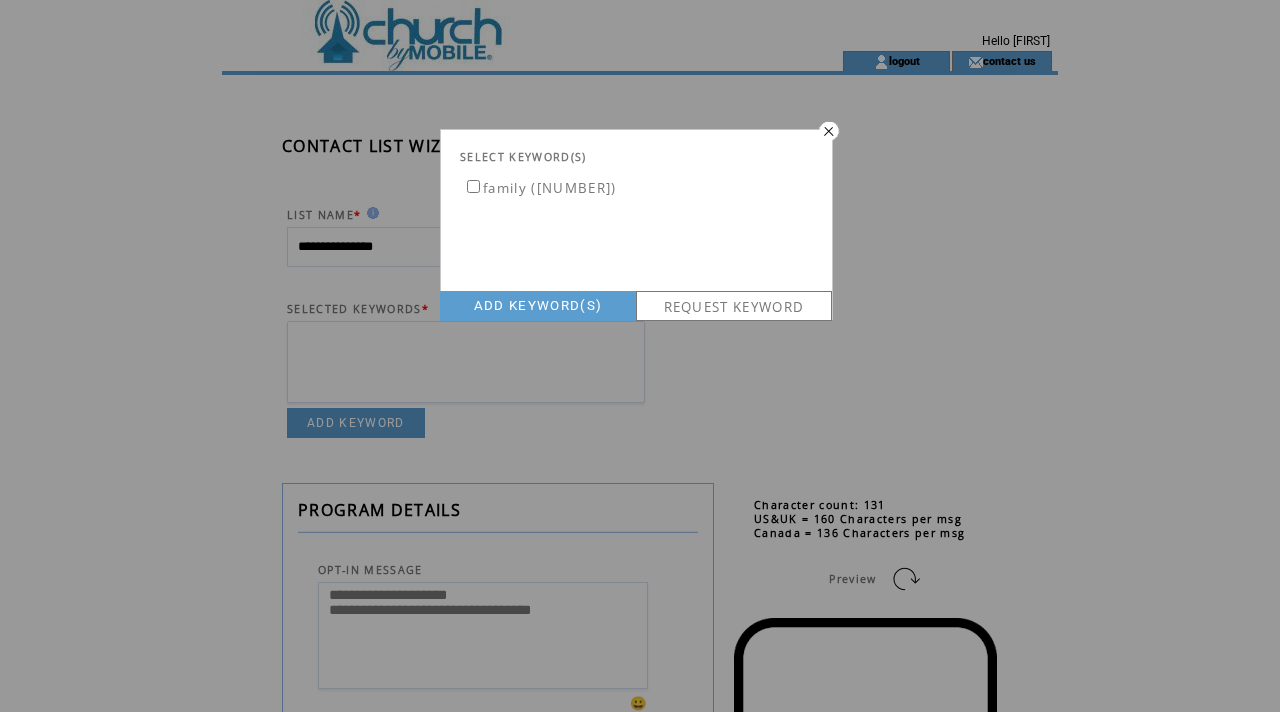 click on "REQUEST KEYWORD" at bounding box center (734, 306) 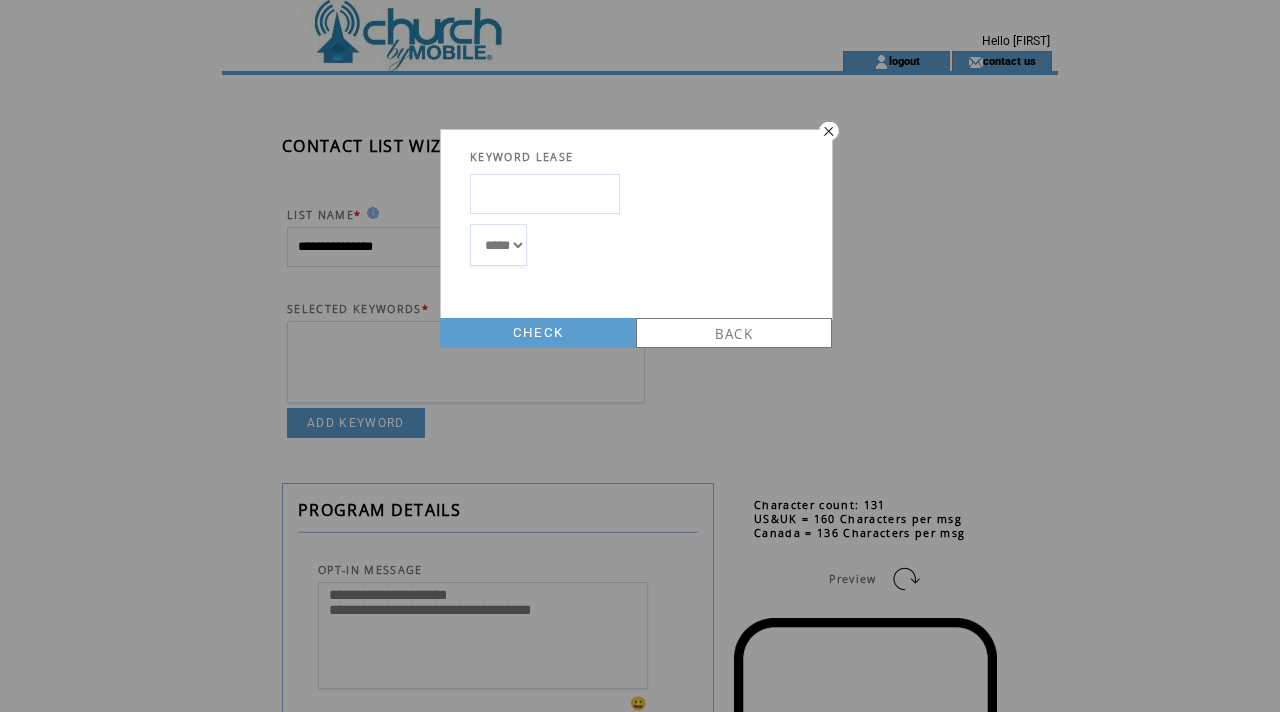 click at bounding box center [545, 194] 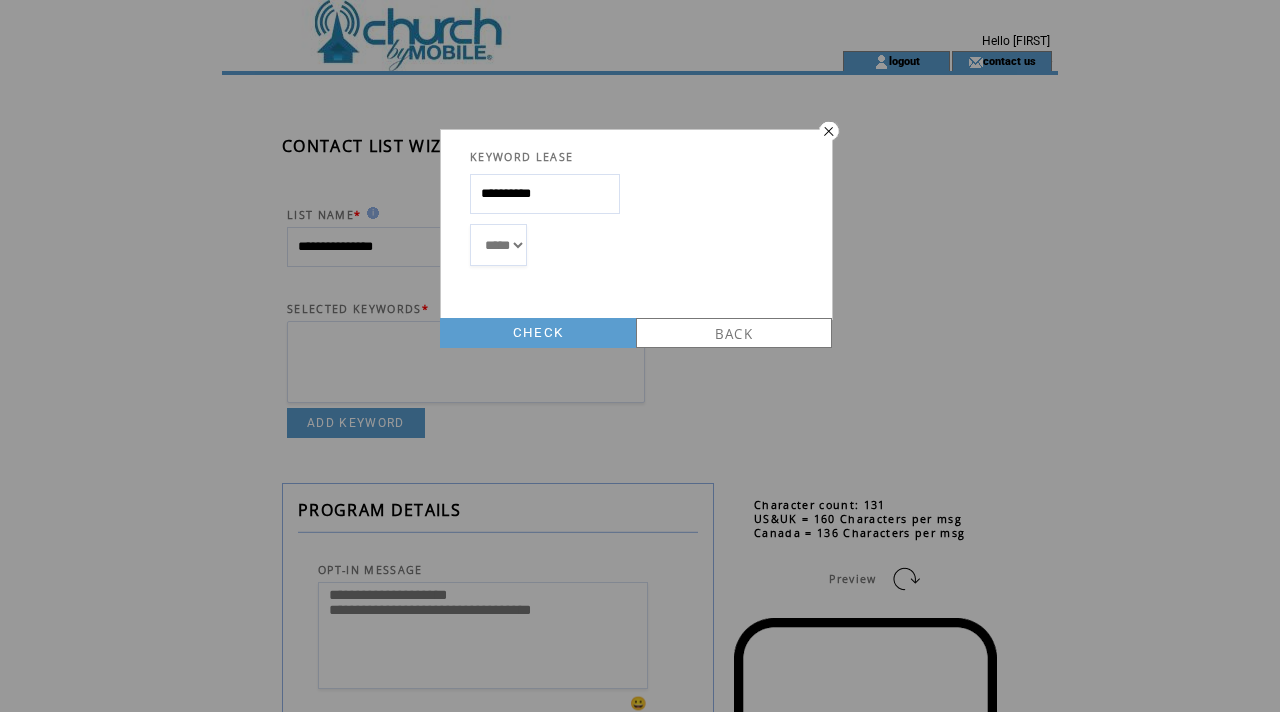 type on "**********" 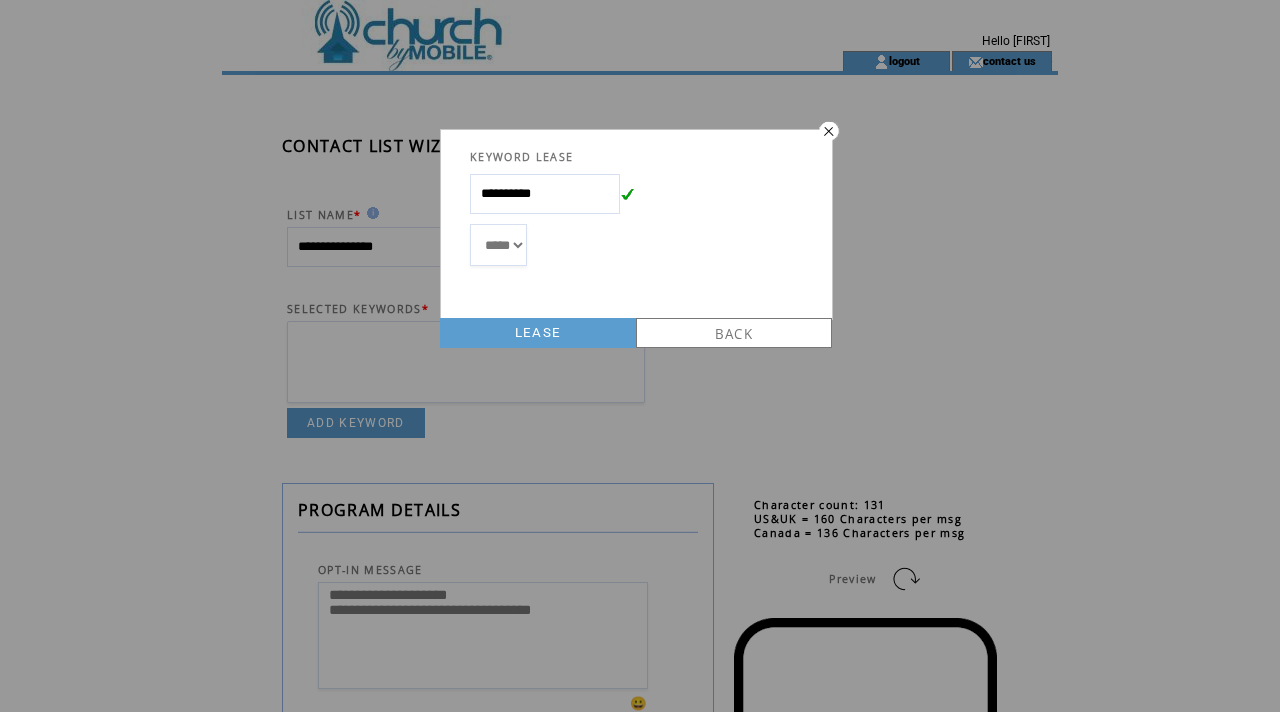click on "LEASE" at bounding box center [538, 333] 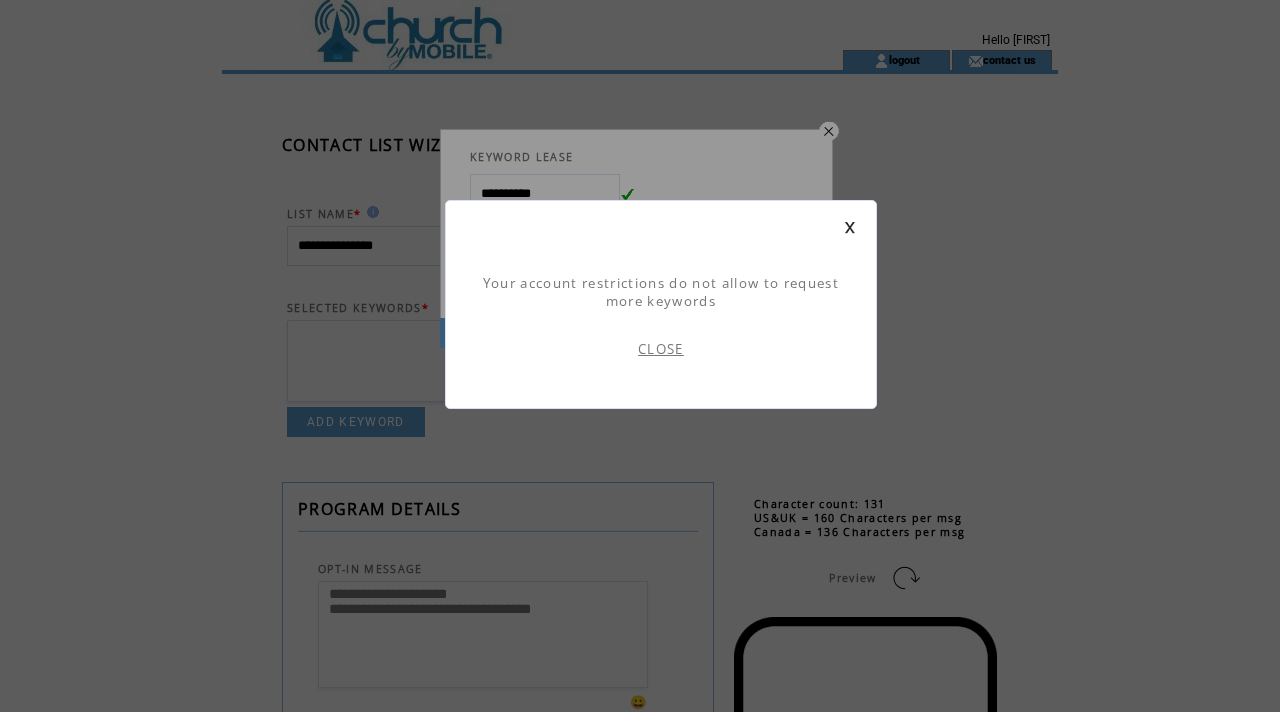 click on "CLOSE" at bounding box center [661, 349] 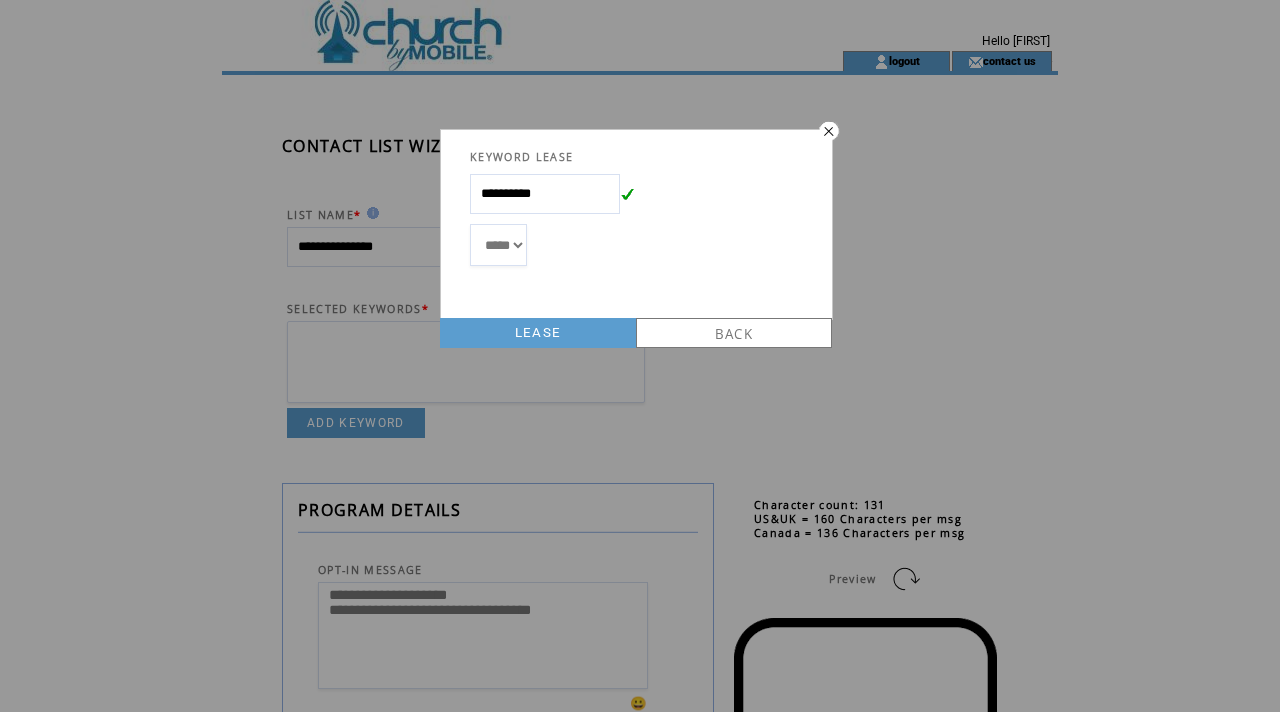 click on "LEASE" at bounding box center (538, 333) 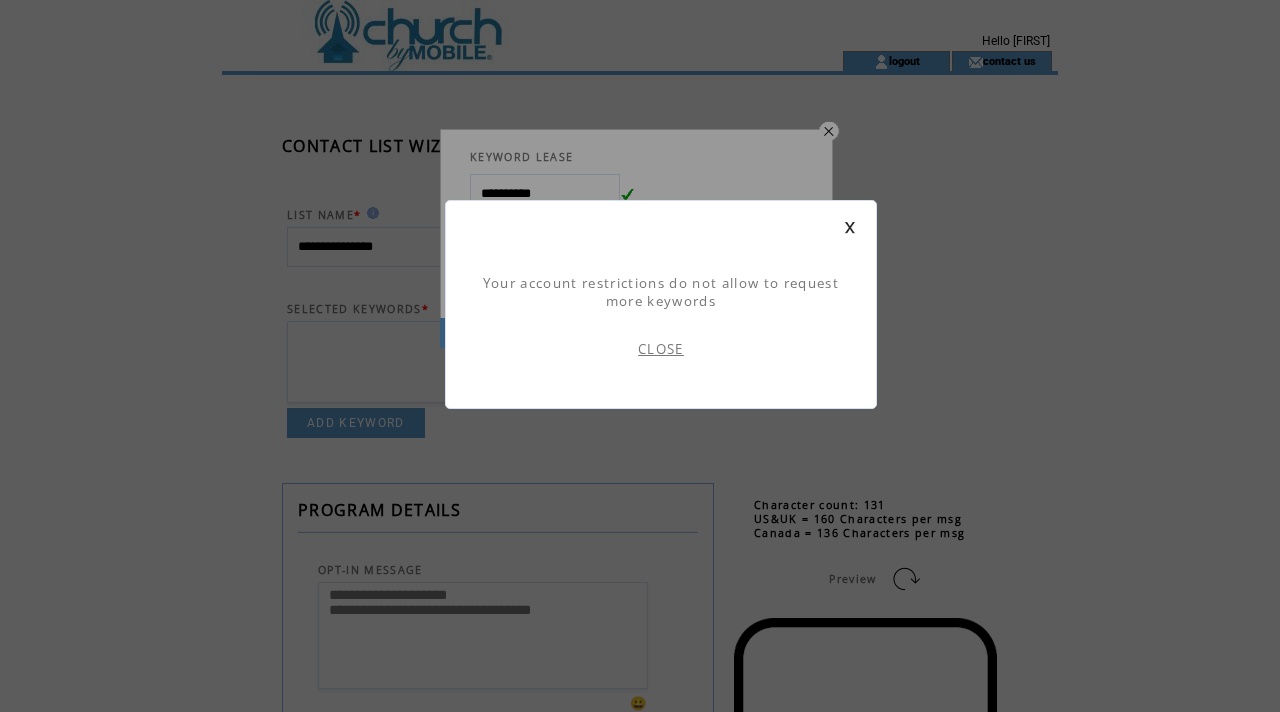 scroll, scrollTop: 1, scrollLeft: 0, axis: vertical 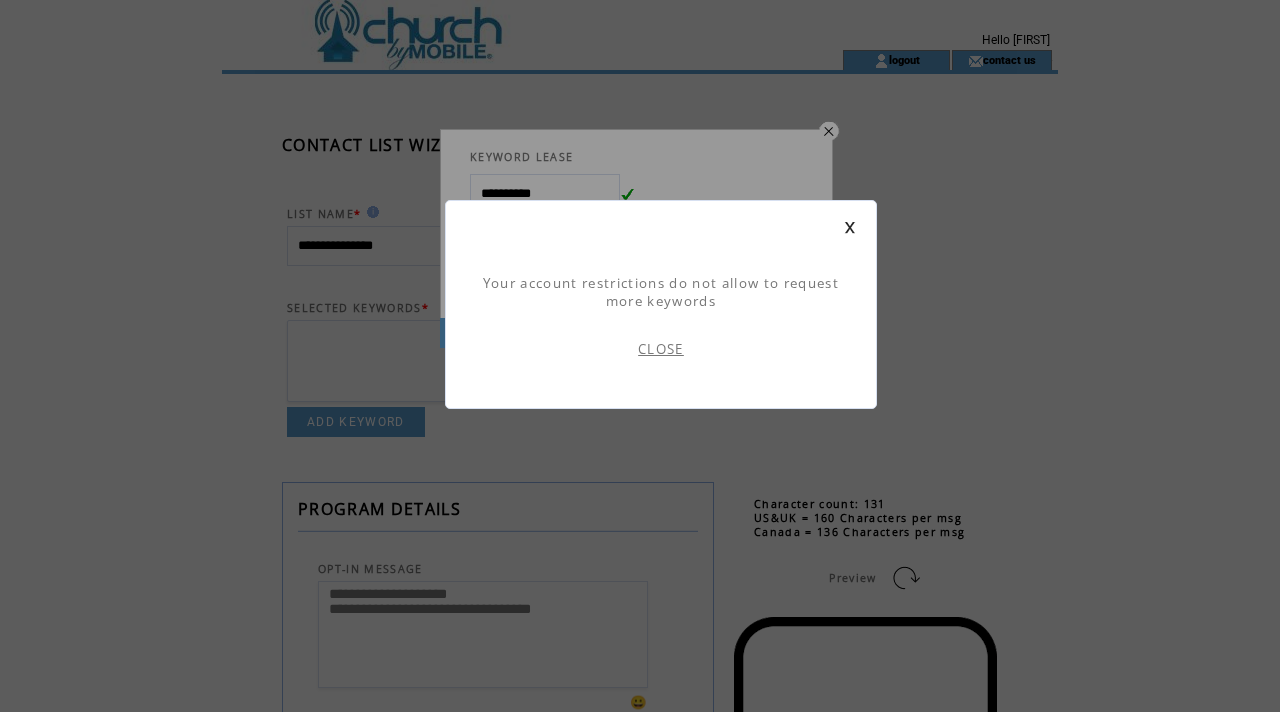 click on "CLOSE" at bounding box center (661, 349) 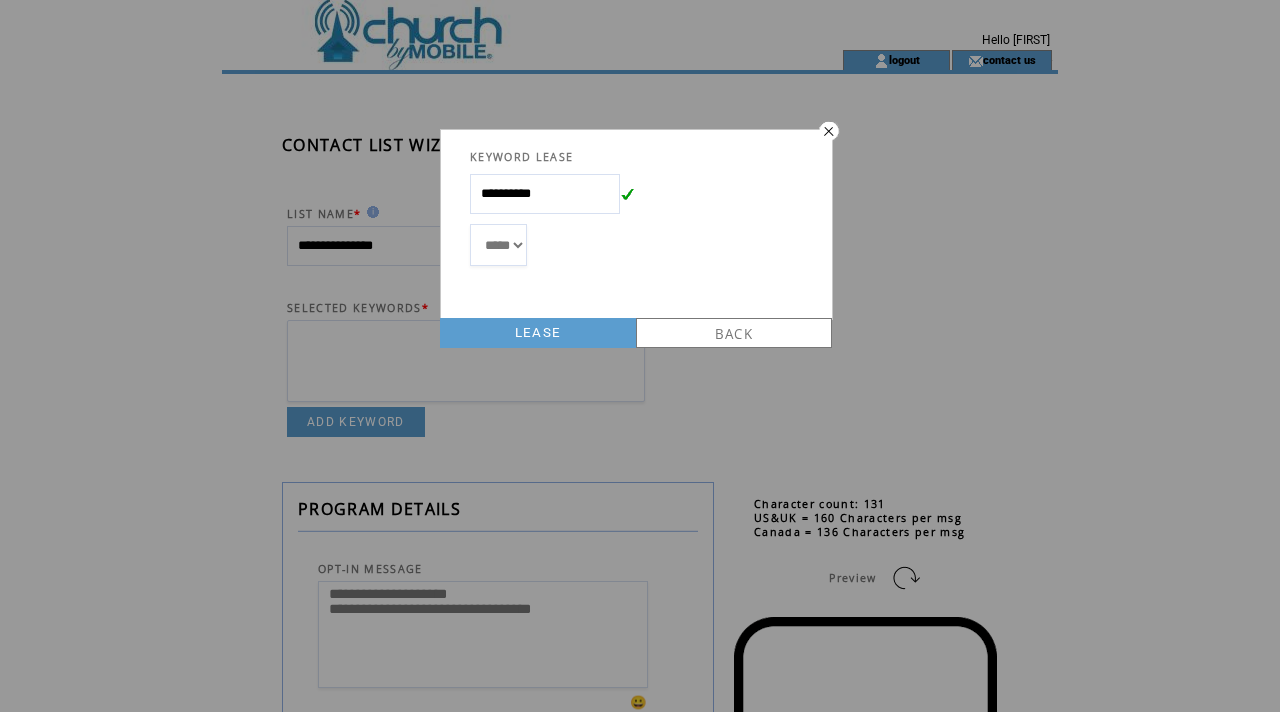 scroll, scrollTop: 0, scrollLeft: 0, axis: both 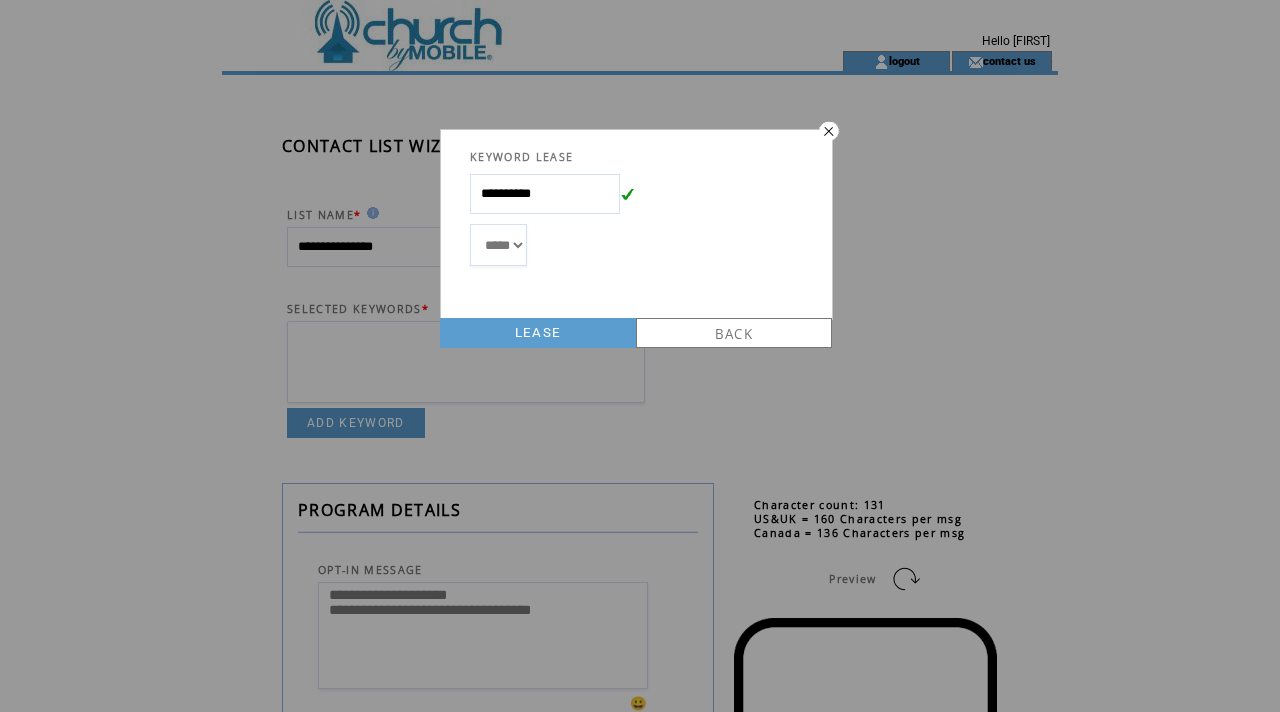 click at bounding box center [827, 130] 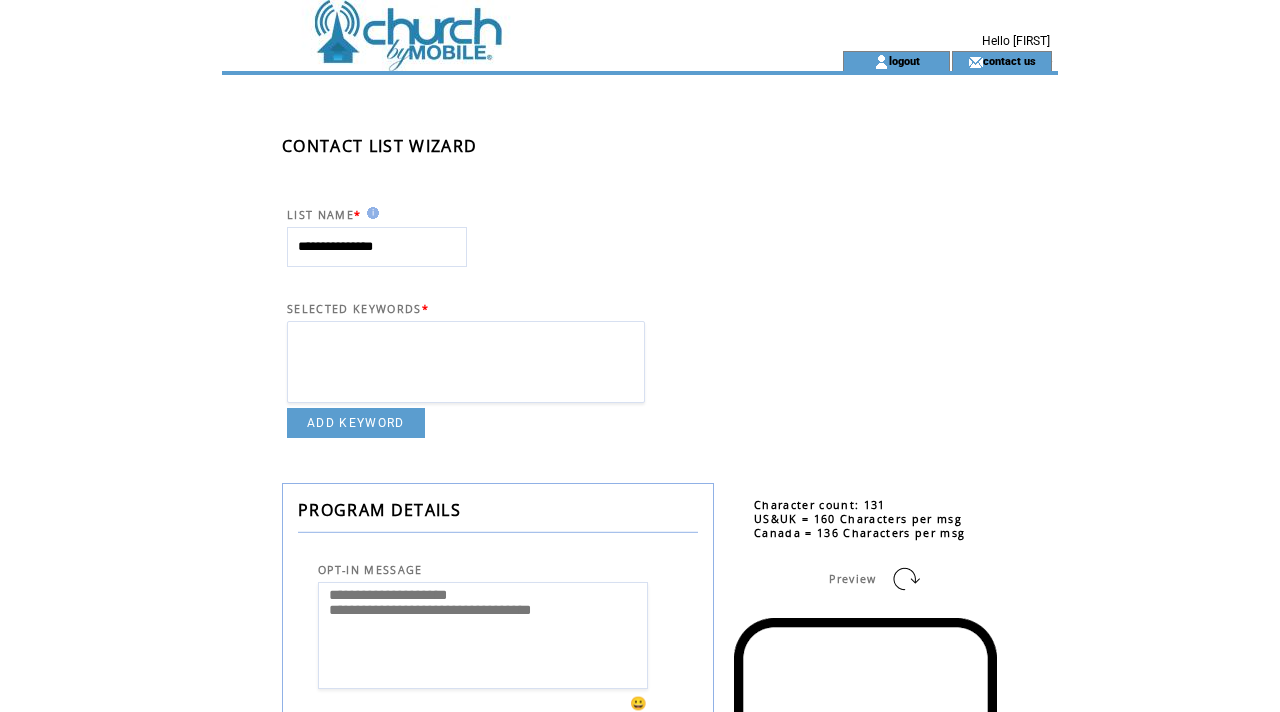 scroll, scrollTop: 0, scrollLeft: 0, axis: both 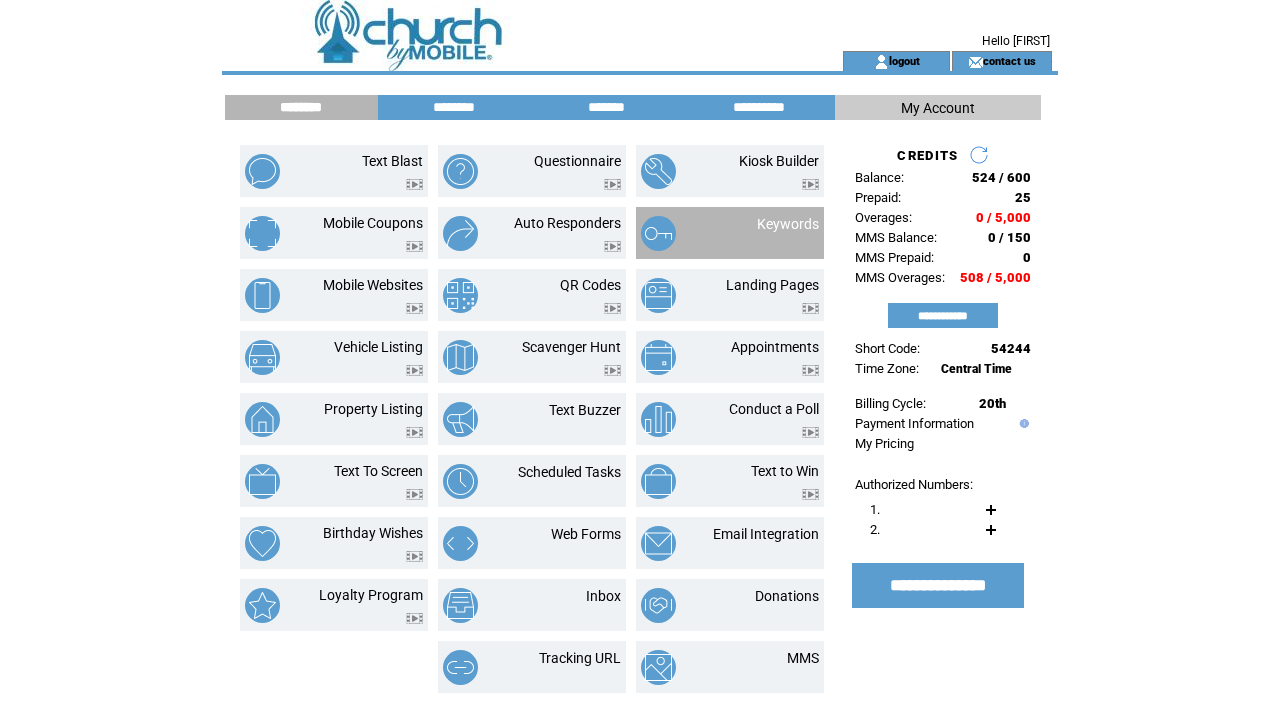 click at bounding box center (676, 233) 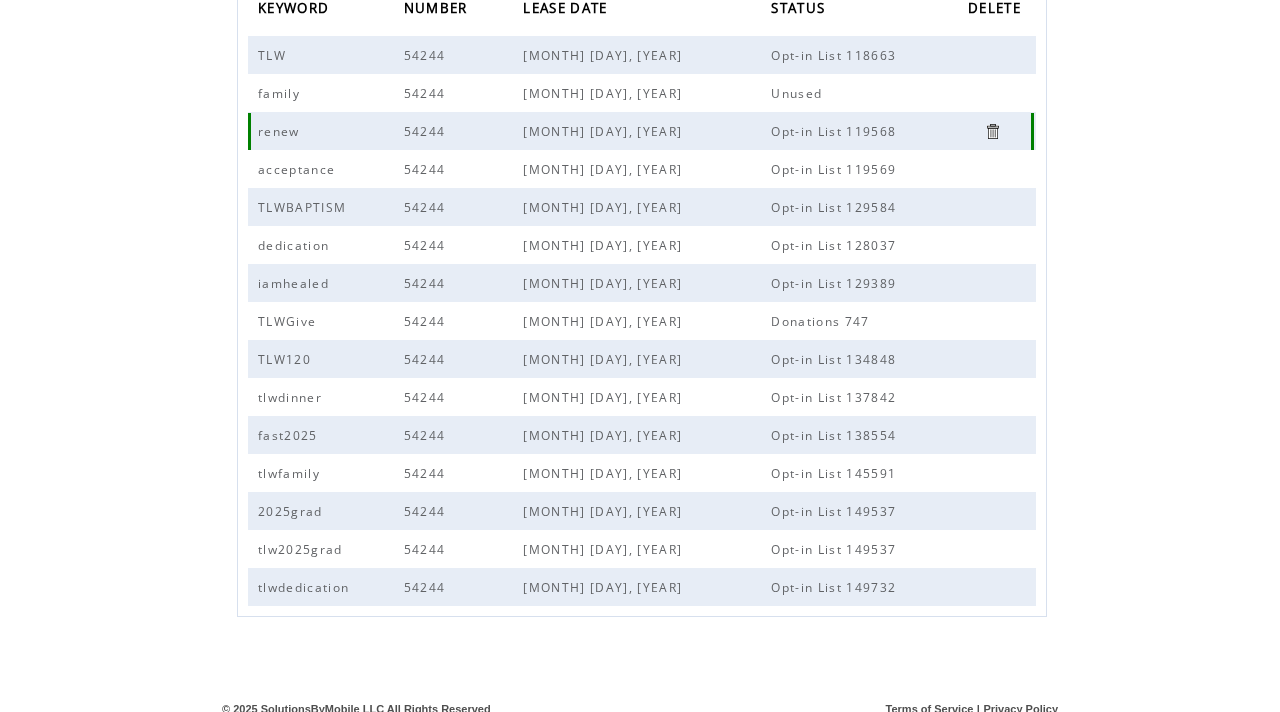 scroll, scrollTop: 243, scrollLeft: 0, axis: vertical 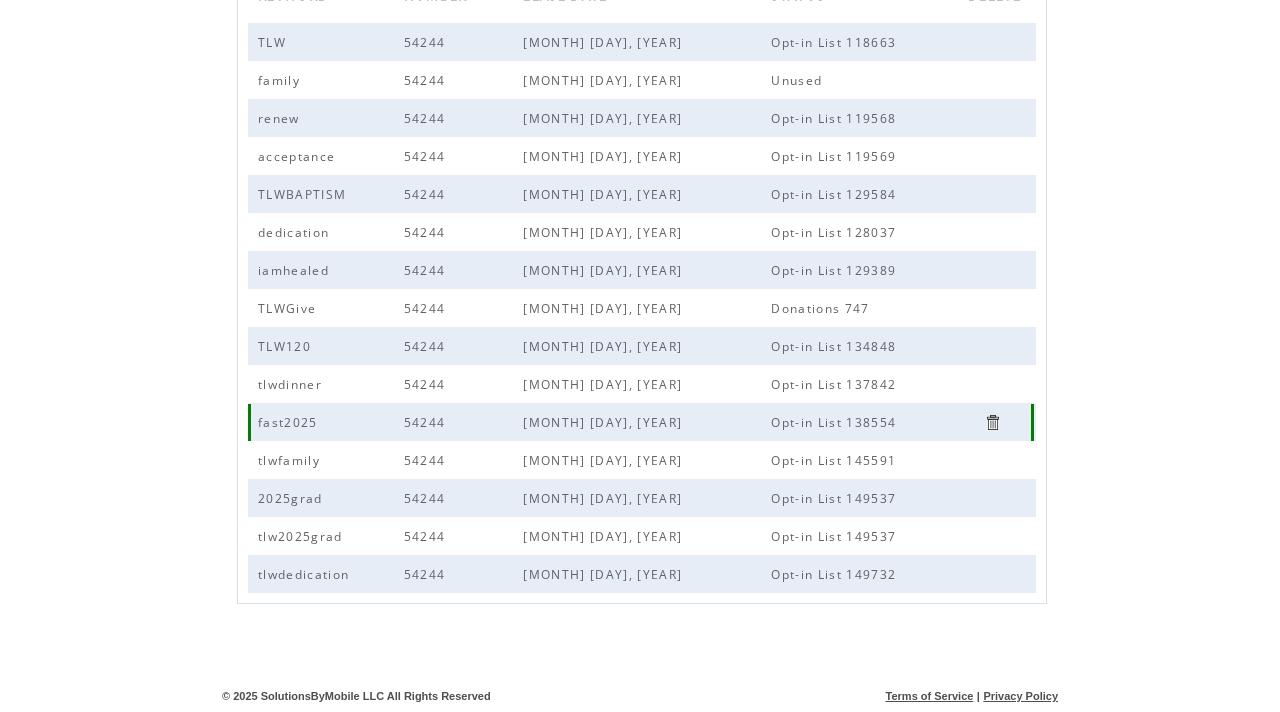 click at bounding box center (992, 422) 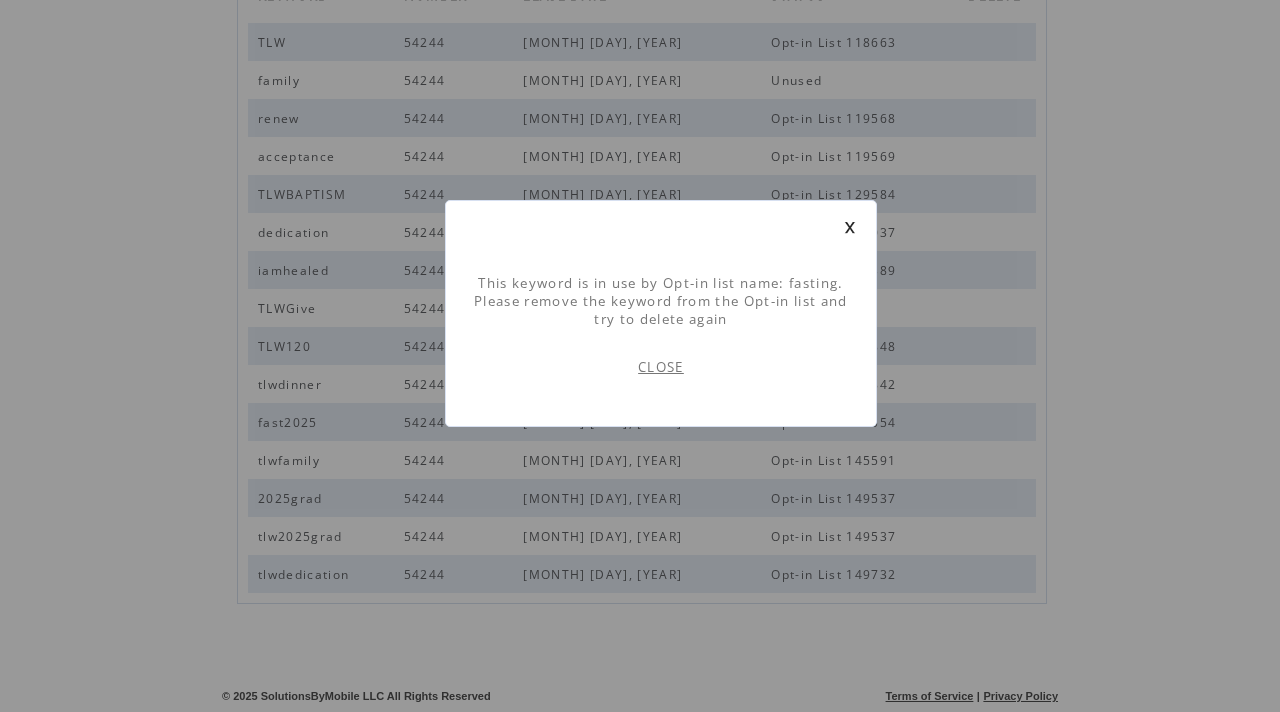 scroll, scrollTop: 1, scrollLeft: 0, axis: vertical 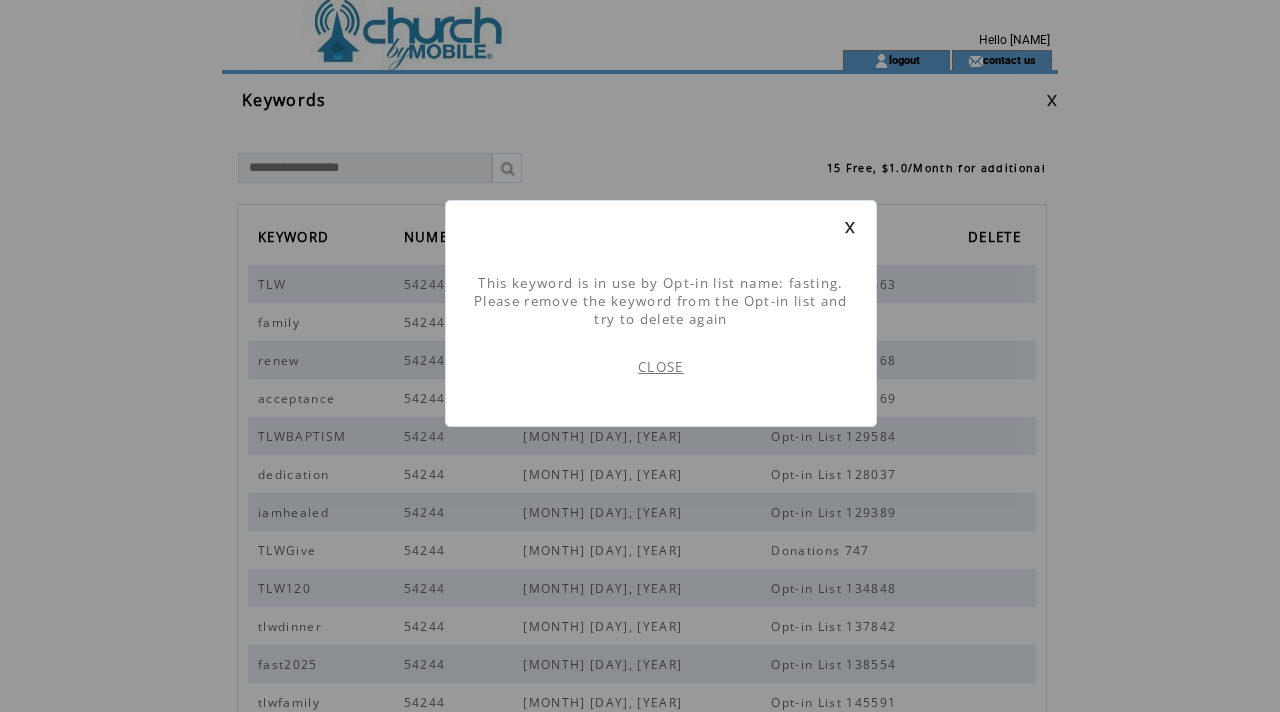 click on "CLOSE" at bounding box center (661, 367) 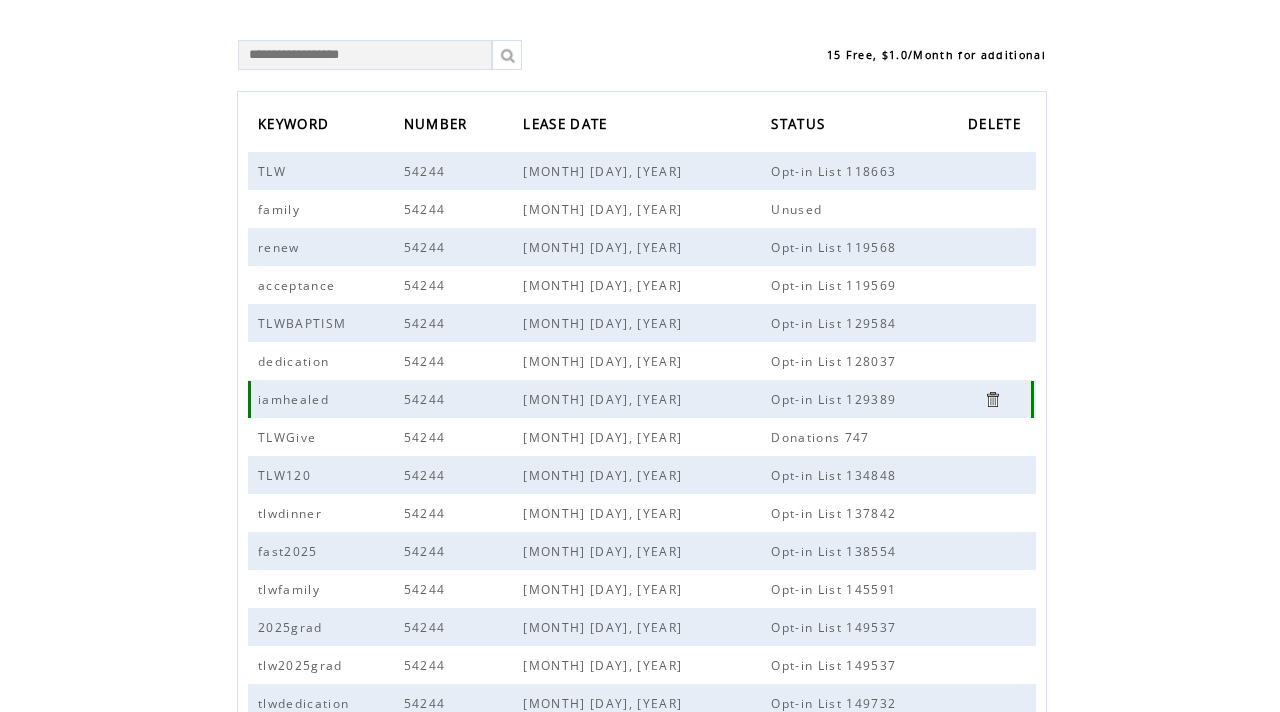 scroll, scrollTop: 0, scrollLeft: 0, axis: both 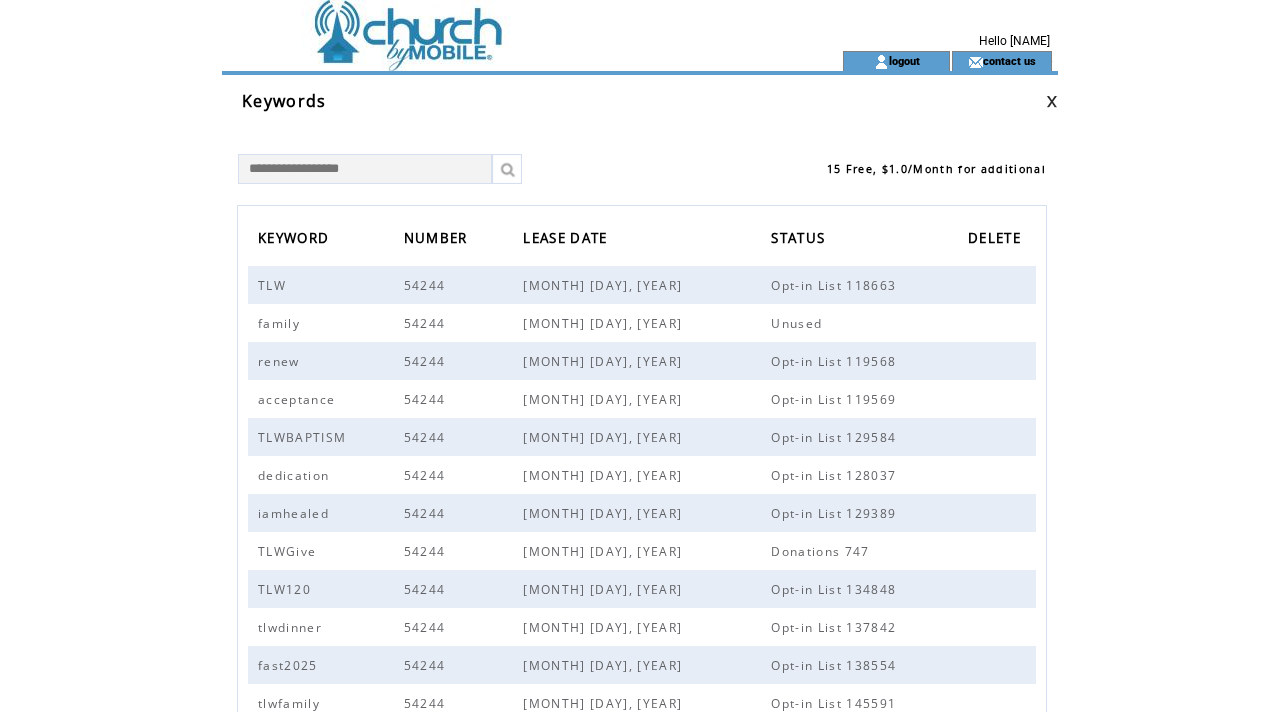 click at bounding box center (496, 25) 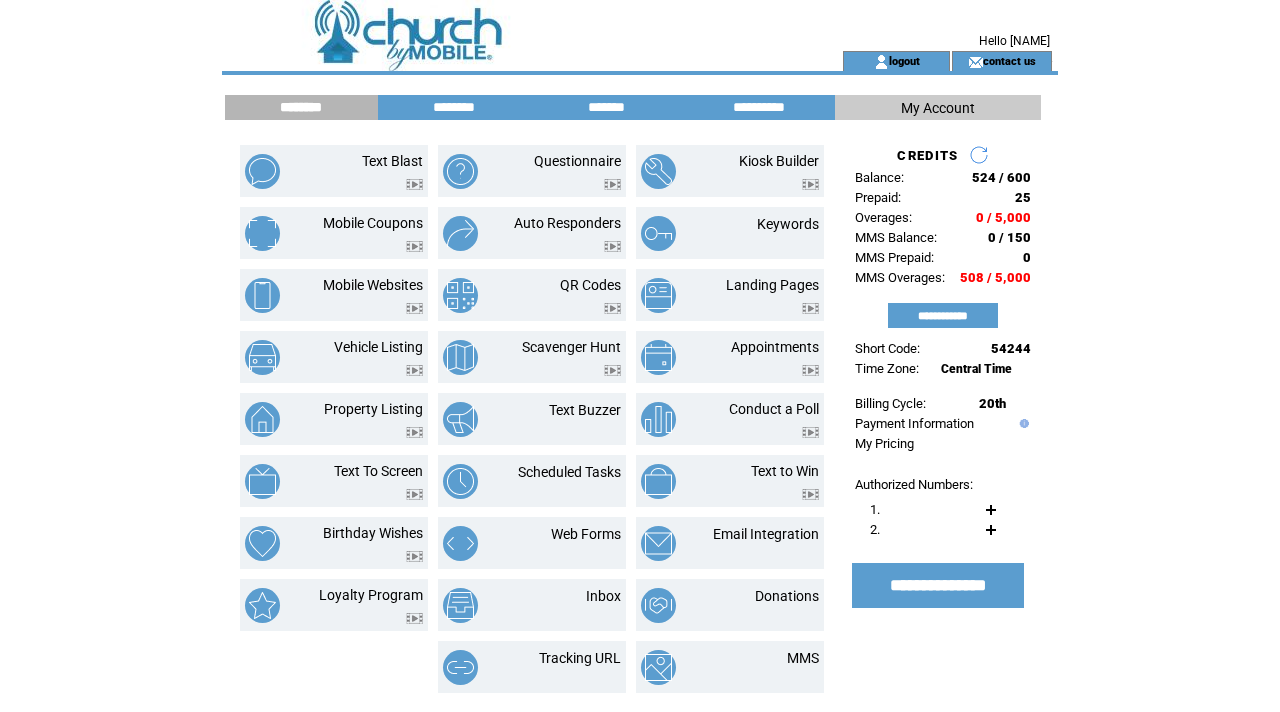 scroll, scrollTop: 0, scrollLeft: 0, axis: both 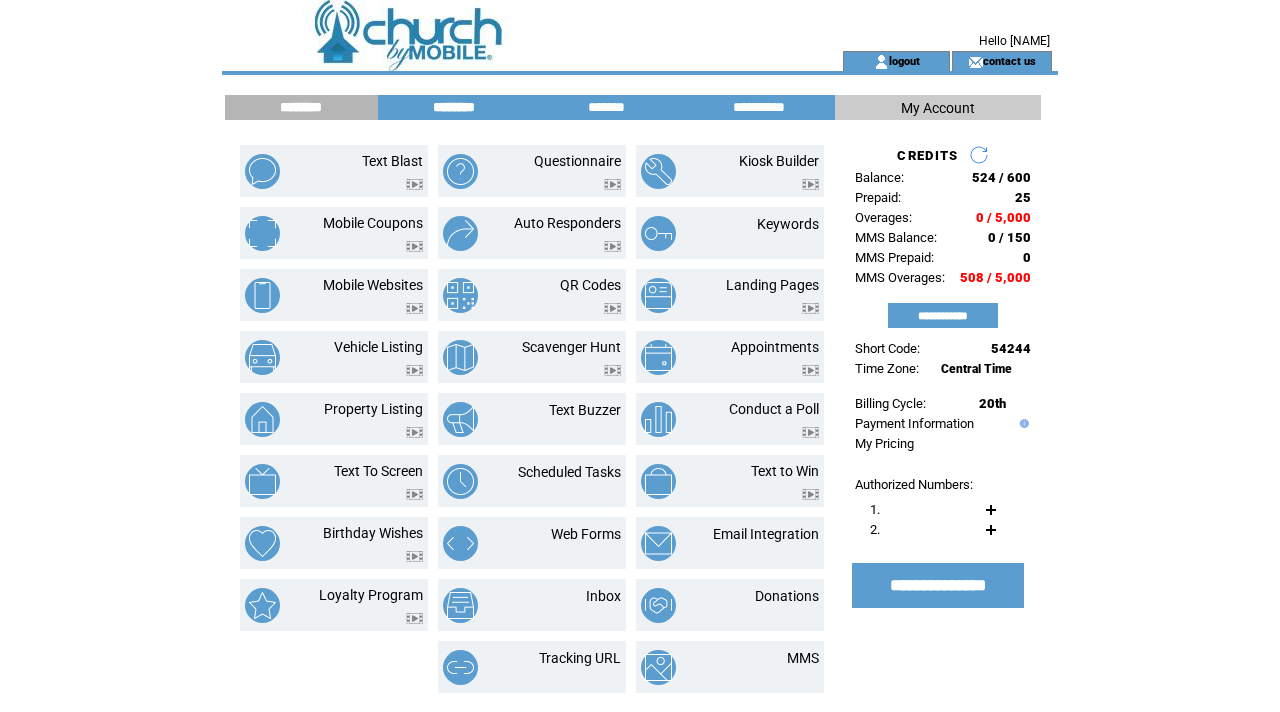 click on "********" at bounding box center (454, 107) 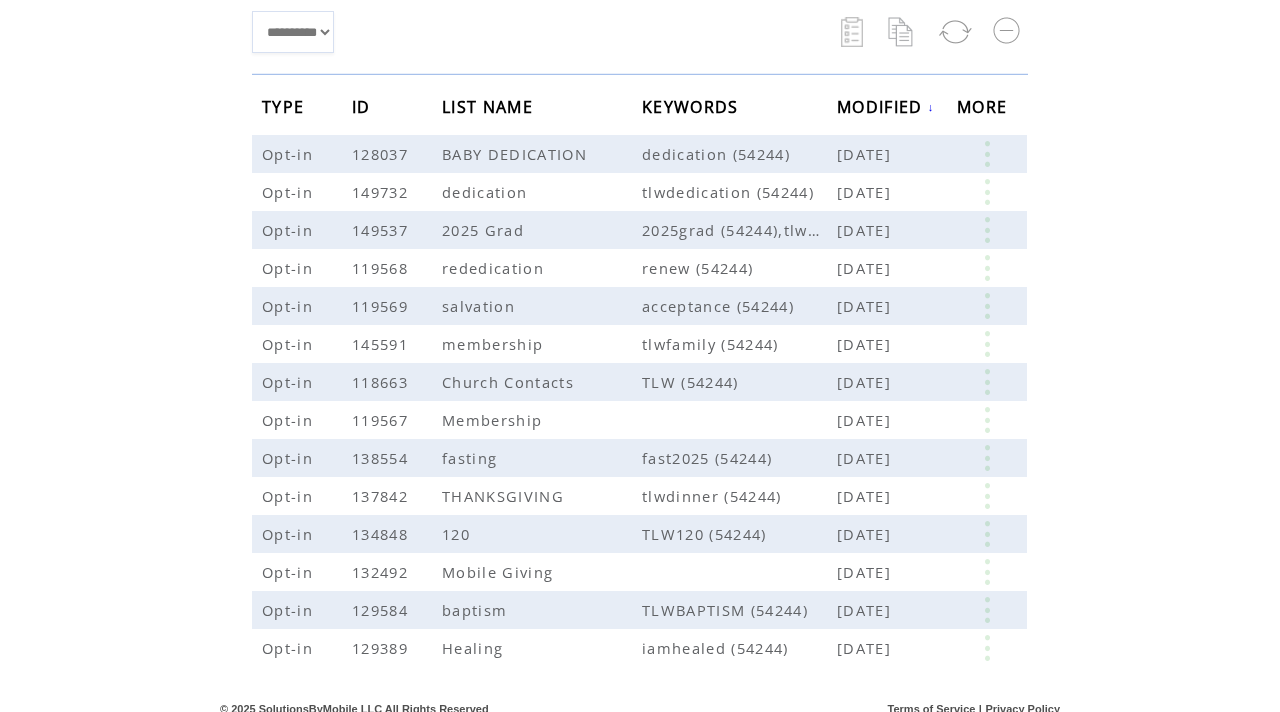 scroll, scrollTop: 276, scrollLeft: 0, axis: vertical 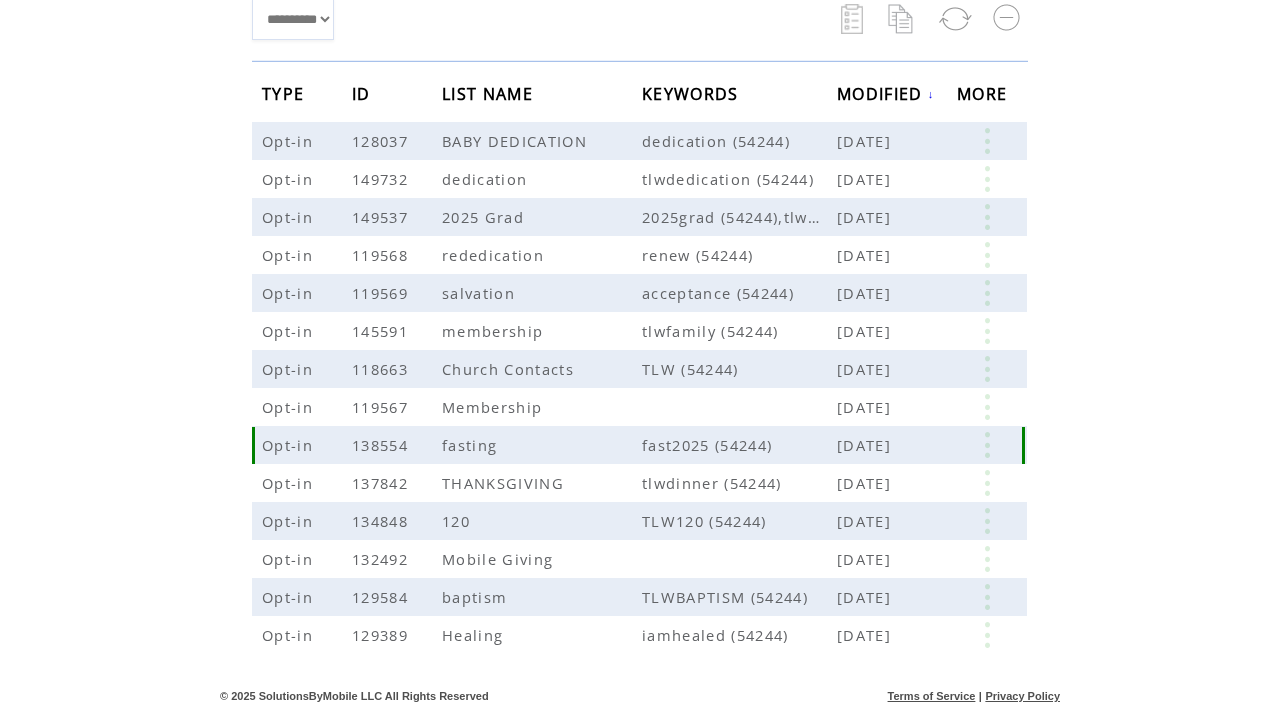 click at bounding box center [987, 445] 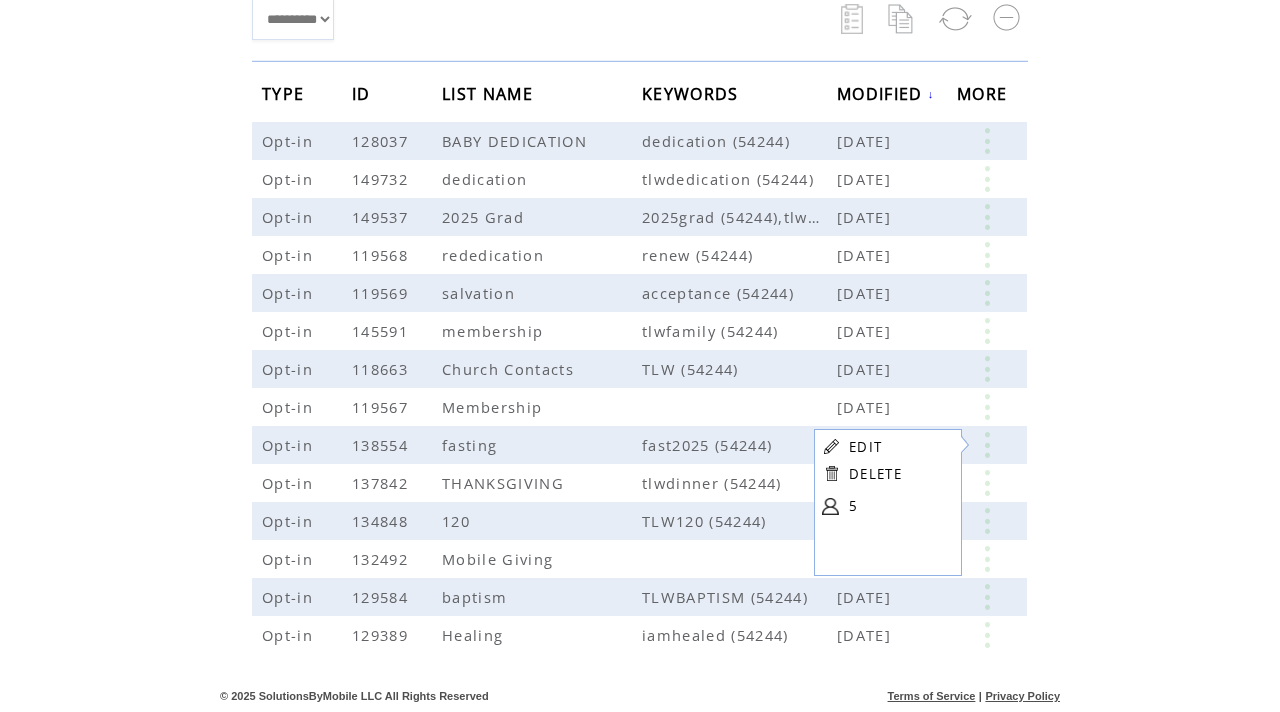 click on "DELETE" at bounding box center [875, 474] 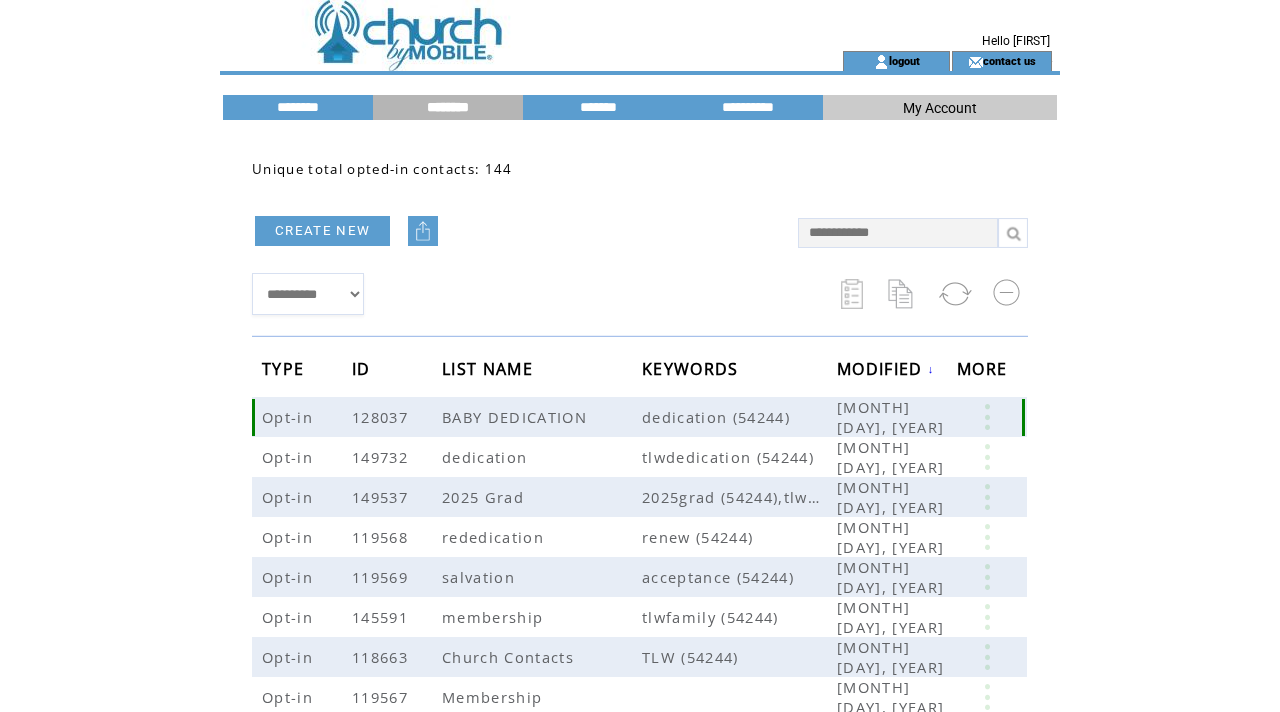 scroll, scrollTop: 0, scrollLeft: 0, axis: both 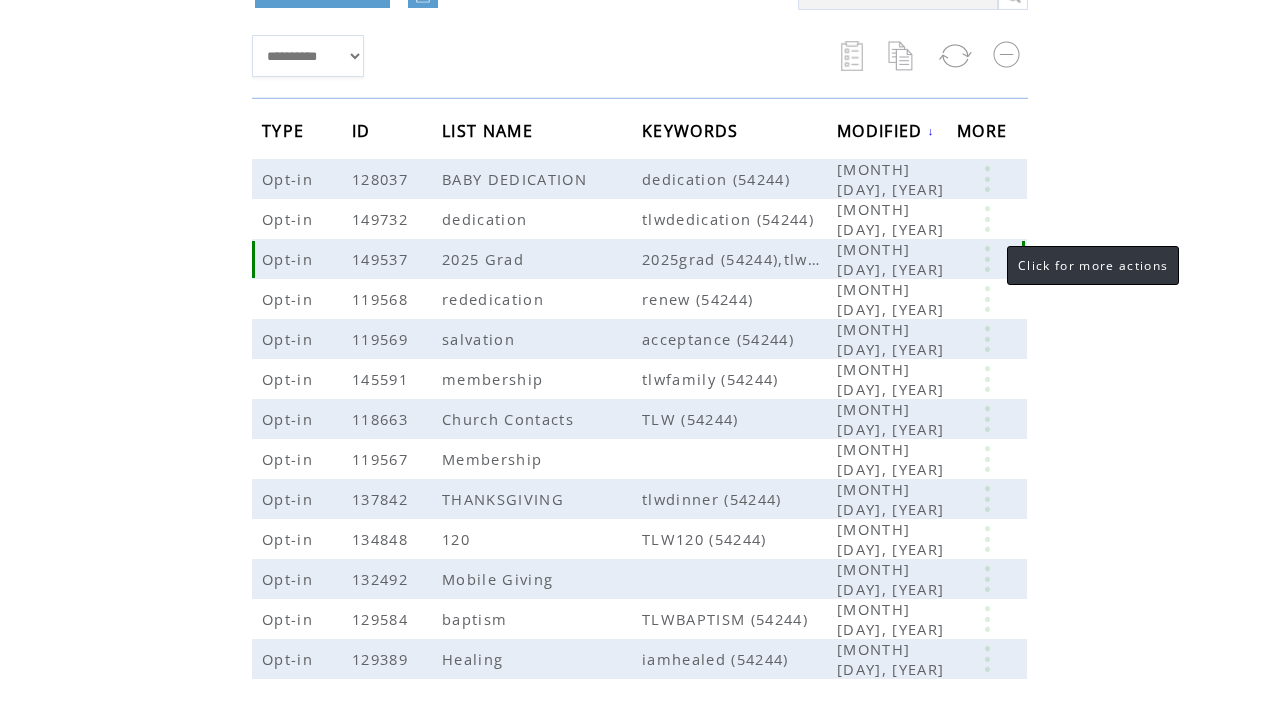 click at bounding box center (987, 259) 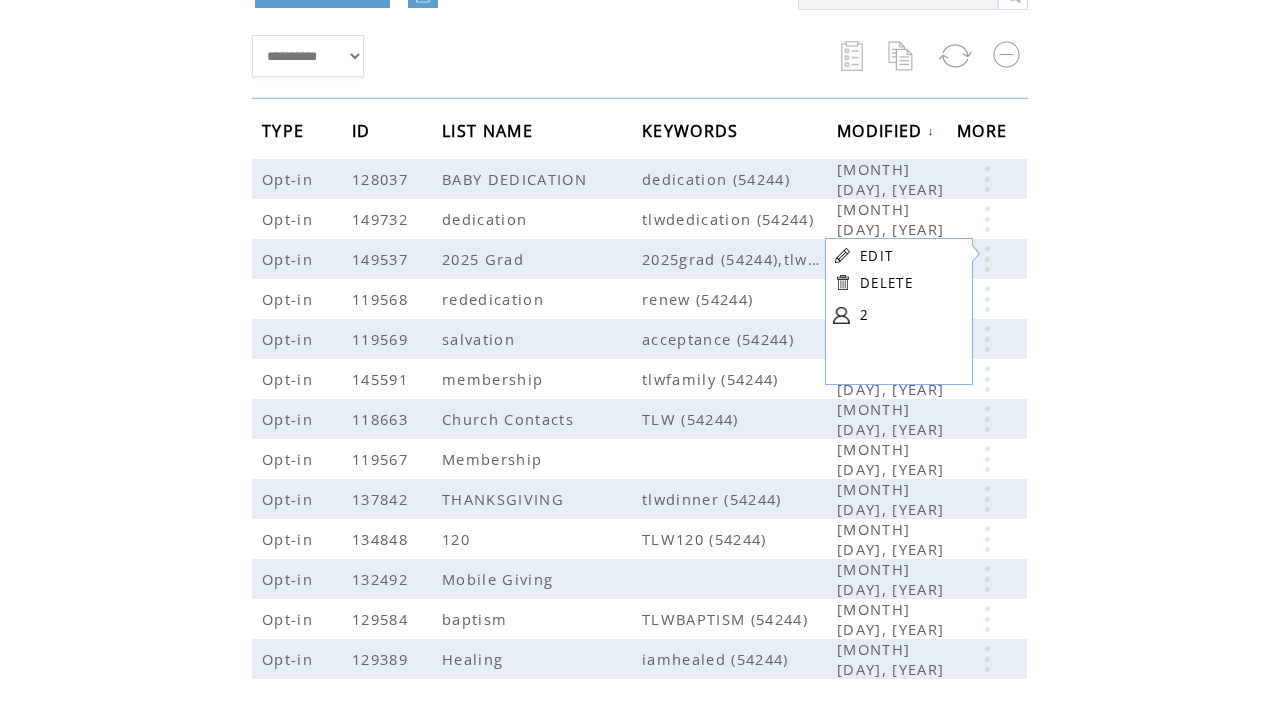 click on "DELETE" at bounding box center (886, 283) 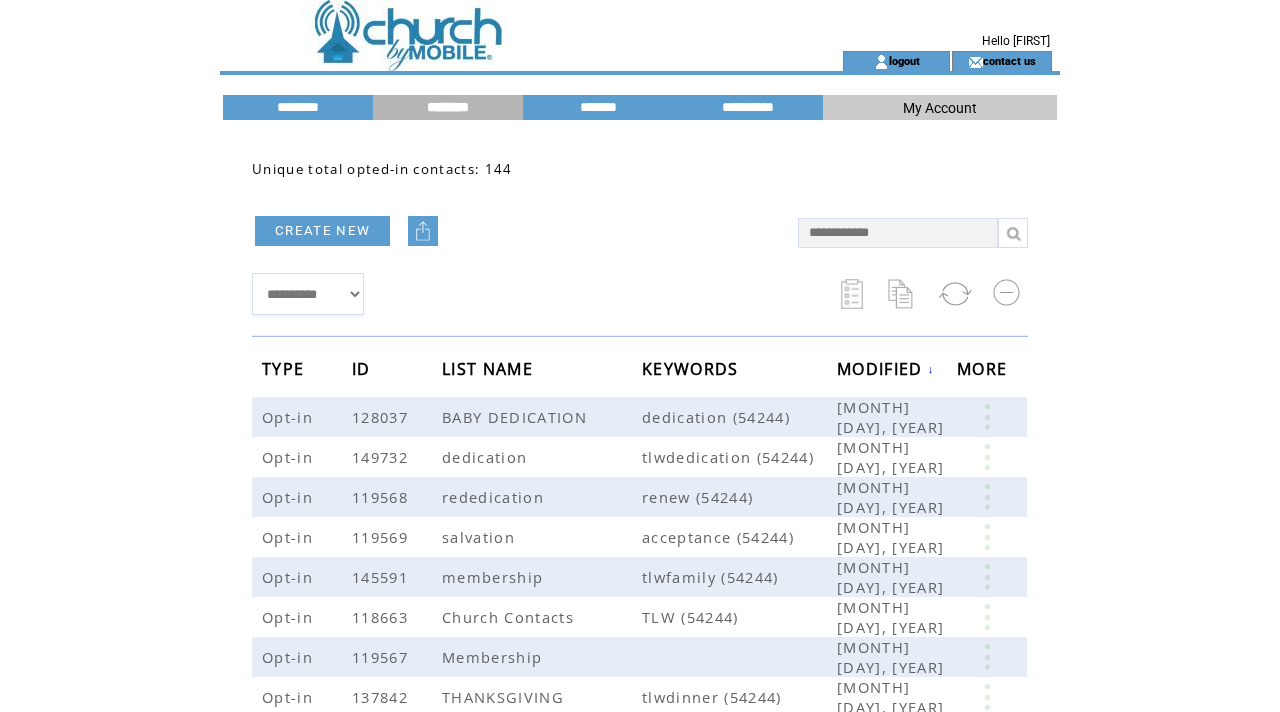 scroll, scrollTop: 0, scrollLeft: 0, axis: both 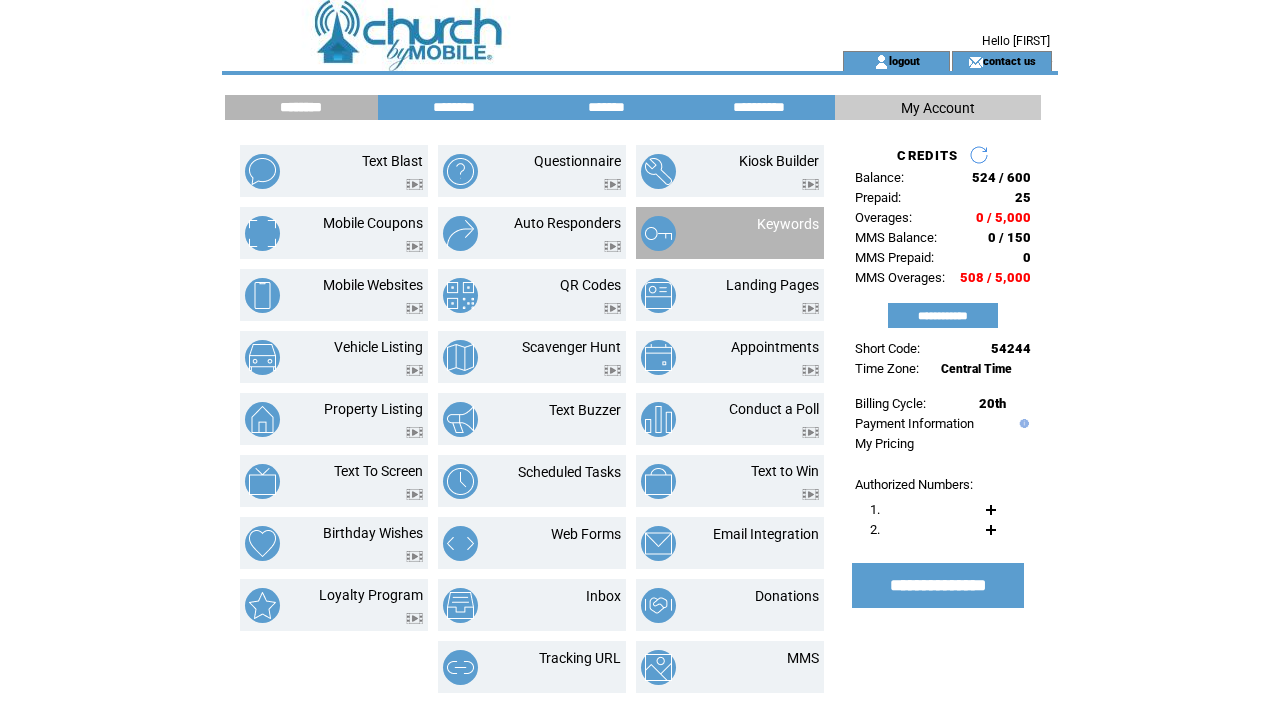 click on "Keywords" at bounding box center [765, 233] 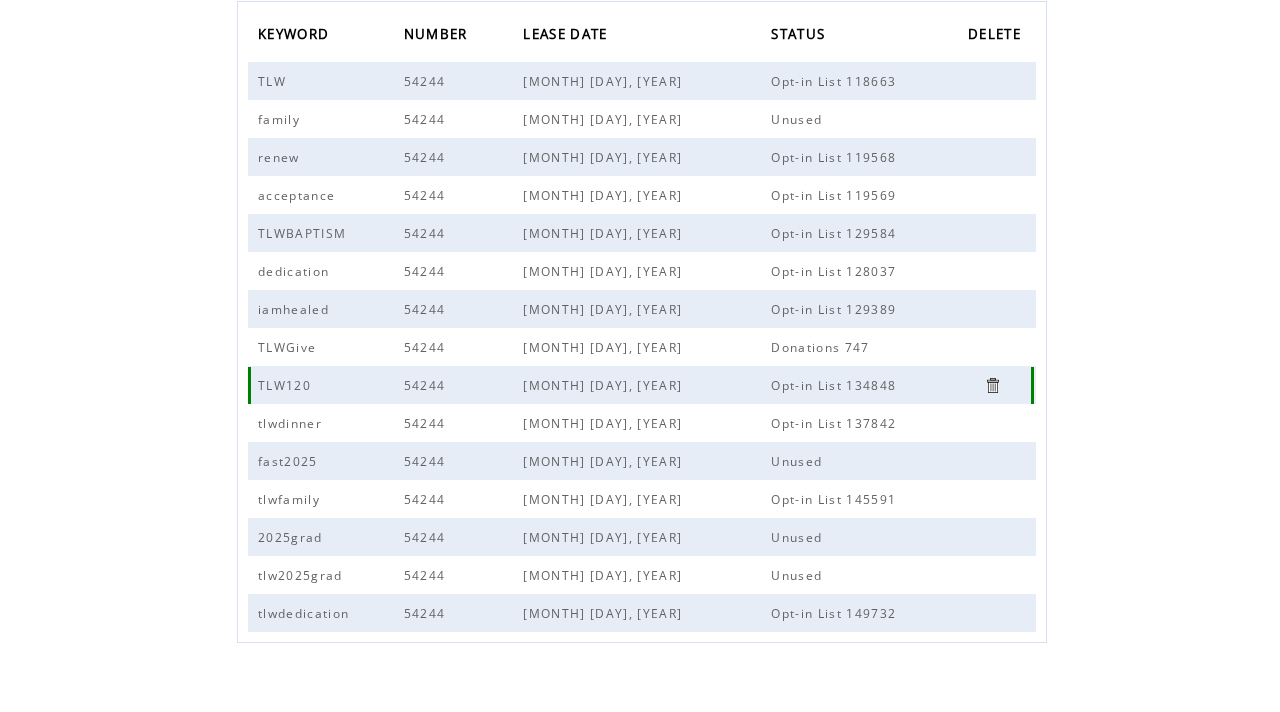 scroll, scrollTop: 233, scrollLeft: 0, axis: vertical 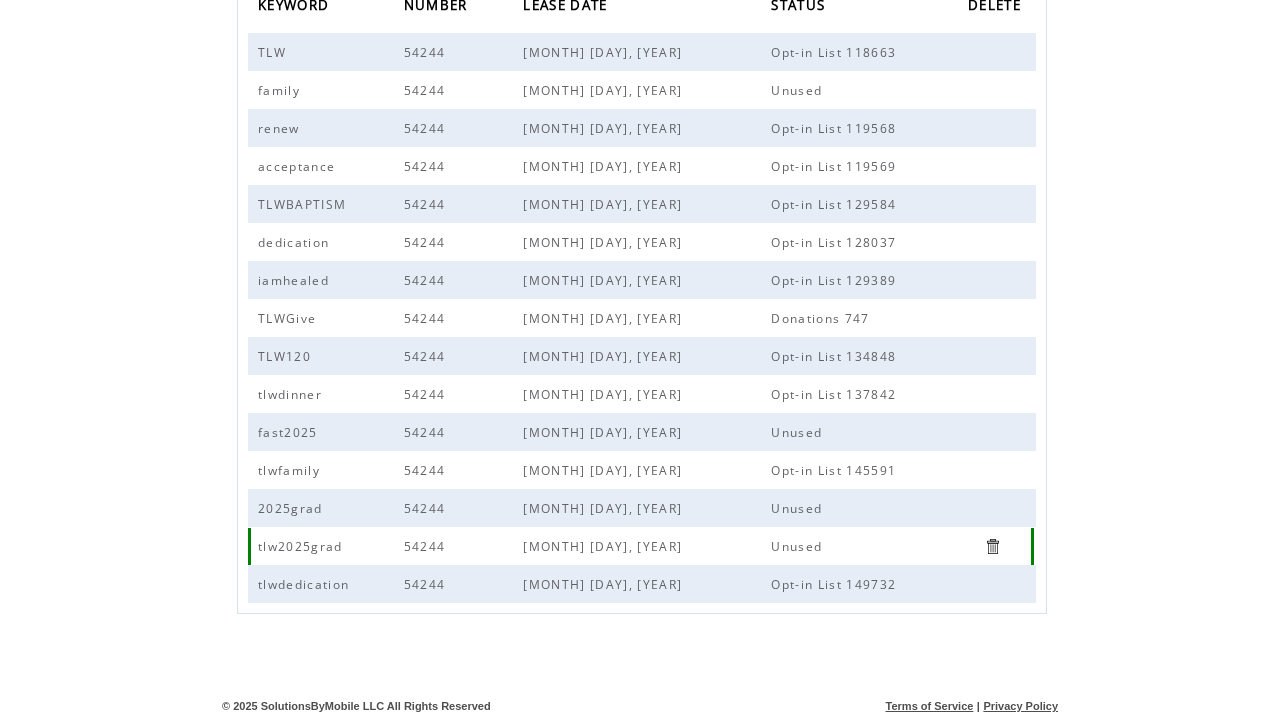 click at bounding box center (992, 546) 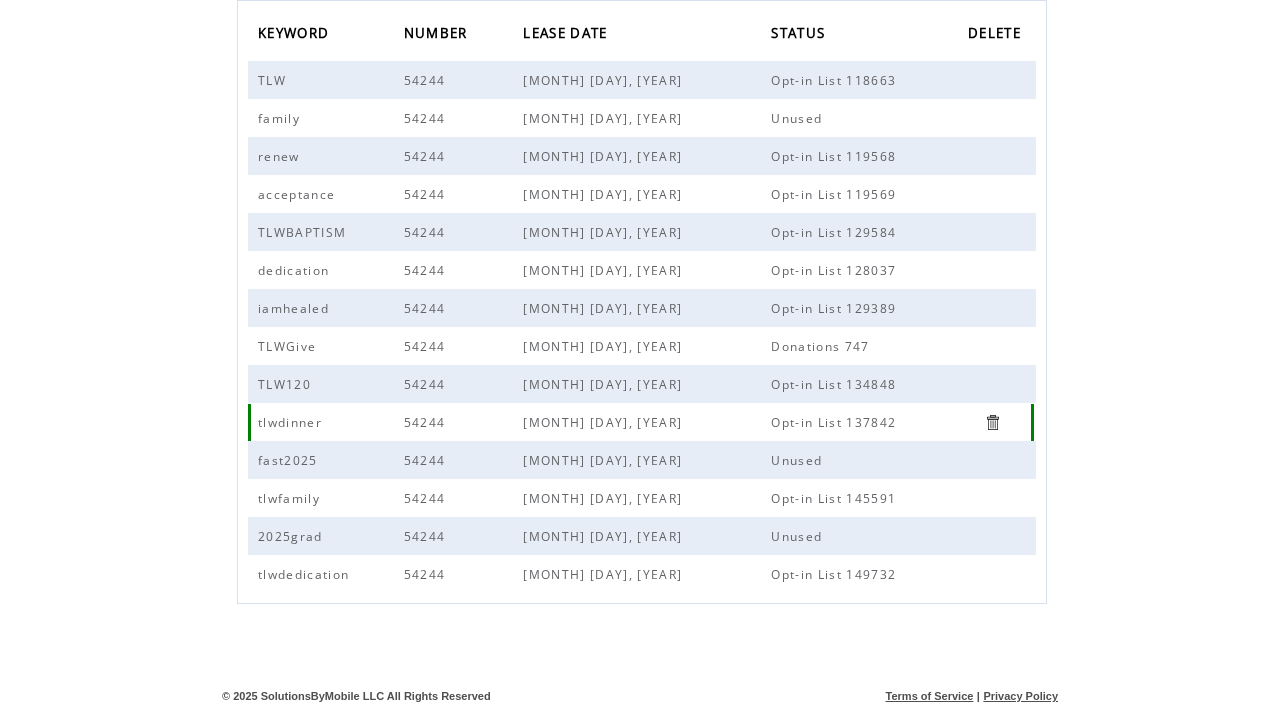 scroll, scrollTop: 205, scrollLeft: 0, axis: vertical 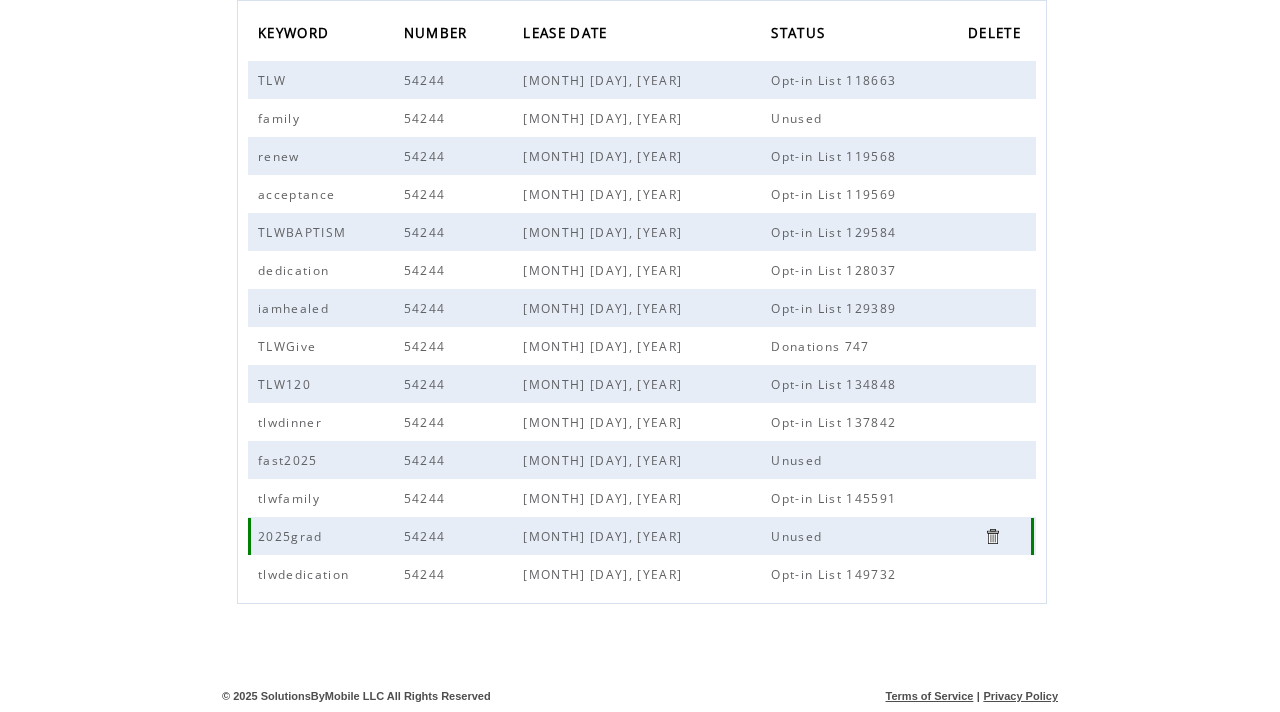 click at bounding box center [992, 536] 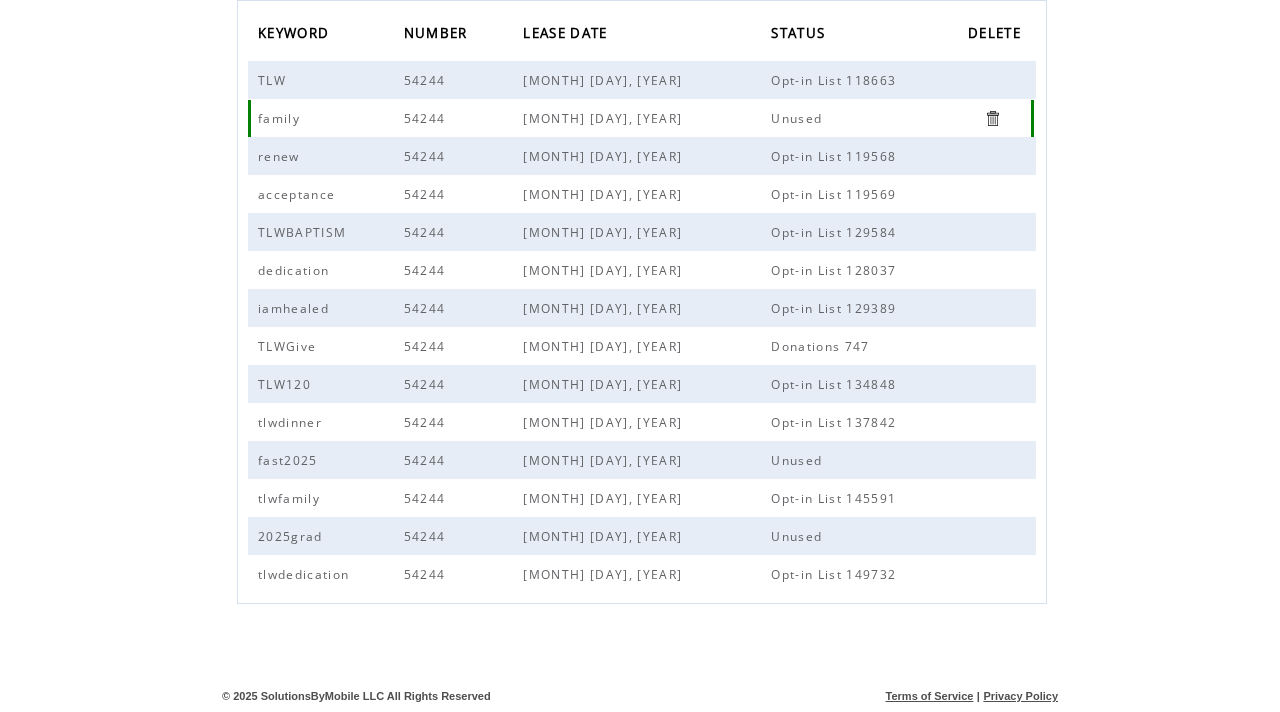 scroll, scrollTop: 167, scrollLeft: 0, axis: vertical 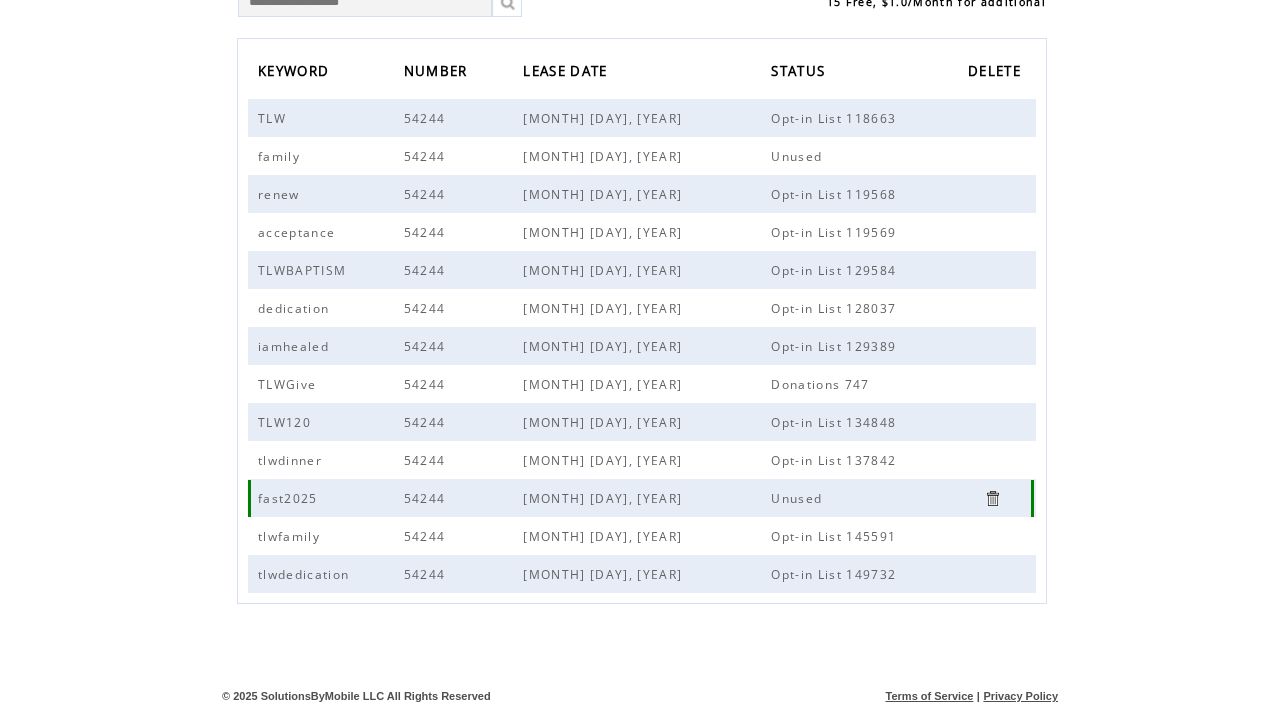 click at bounding box center (992, 498) 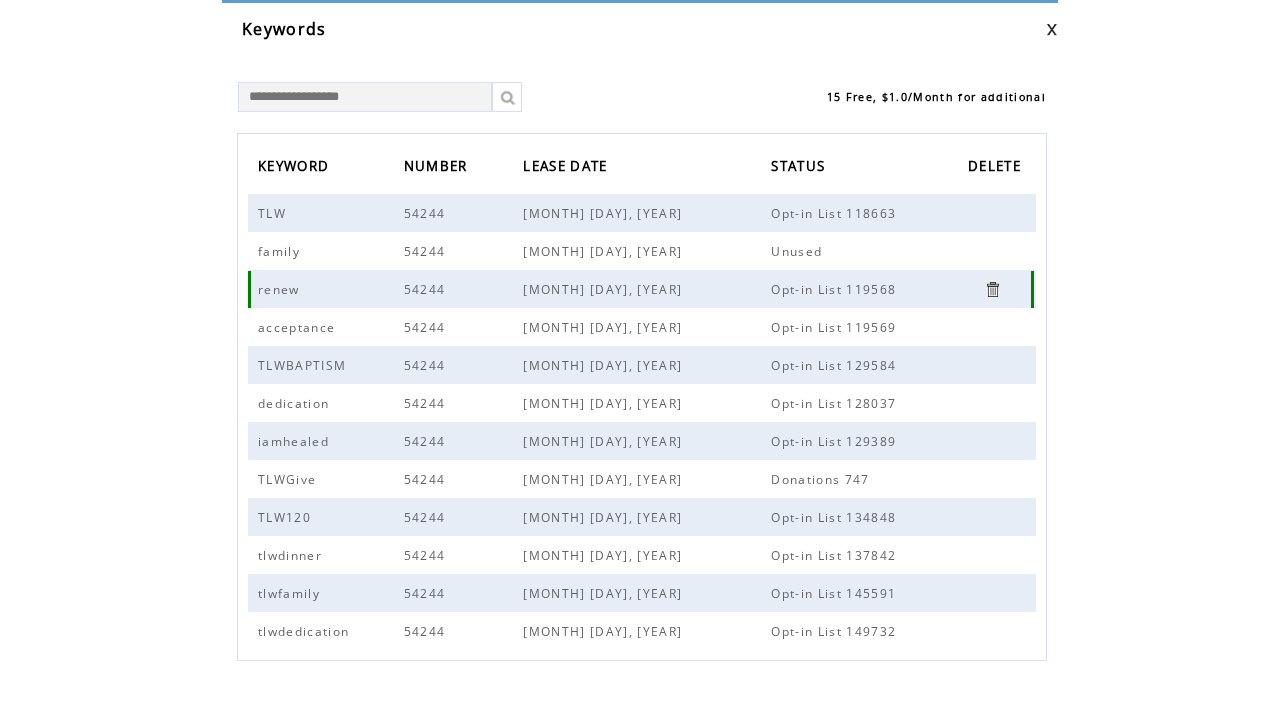 scroll, scrollTop: 0, scrollLeft: 0, axis: both 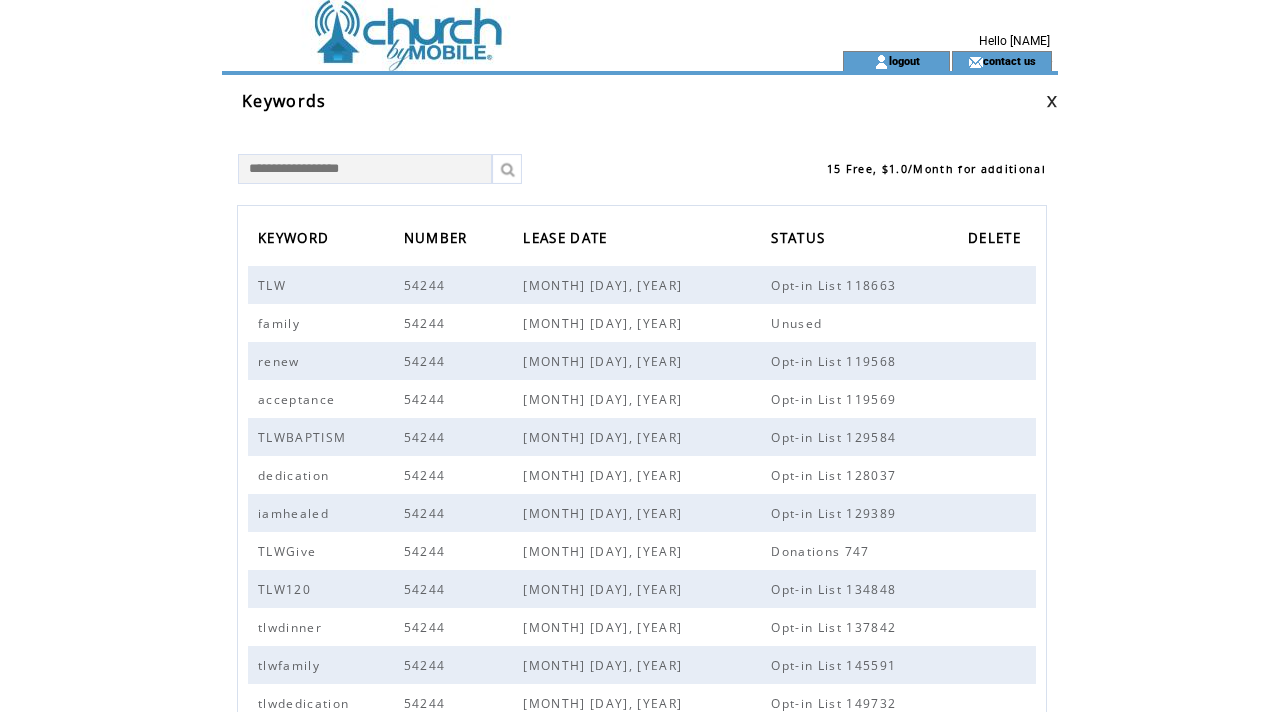click at bounding box center [496, 25] 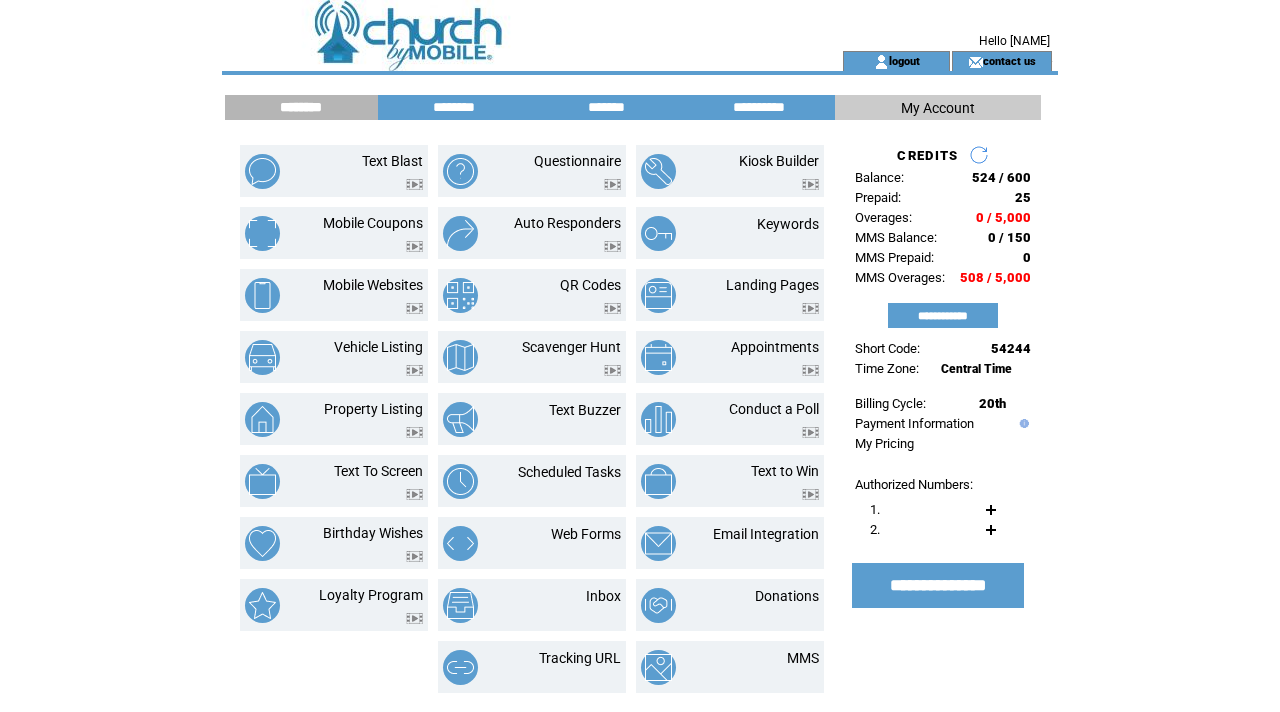 scroll, scrollTop: 0, scrollLeft: 0, axis: both 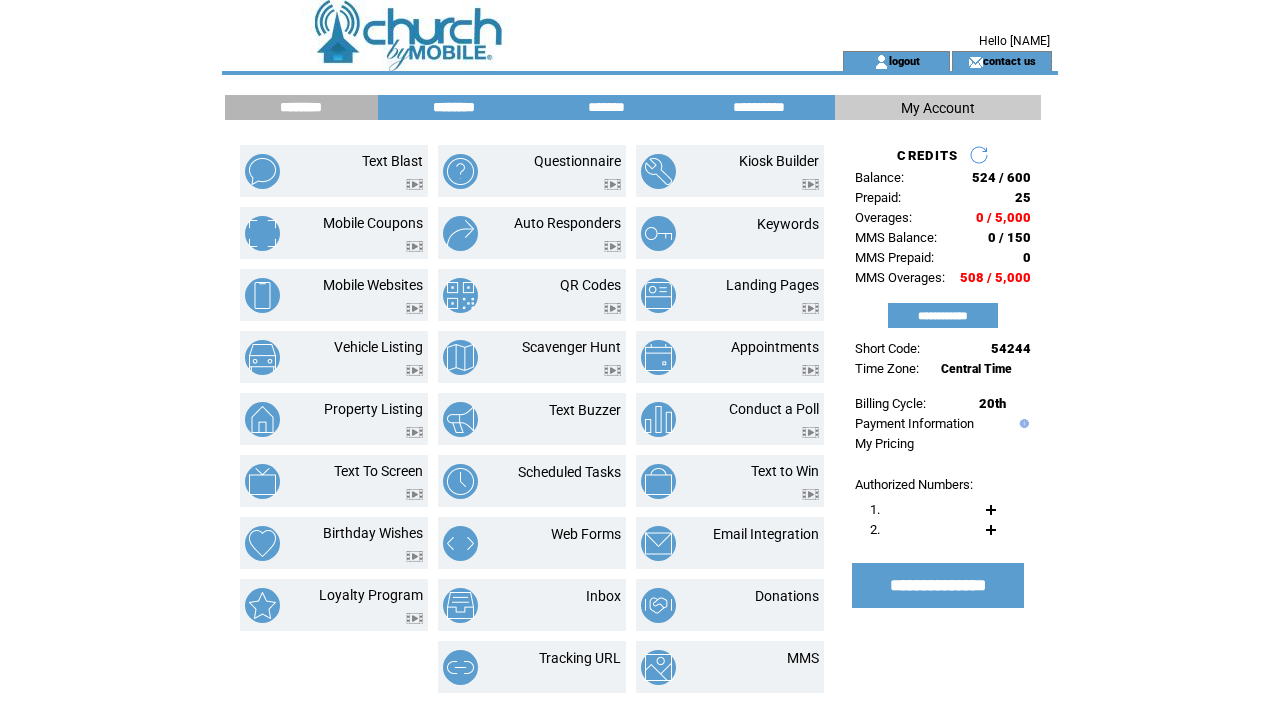 click on "********" at bounding box center [454, 107] 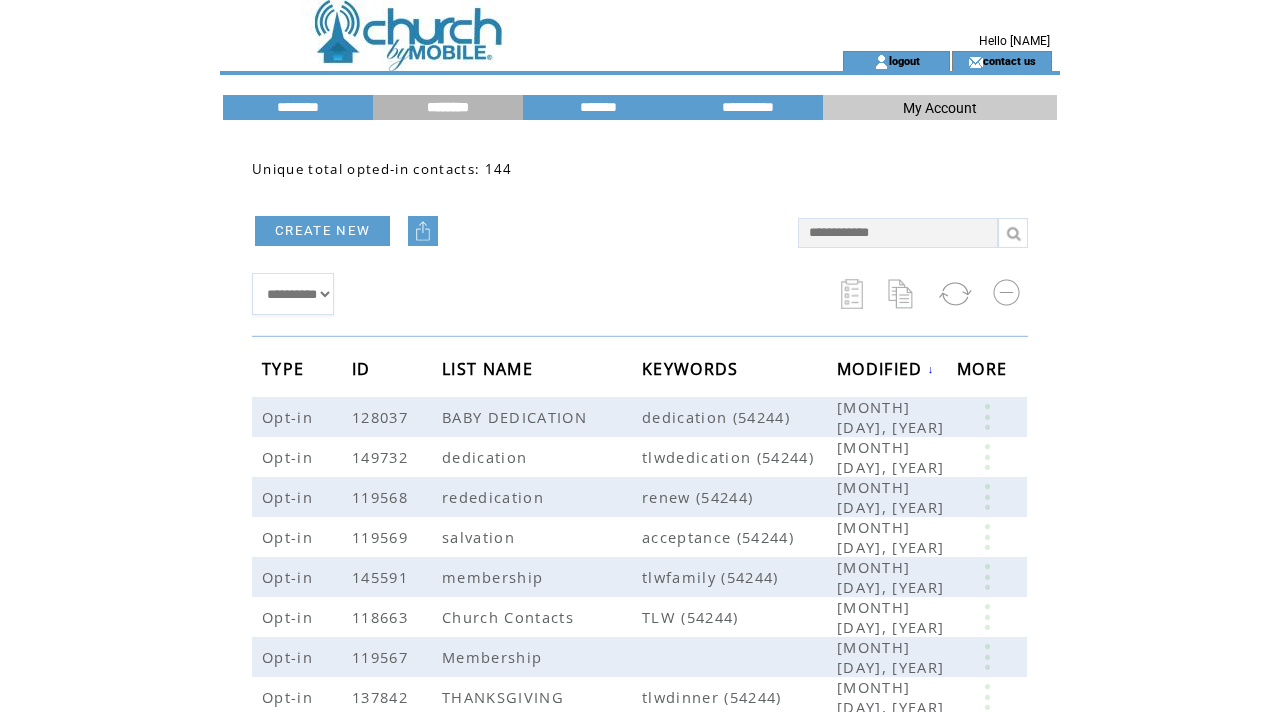click on "CREATE NEW" at bounding box center [322, 231] 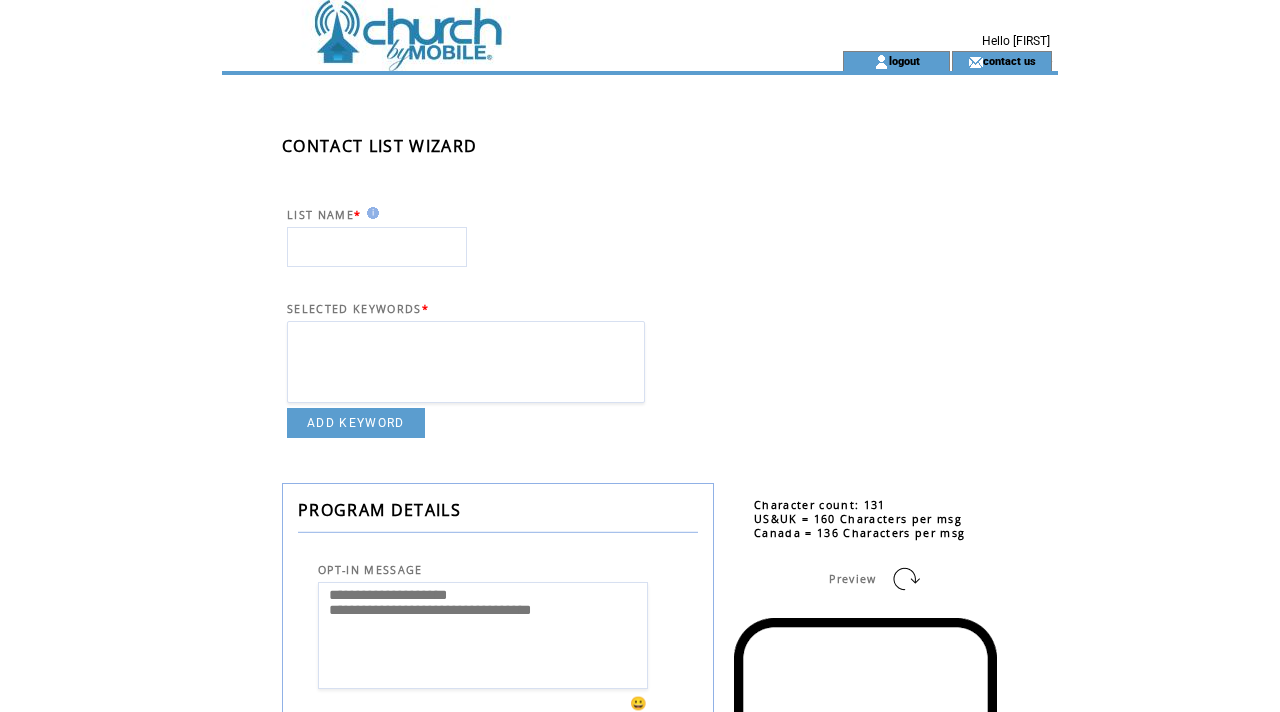 scroll, scrollTop: 0, scrollLeft: 0, axis: both 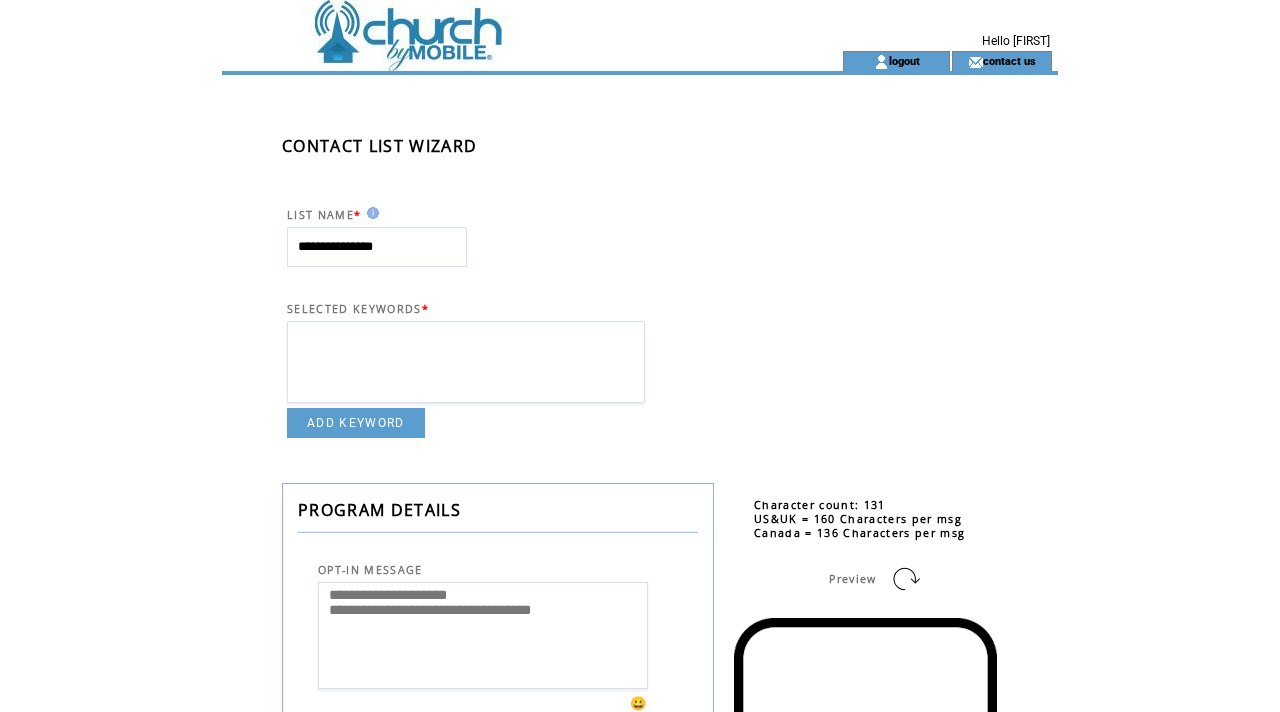 type on "**********" 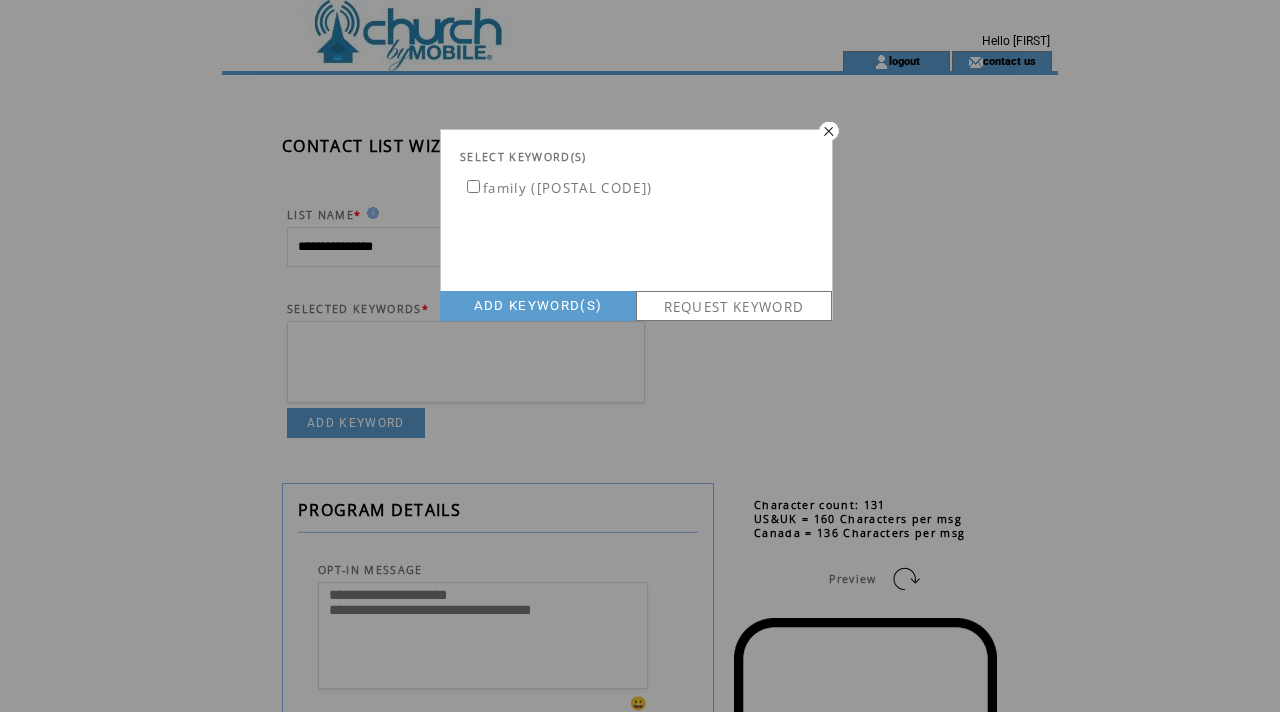 click on "REQUEST KEYWORD" at bounding box center (734, 306) 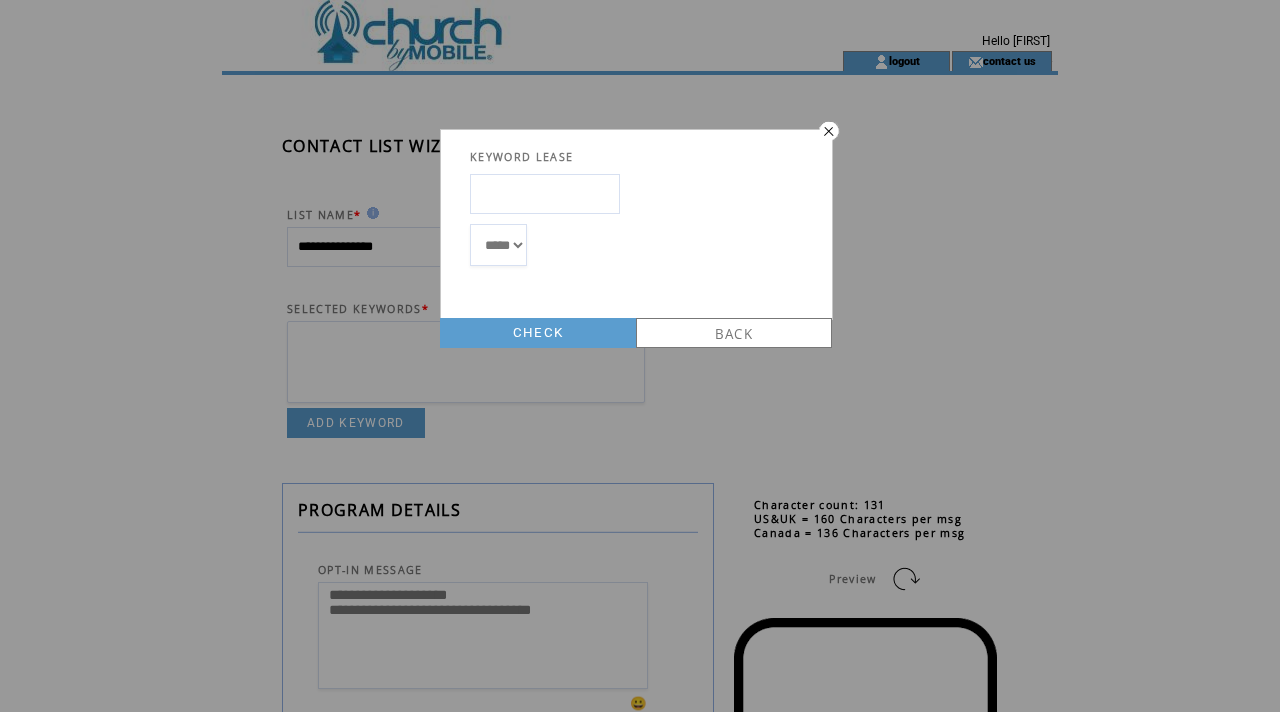 click at bounding box center [545, 194] 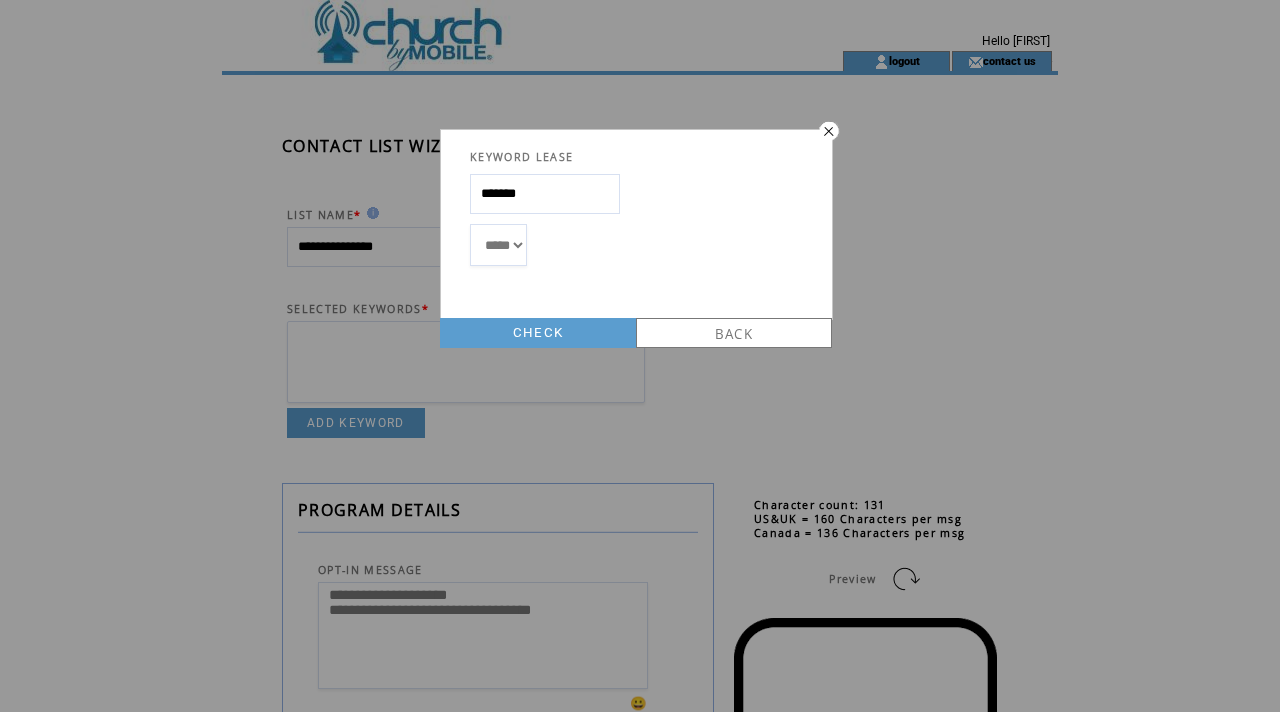 type on "**********" 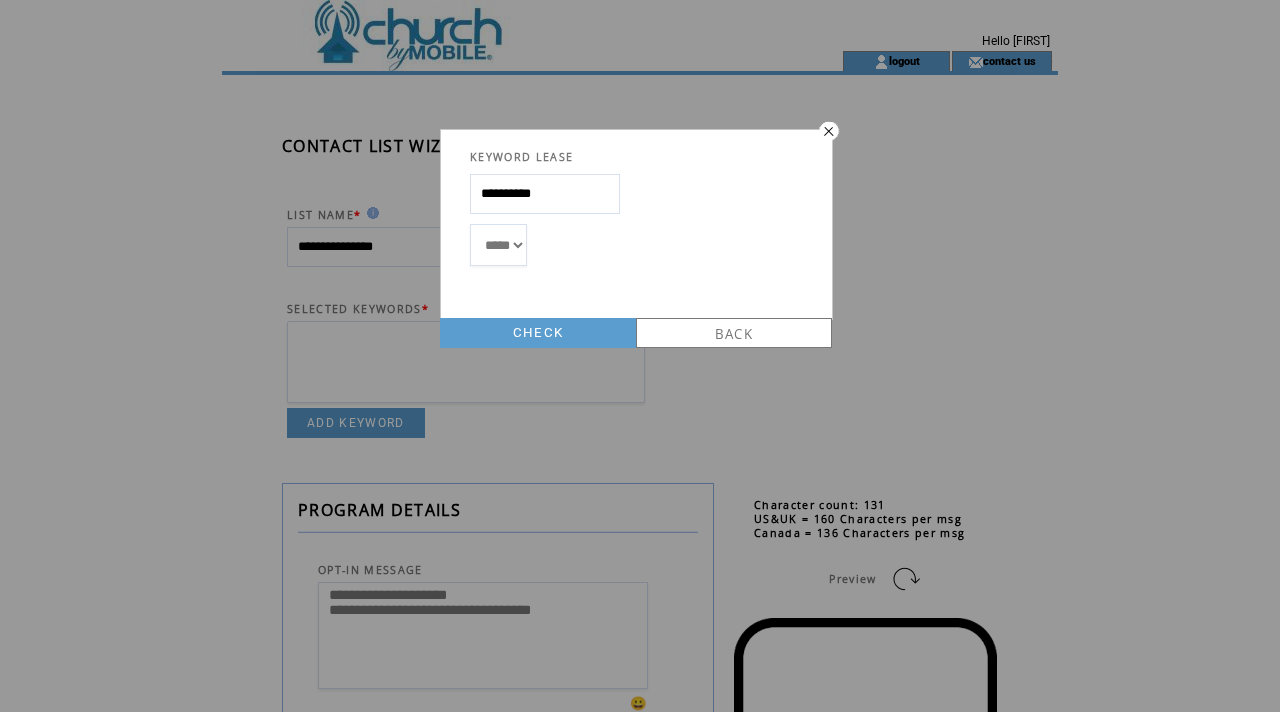 click on "CHECK" at bounding box center (538, 333) 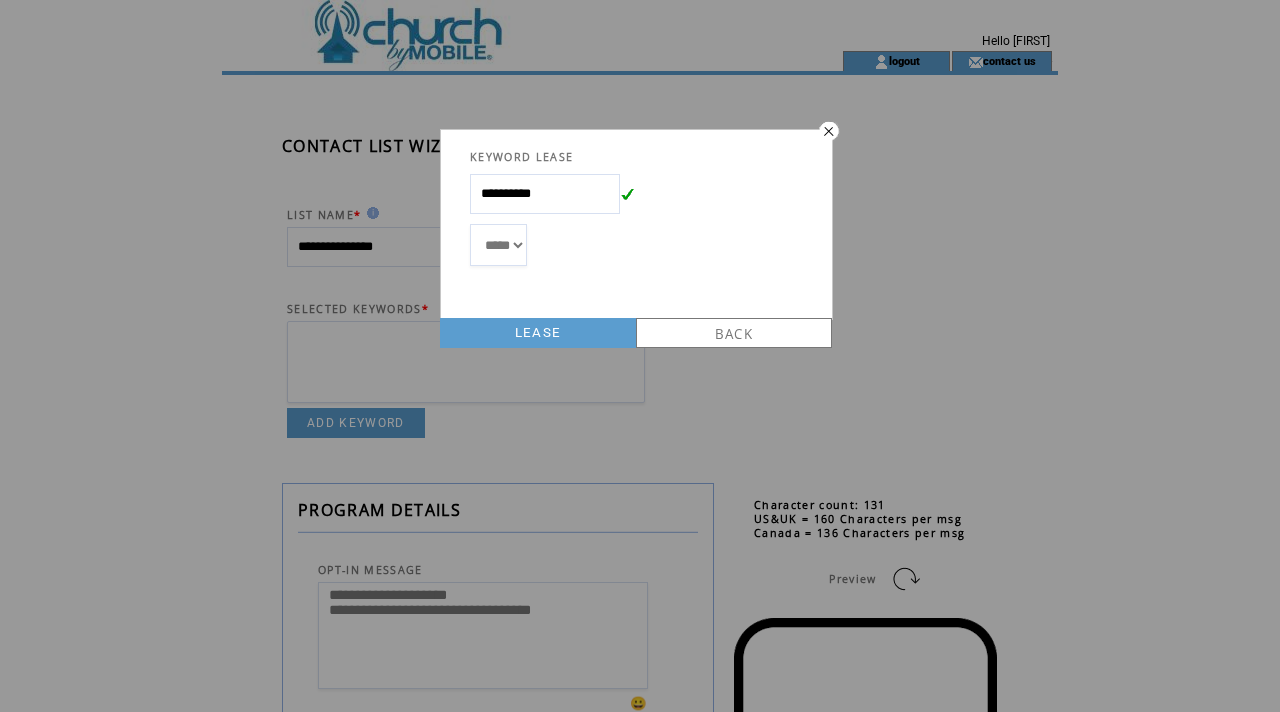 click on "LEASE" at bounding box center [538, 333] 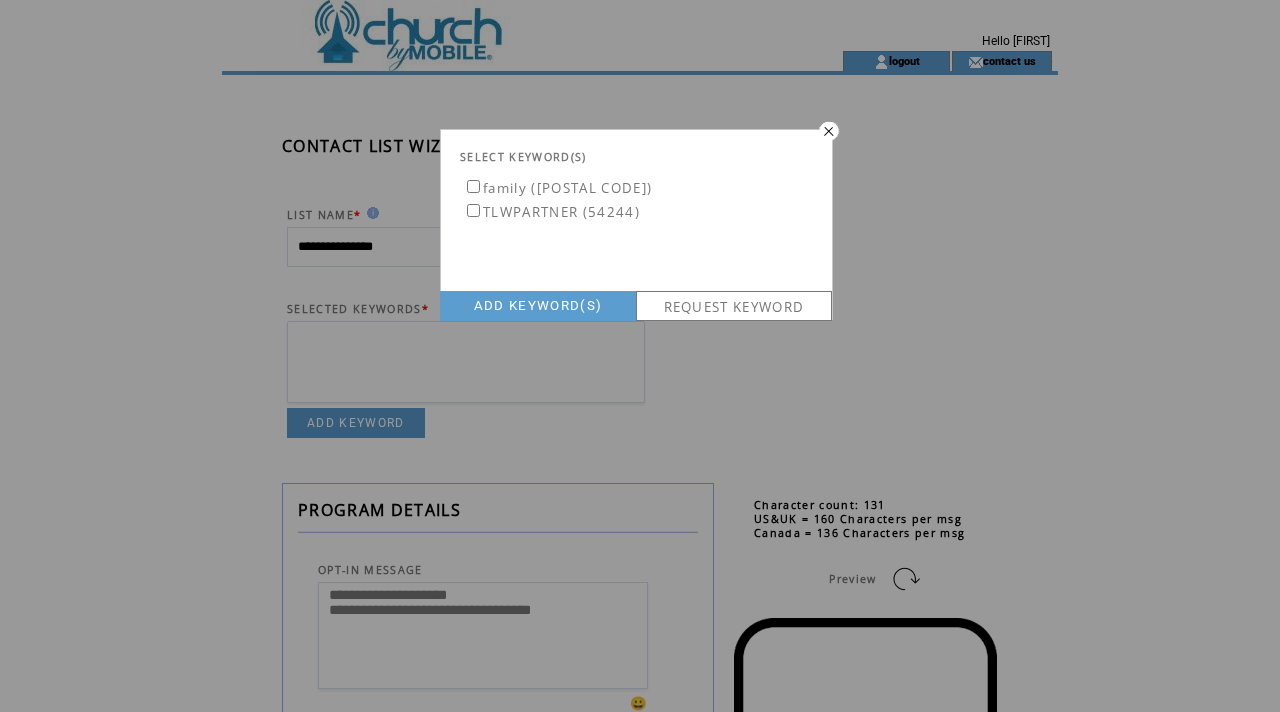 click on "ADD KEYWORD(S)" at bounding box center [538, 306] 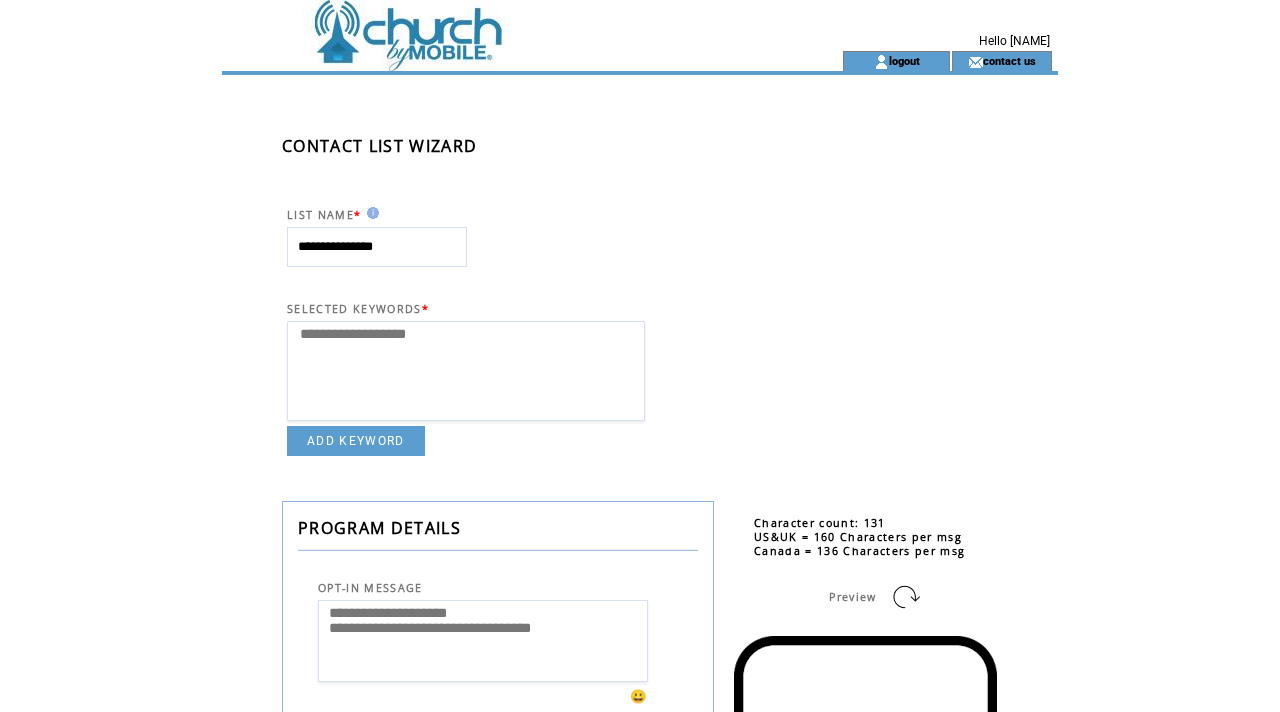 select 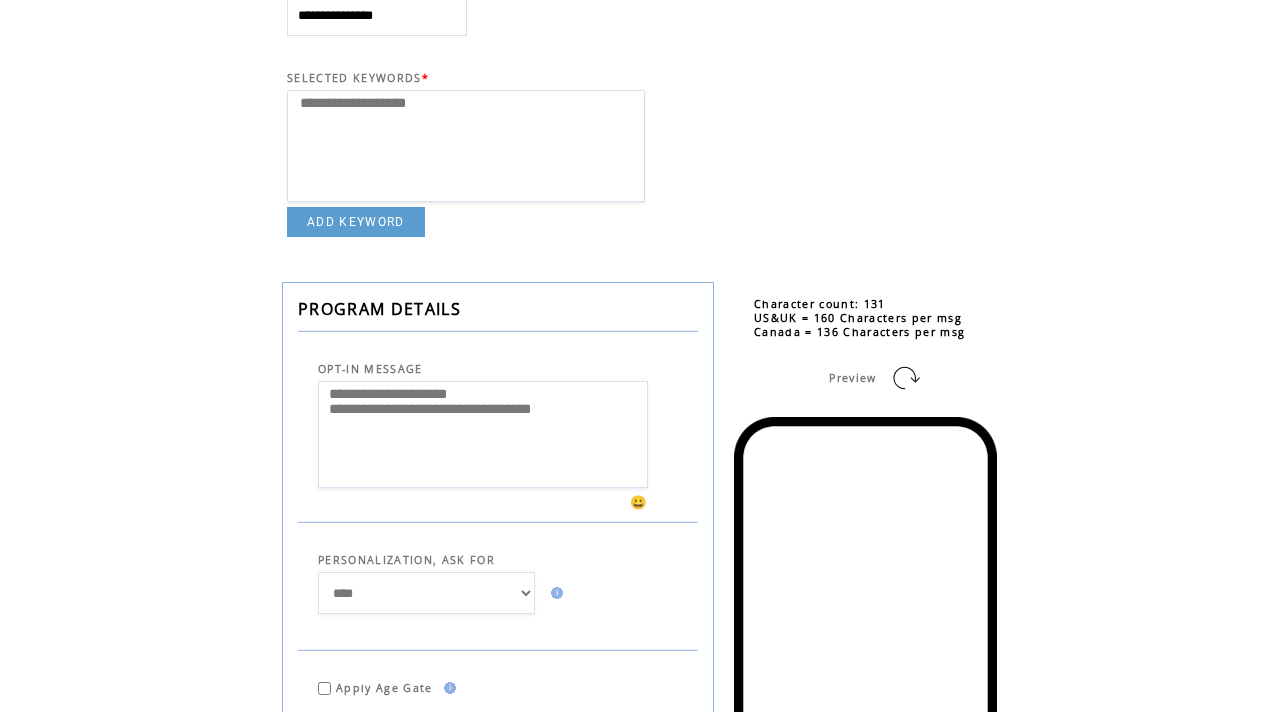 scroll, scrollTop: 233, scrollLeft: 0, axis: vertical 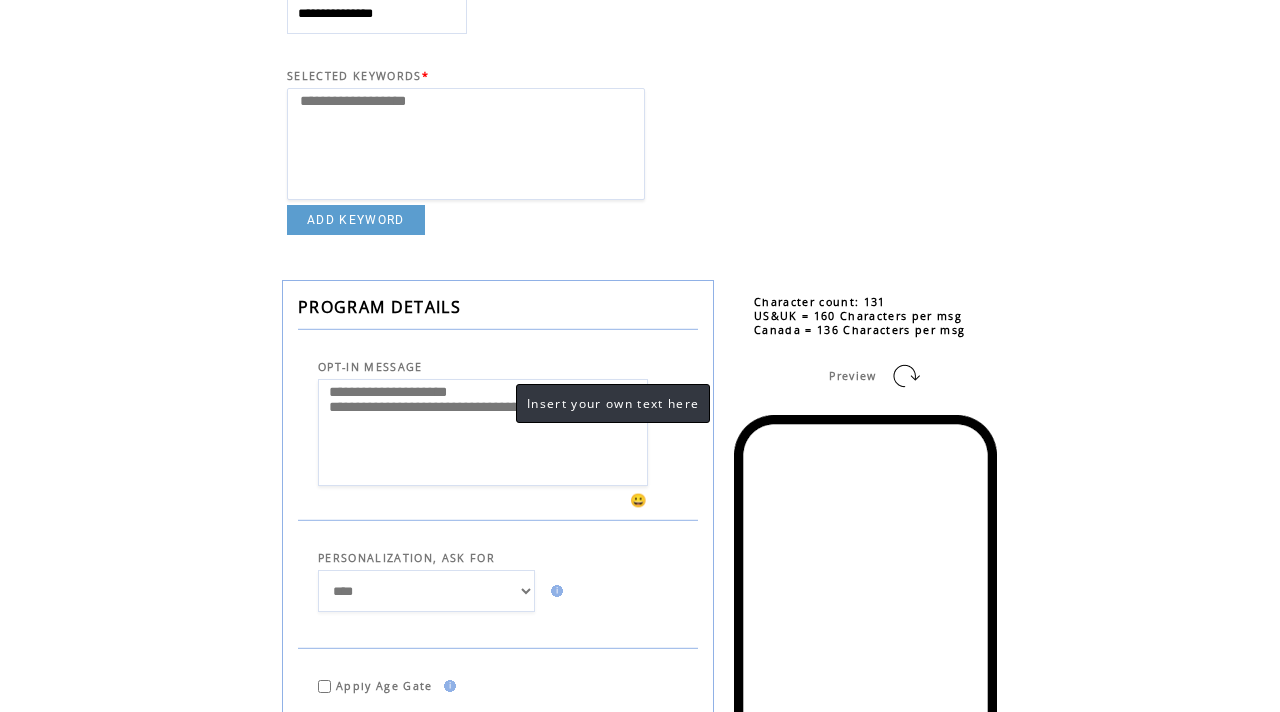 click on "**********" at bounding box center (483, 432) 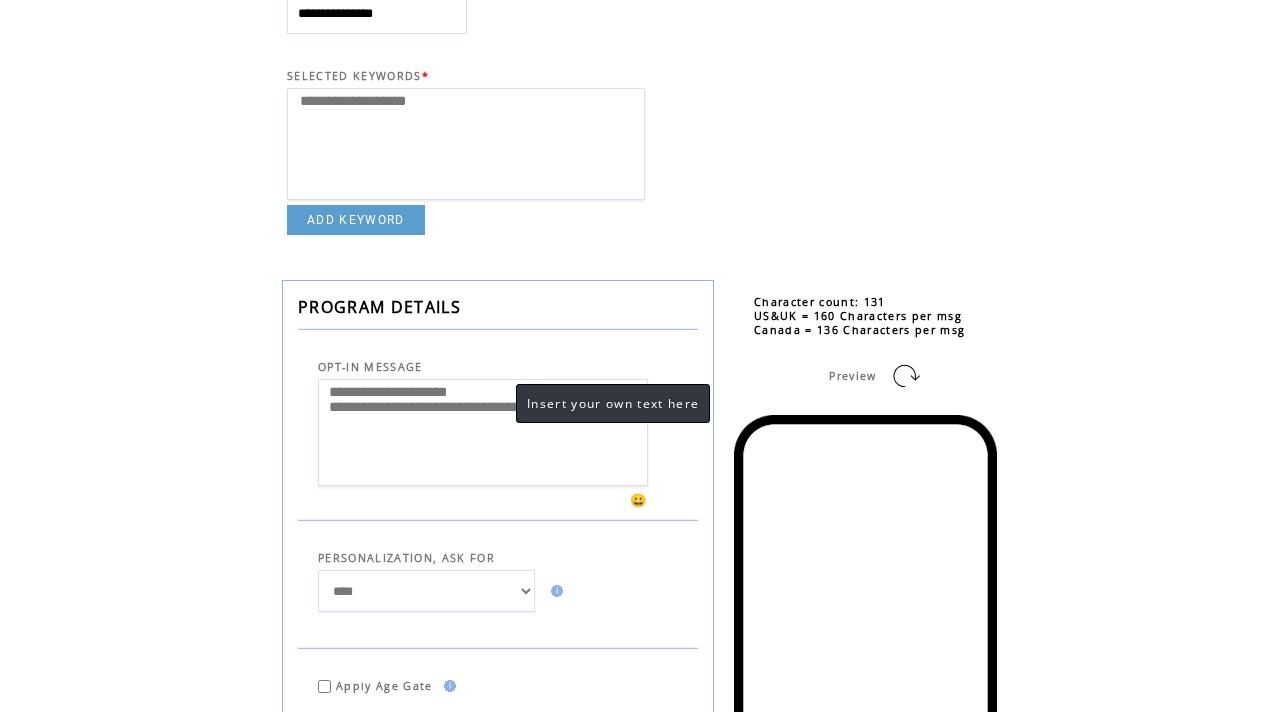 drag, startPoint x: 620, startPoint y: 433, endPoint x: 317, endPoint y: 381, distance: 307.42966 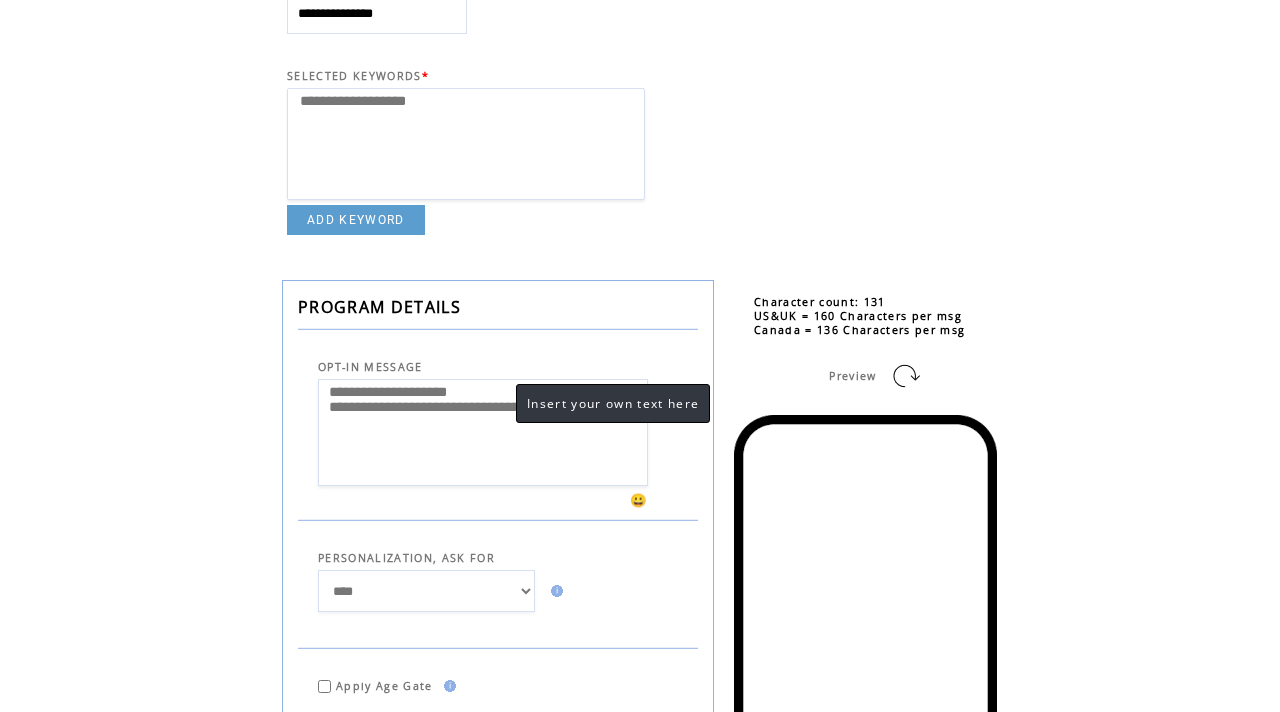 click on "**********" at bounding box center (498, 430) 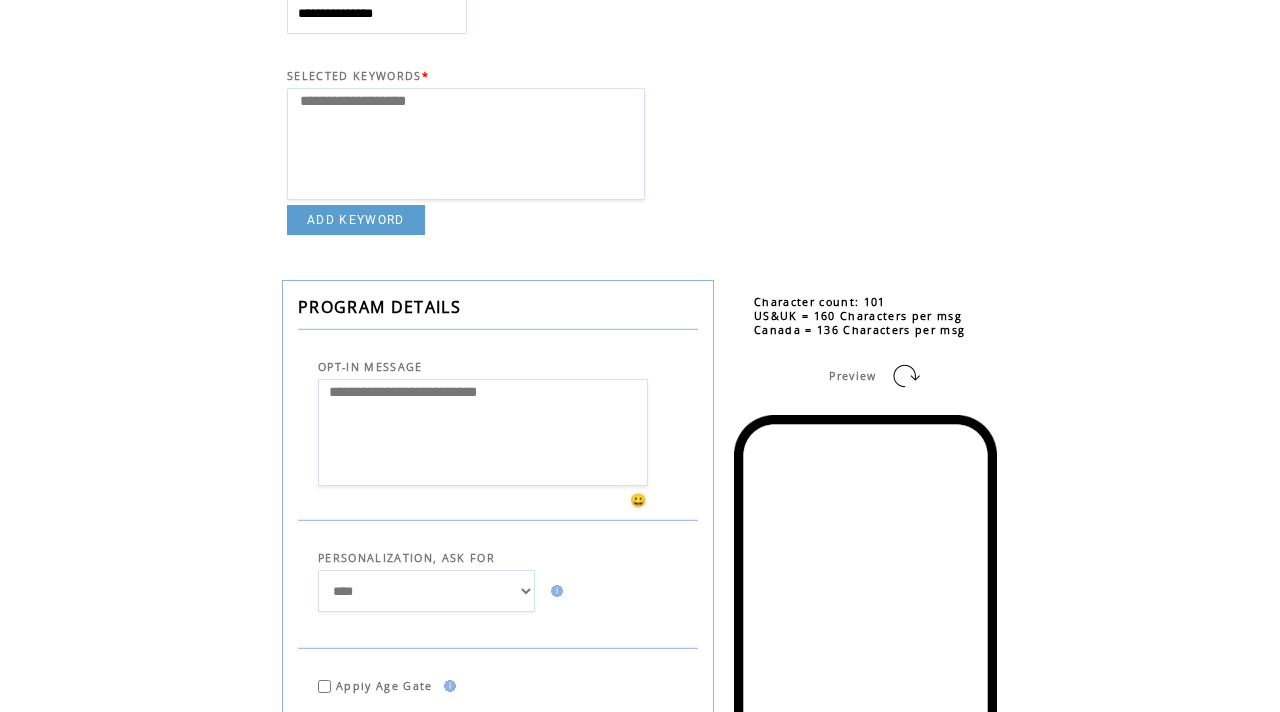 type on "**********" 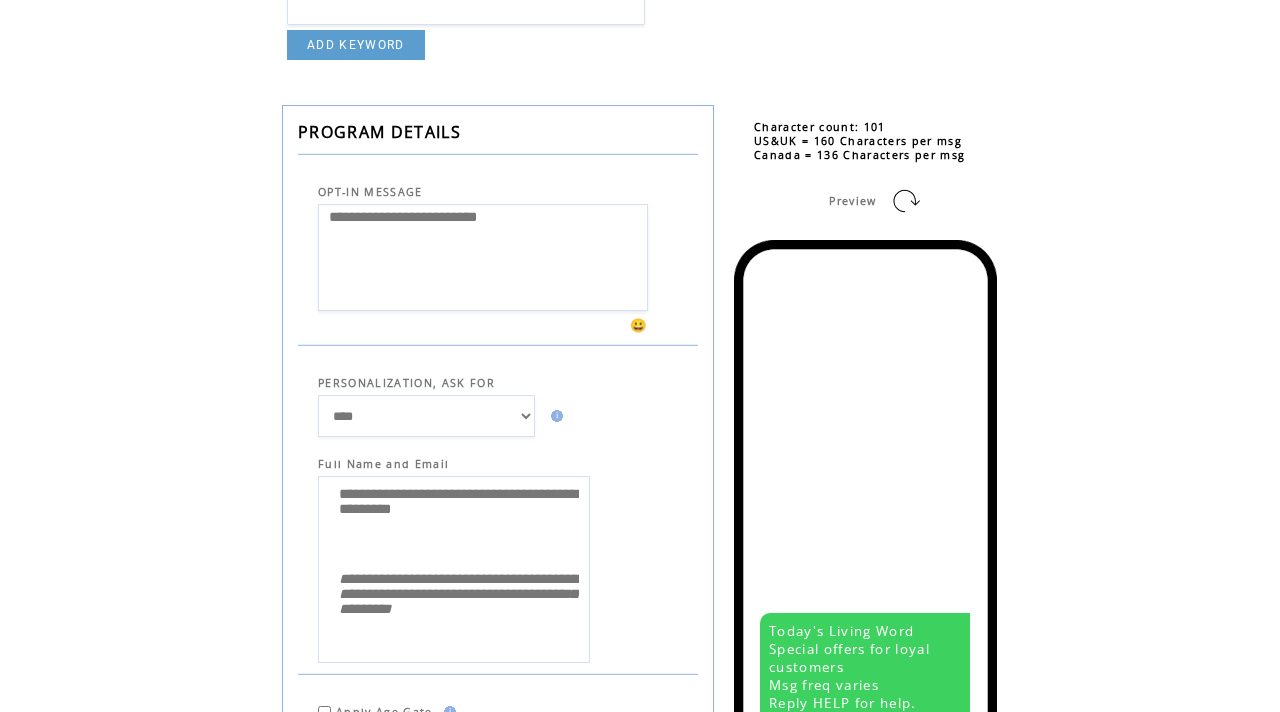scroll, scrollTop: 412, scrollLeft: 0, axis: vertical 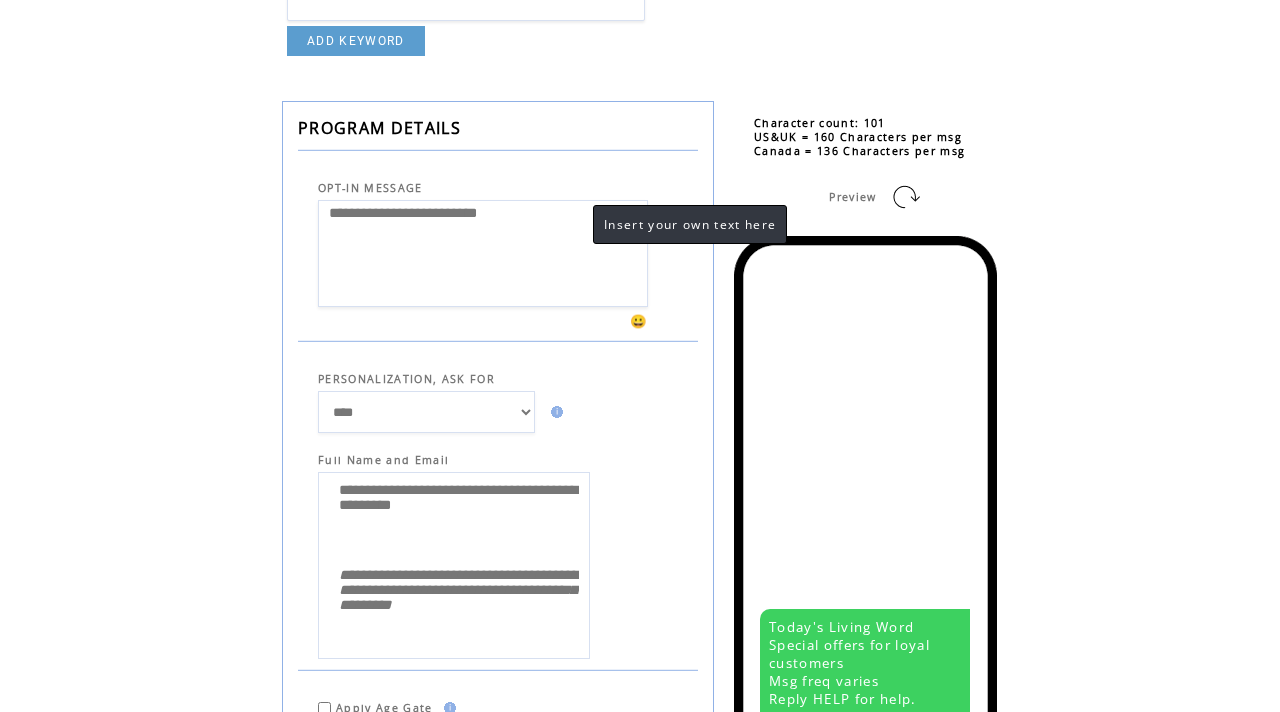 click on "**********" at bounding box center (483, 253) 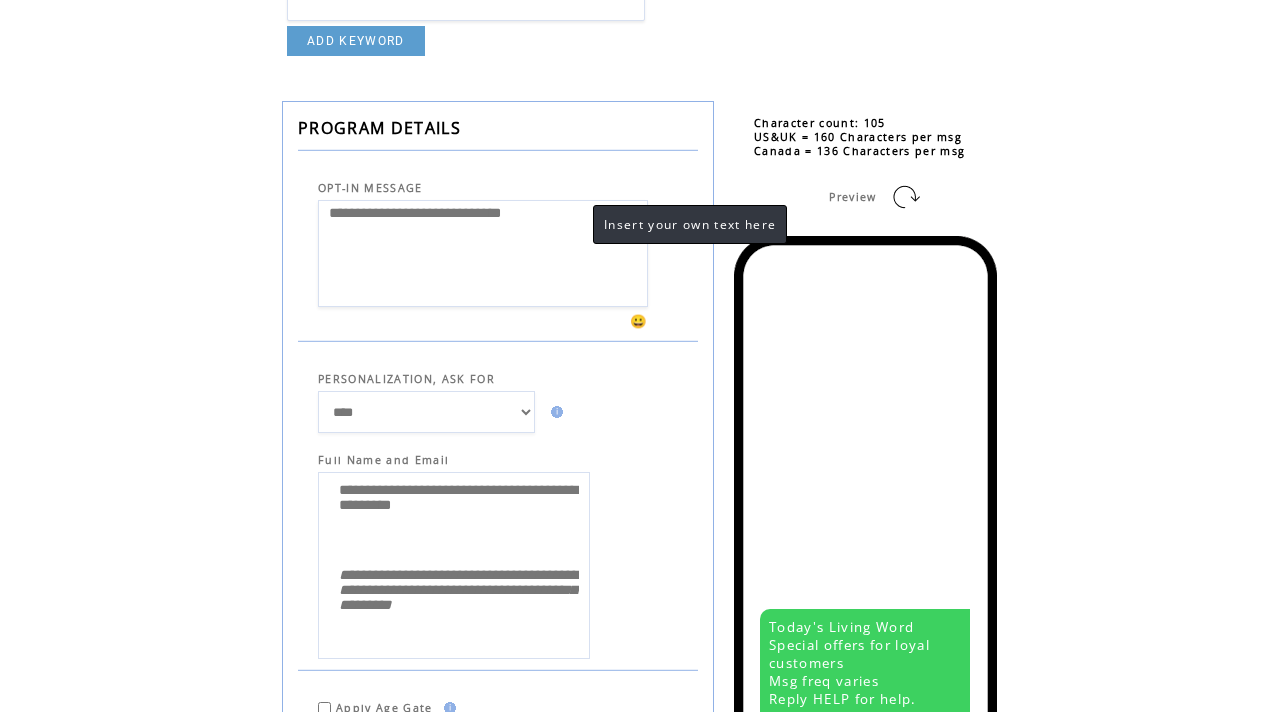 drag, startPoint x: 557, startPoint y: 223, endPoint x: 430, endPoint y: 220, distance: 127.03543 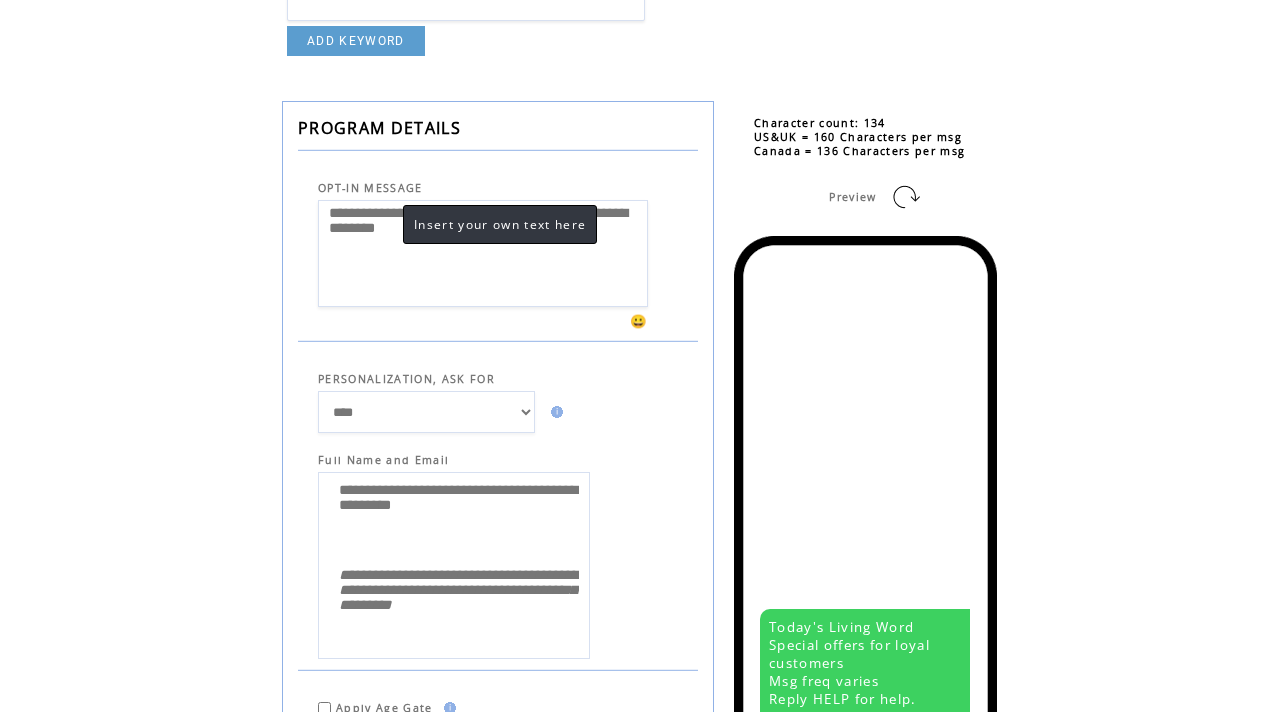 click on "**********" at bounding box center (483, 253) 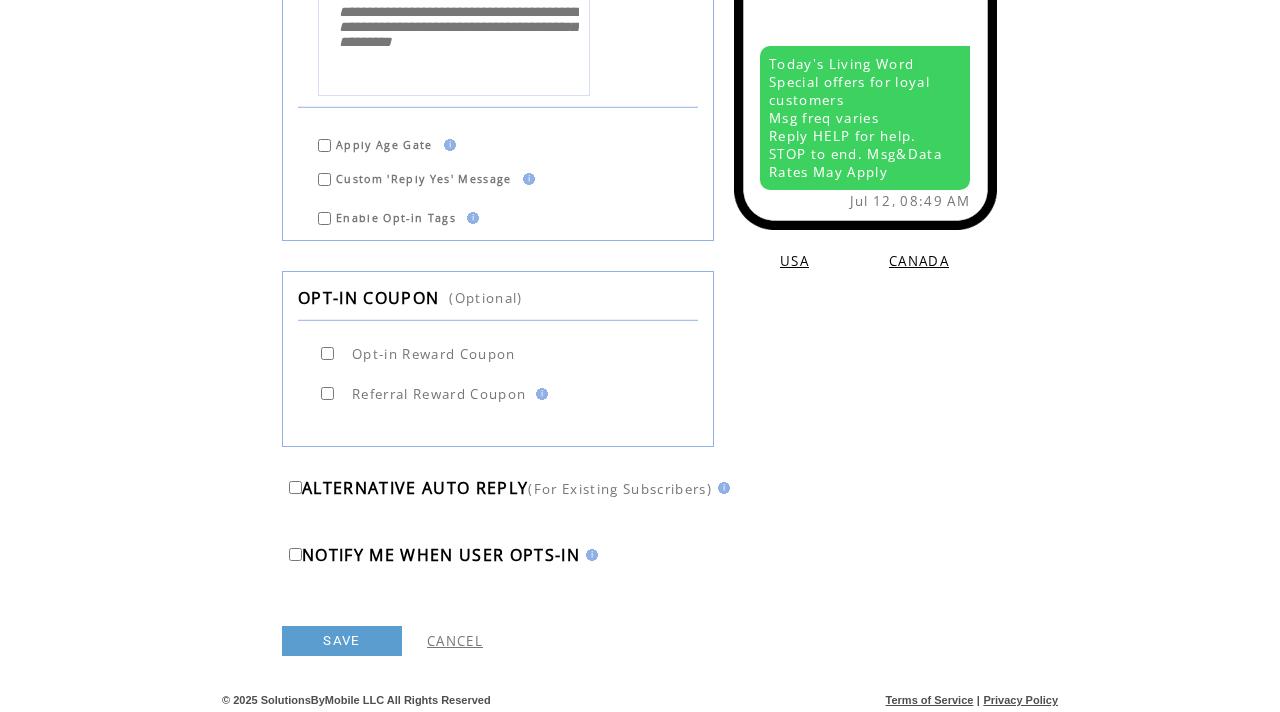 scroll, scrollTop: 981, scrollLeft: 0, axis: vertical 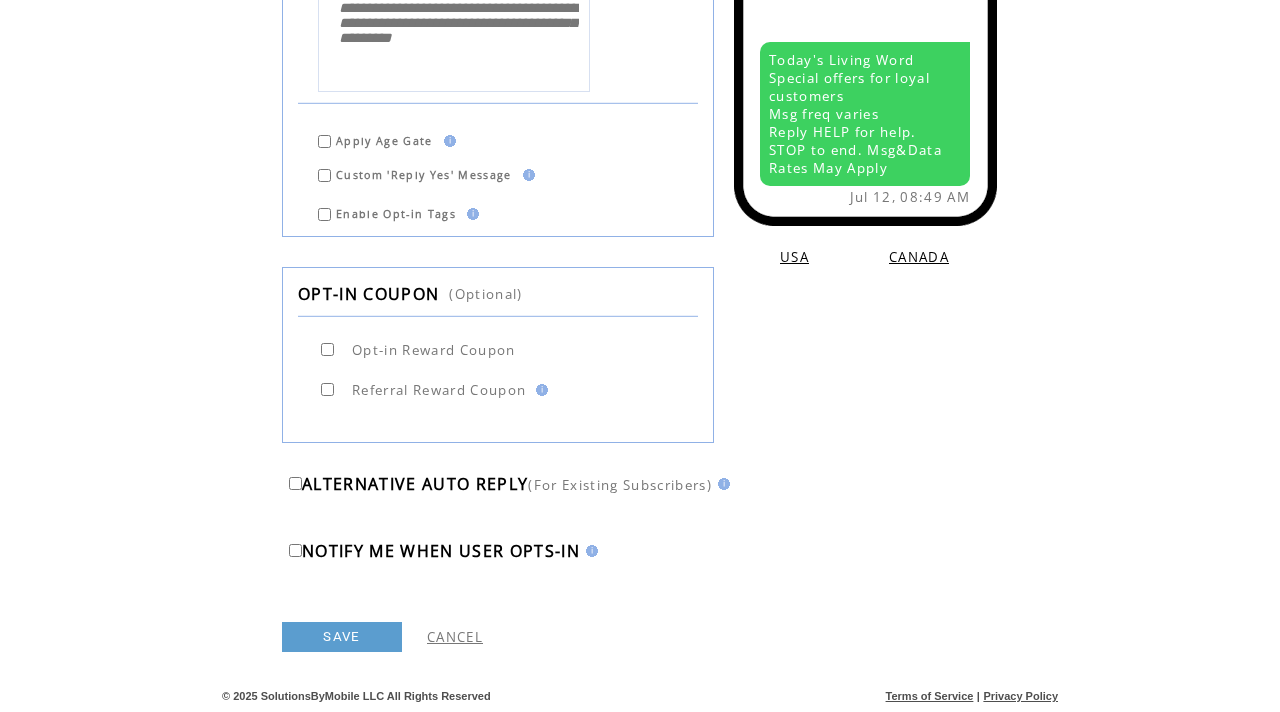 type on "**********" 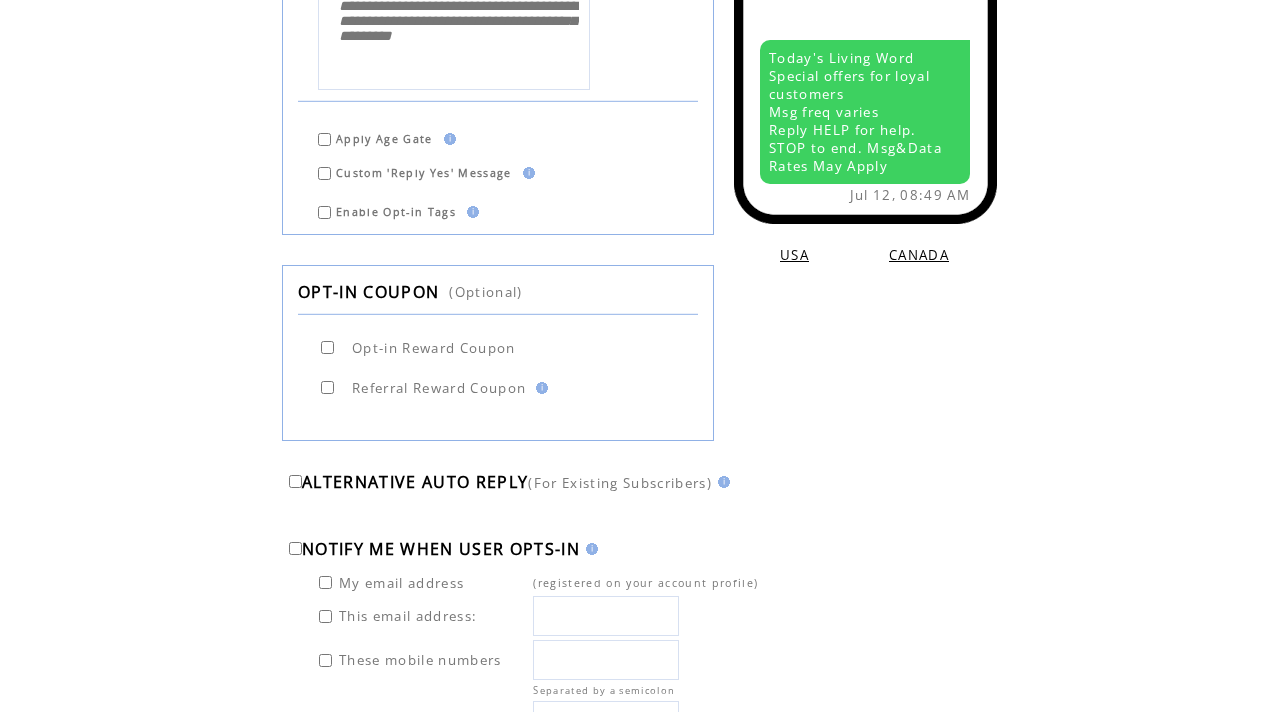 click at bounding box center [325, 582] 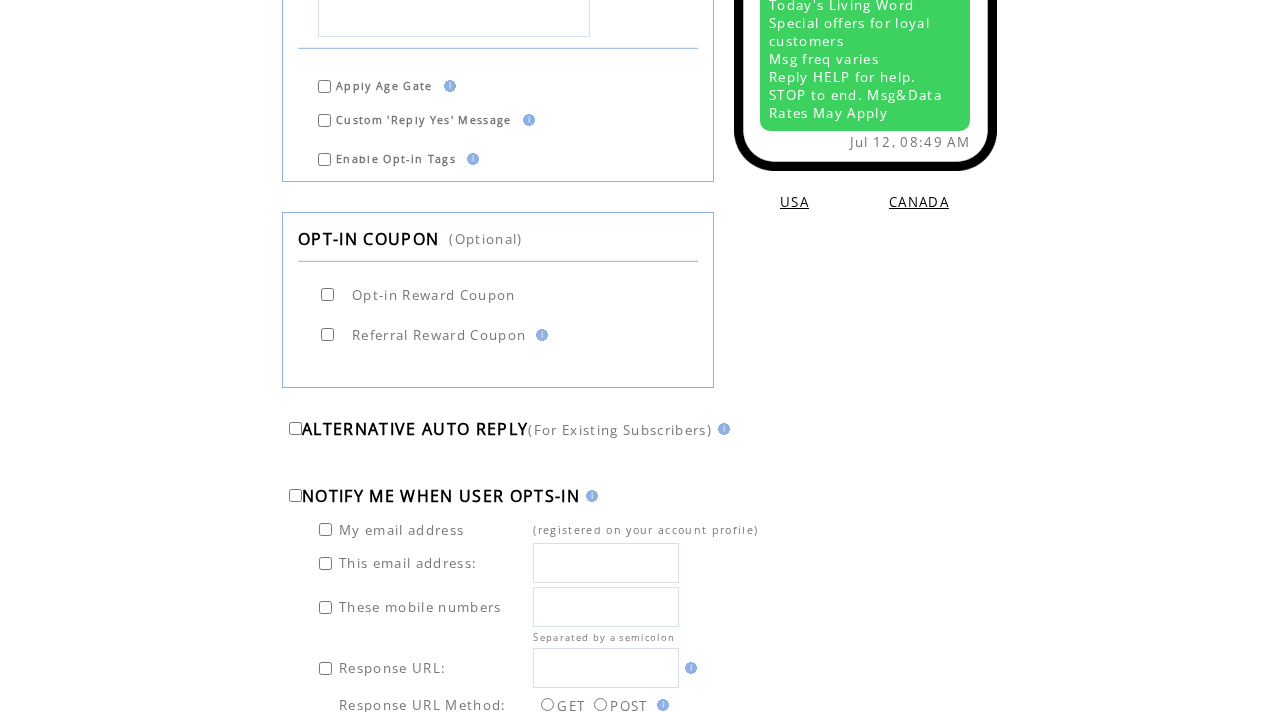 scroll, scrollTop: 1065, scrollLeft: 0, axis: vertical 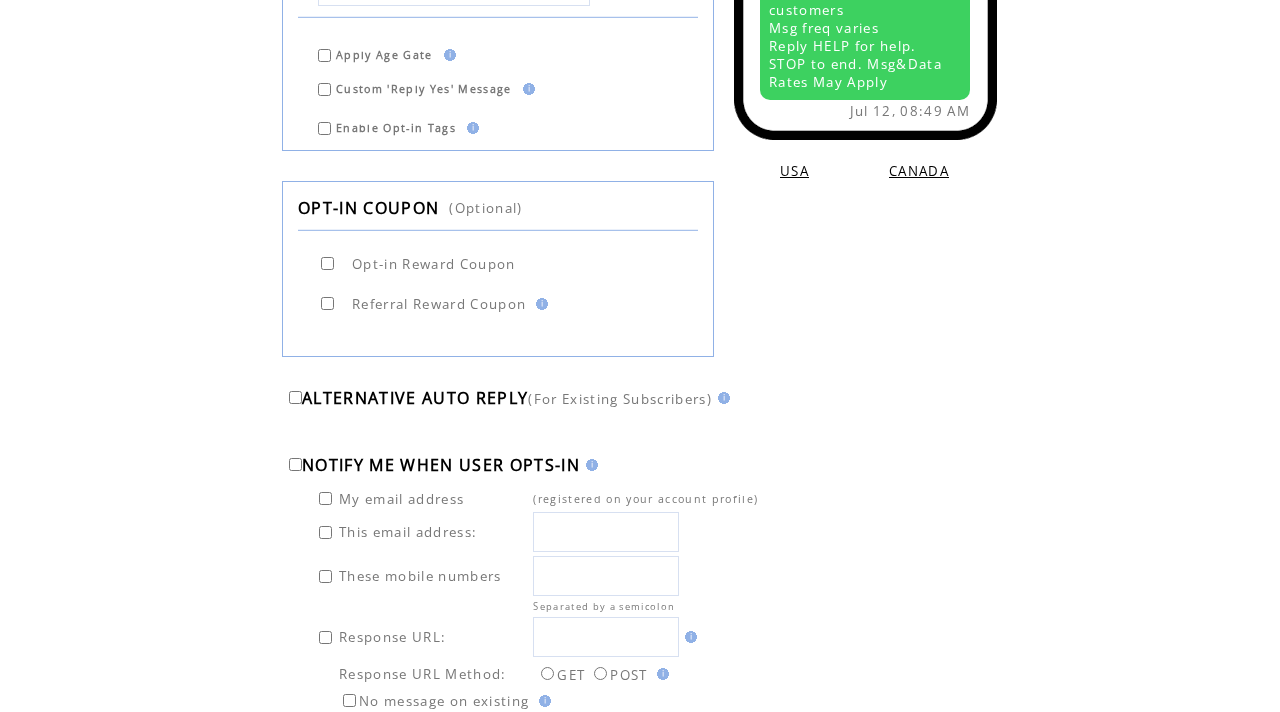 click at bounding box center (606, 576) 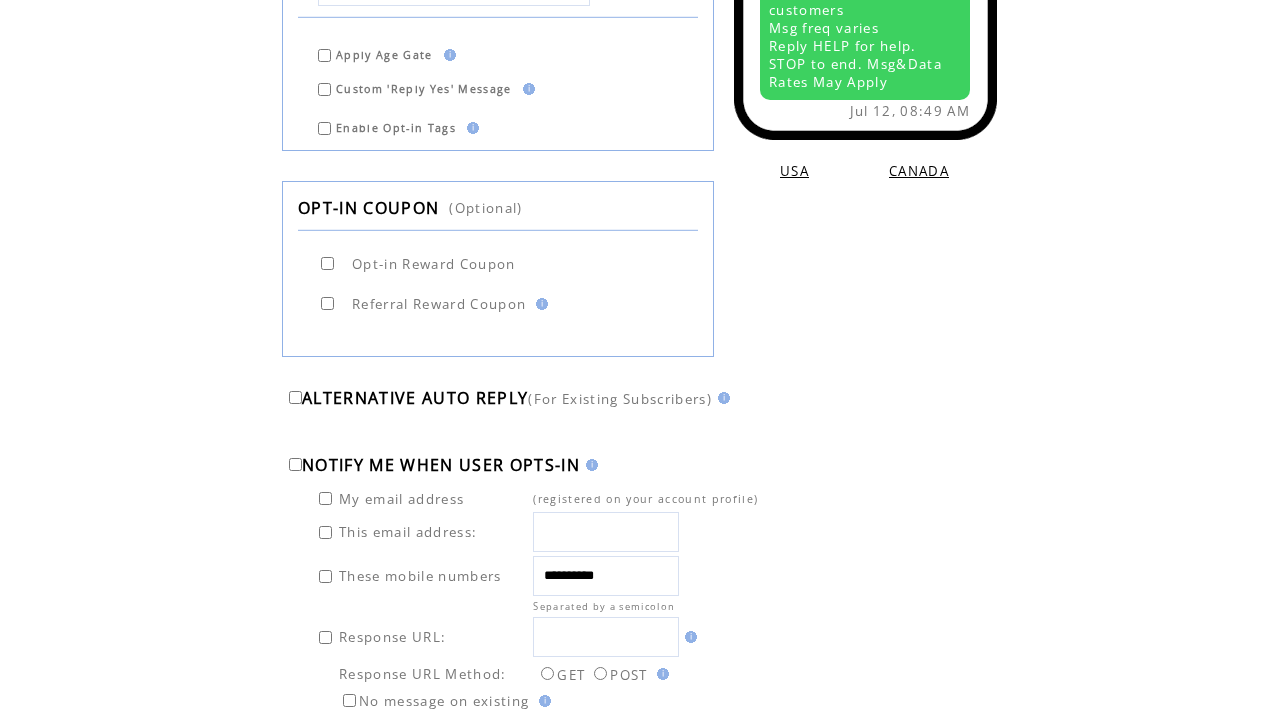 type on "**********" 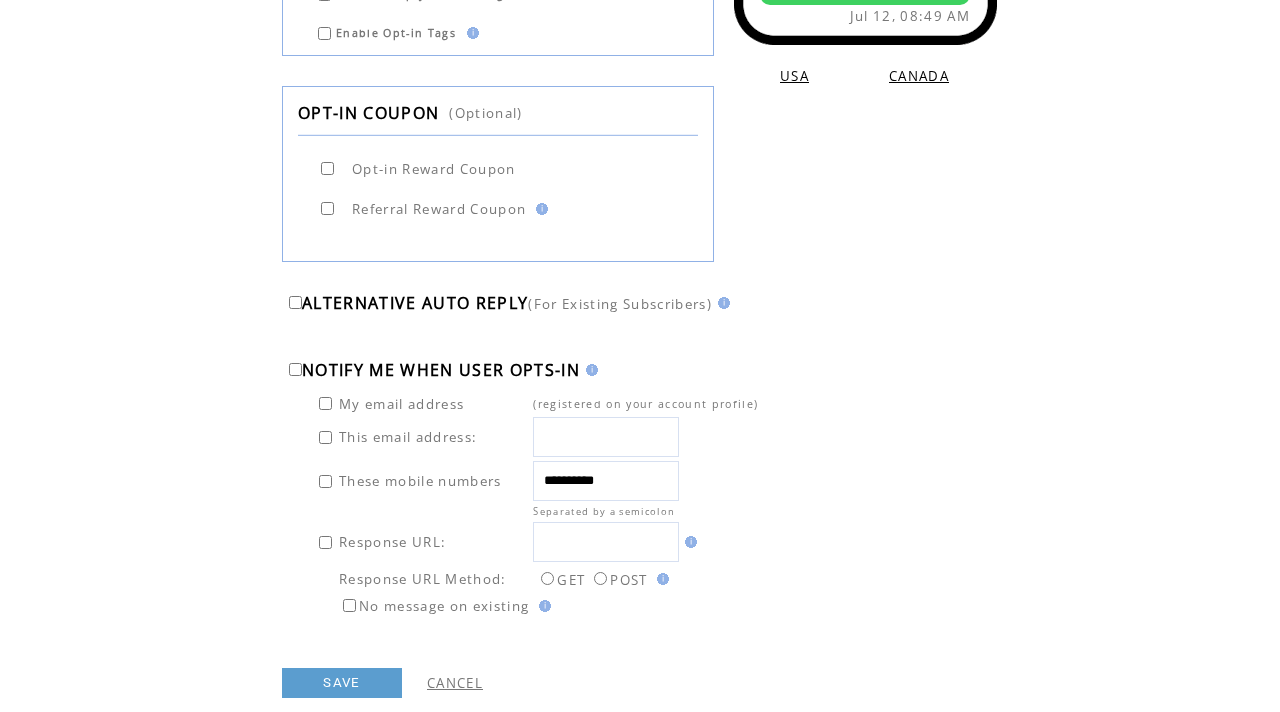 scroll, scrollTop: 1207, scrollLeft: 0, axis: vertical 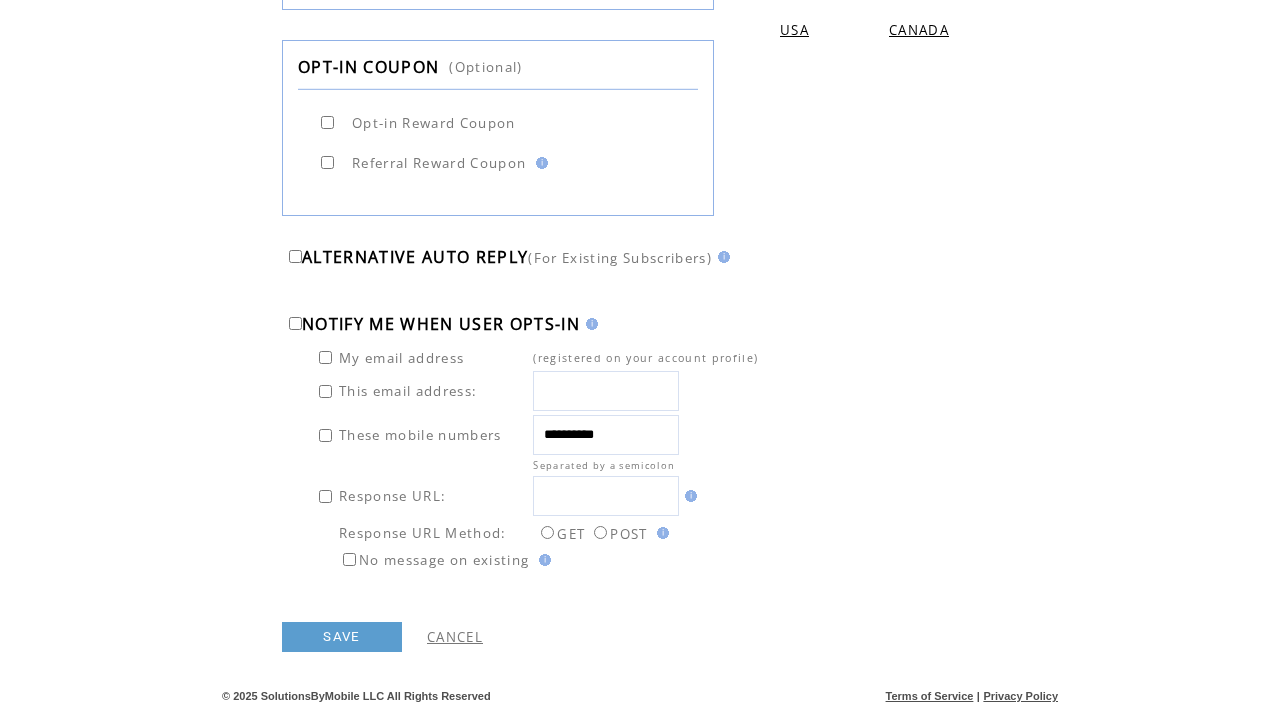 click on "SAVE" at bounding box center [342, 637] 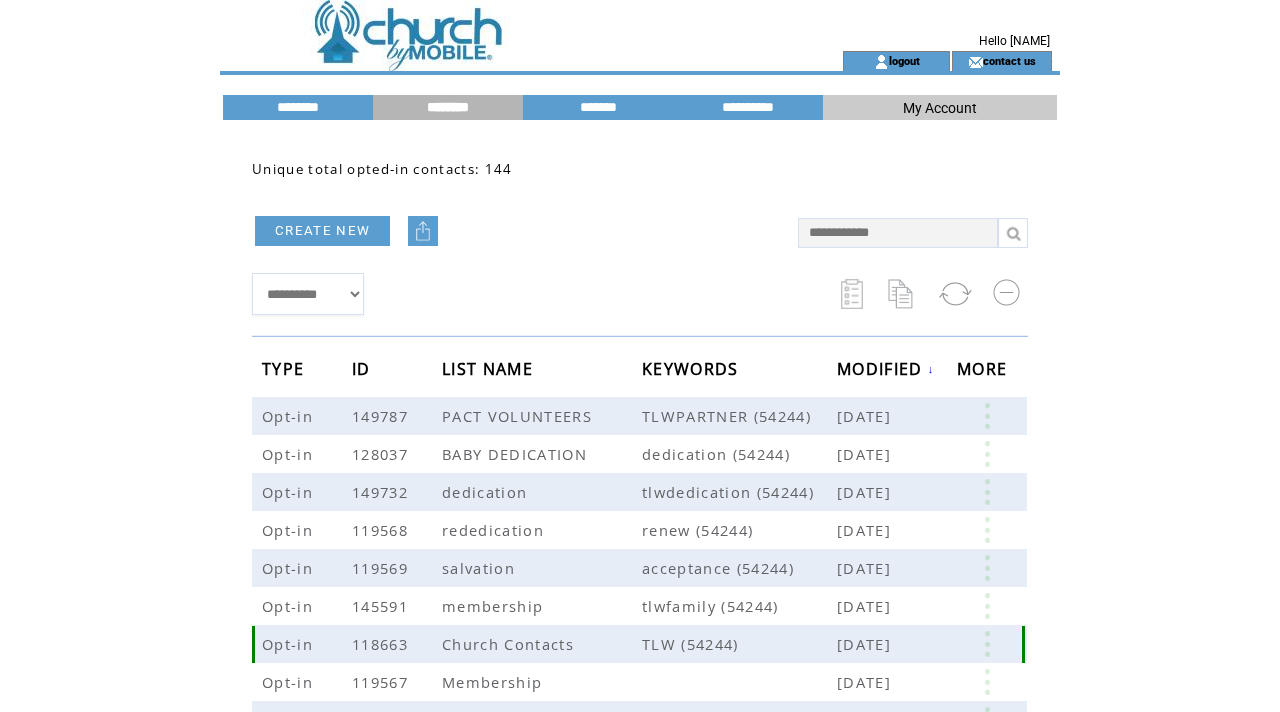 scroll, scrollTop: 0, scrollLeft: 0, axis: both 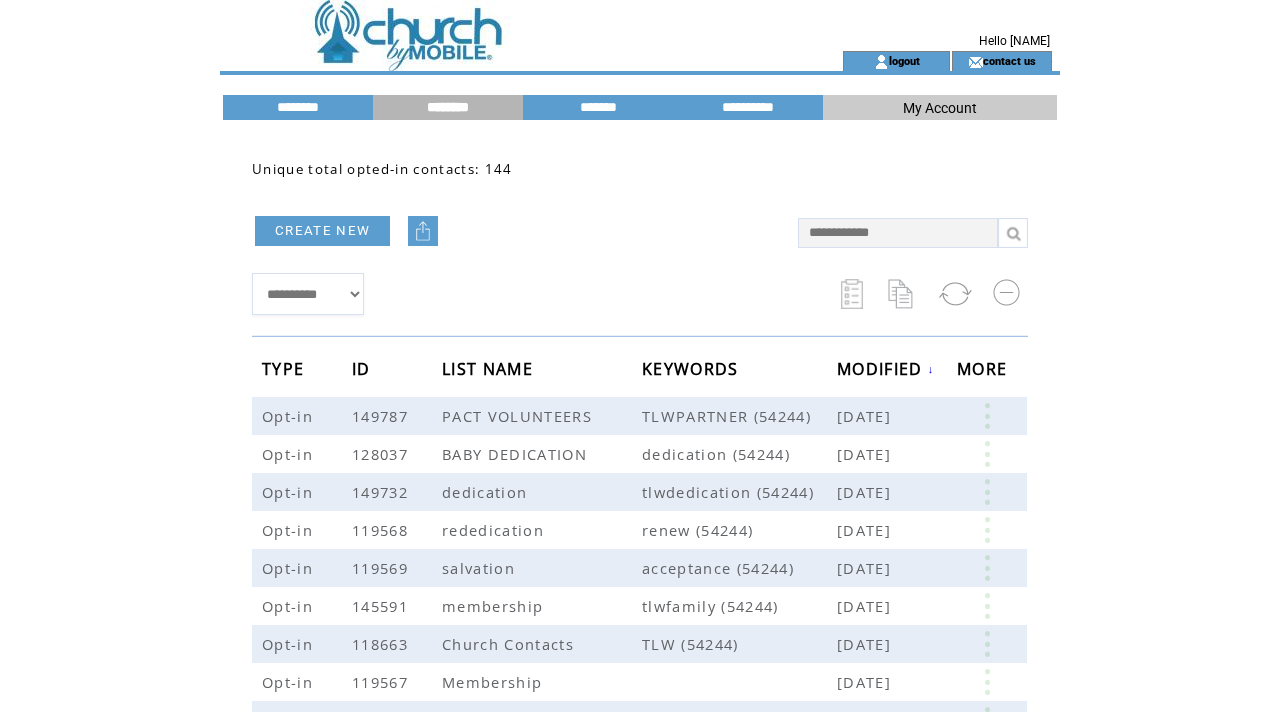 click at bounding box center (496, 25) 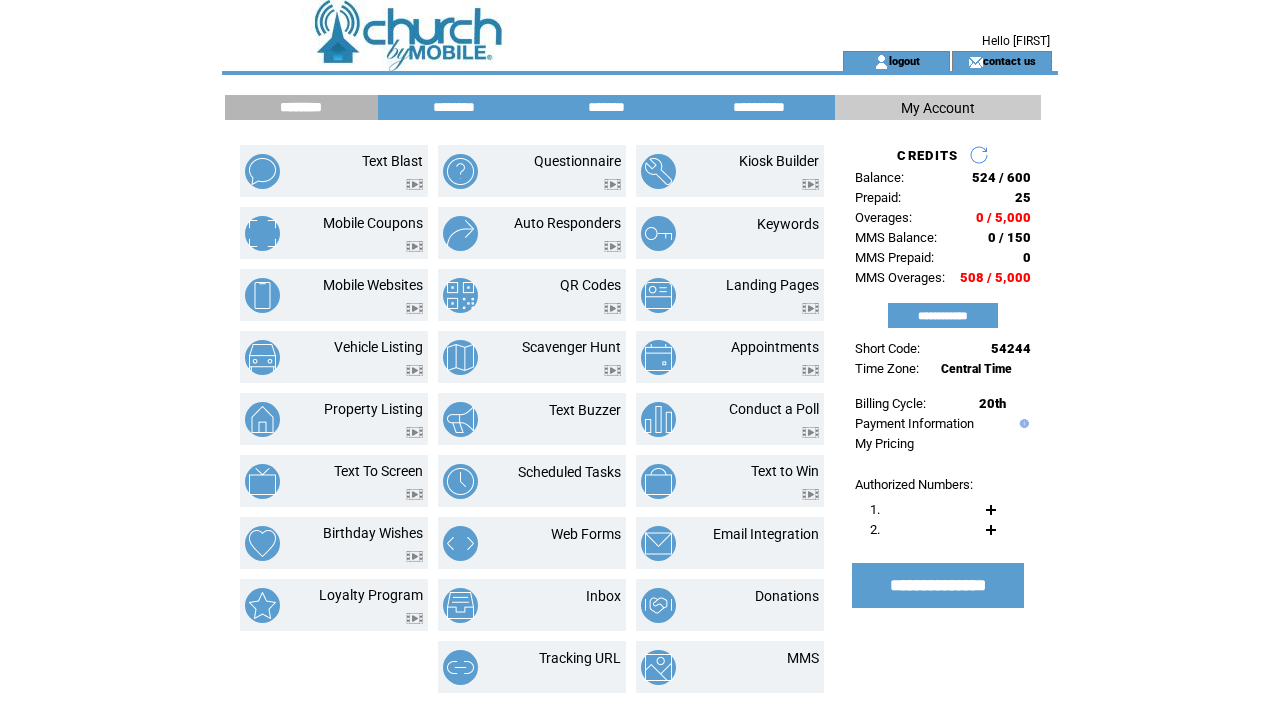 scroll, scrollTop: 0, scrollLeft: 0, axis: both 